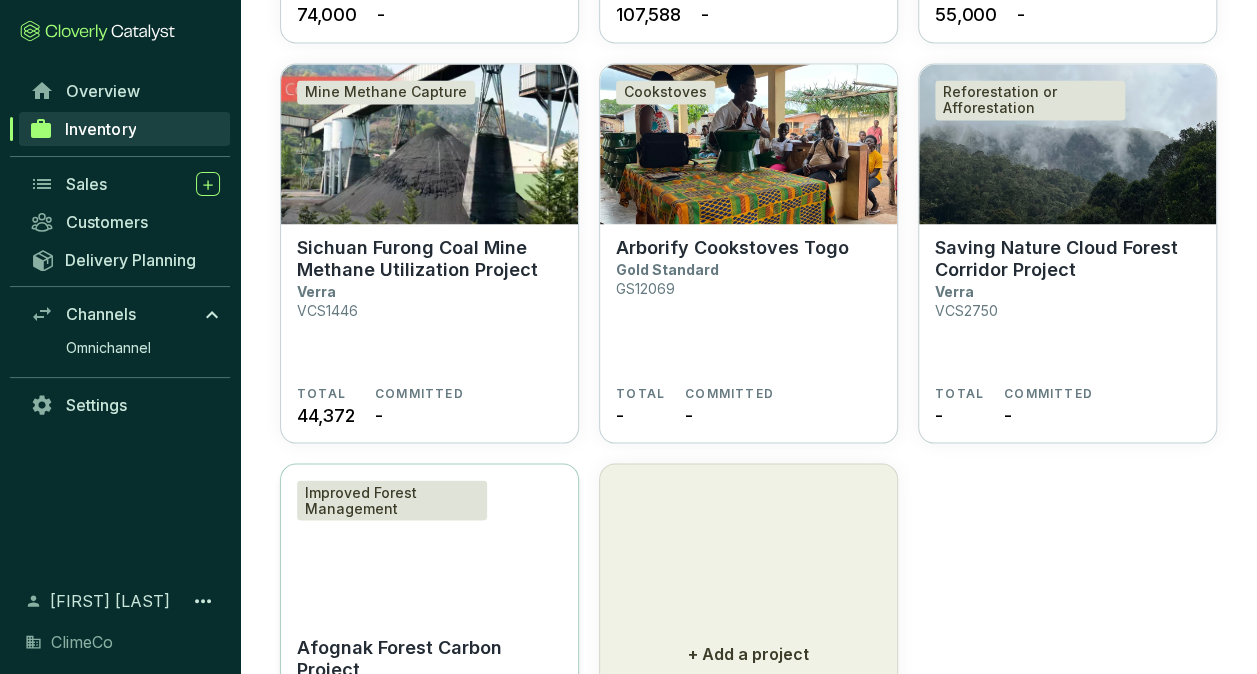 scroll, scrollTop: 1624, scrollLeft: 0, axis: vertical 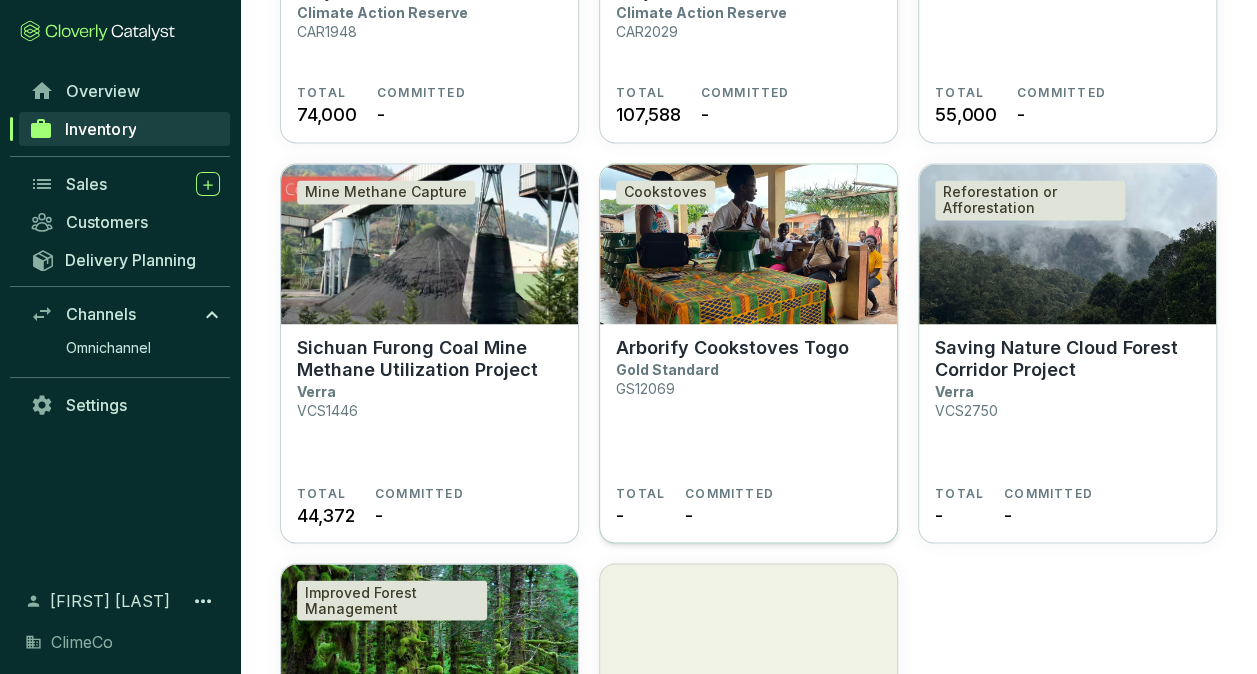 click on "Arborify Cookstoves [COUNTRY] Gold Standard GS12069" at bounding box center (748, 410) 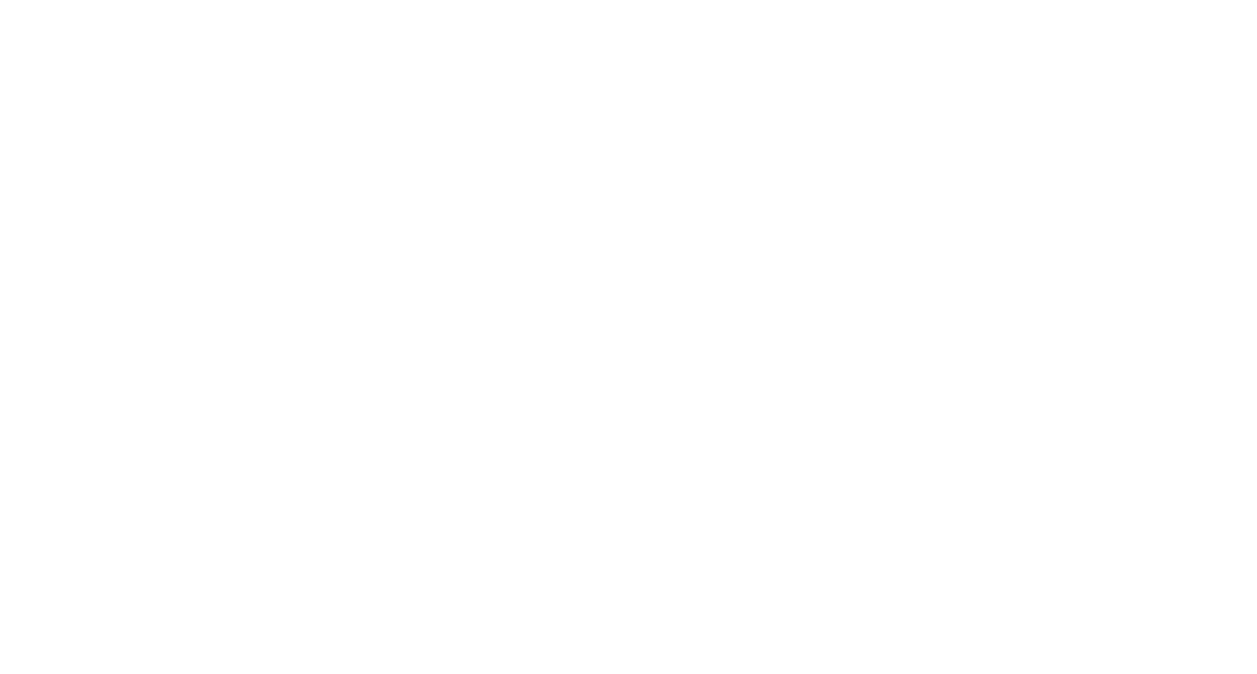 scroll, scrollTop: 0, scrollLeft: 0, axis: both 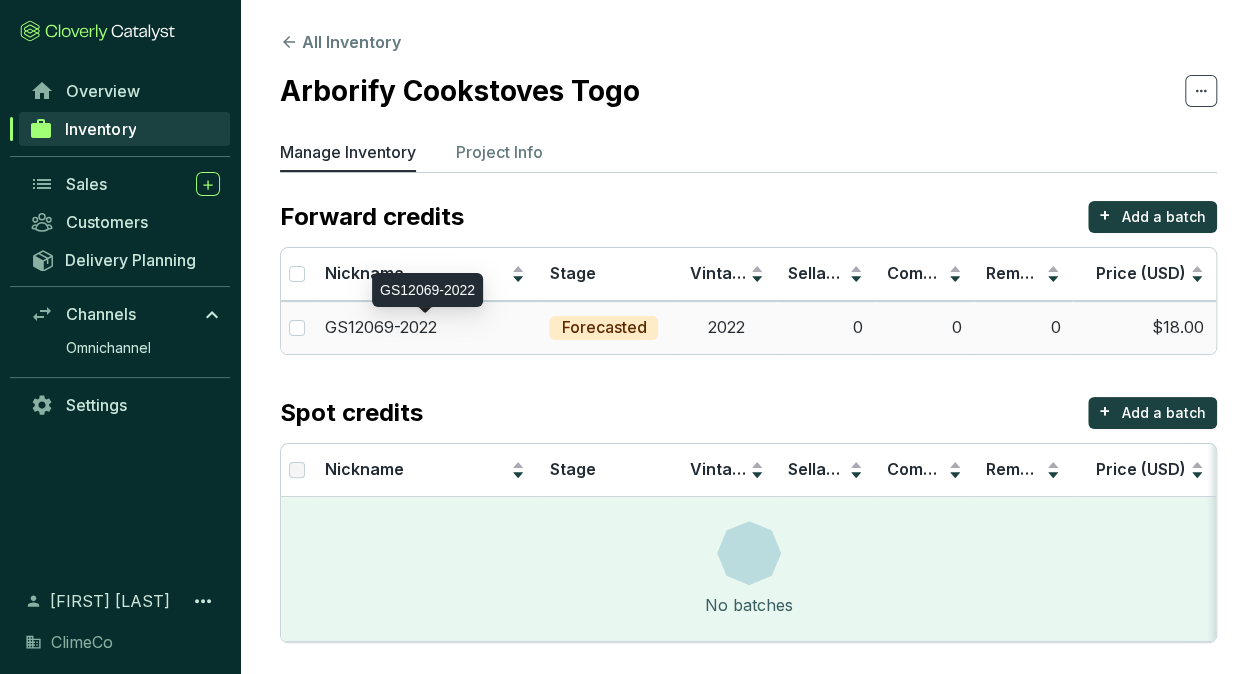 click on "GS12069-2022" at bounding box center [425, 328] 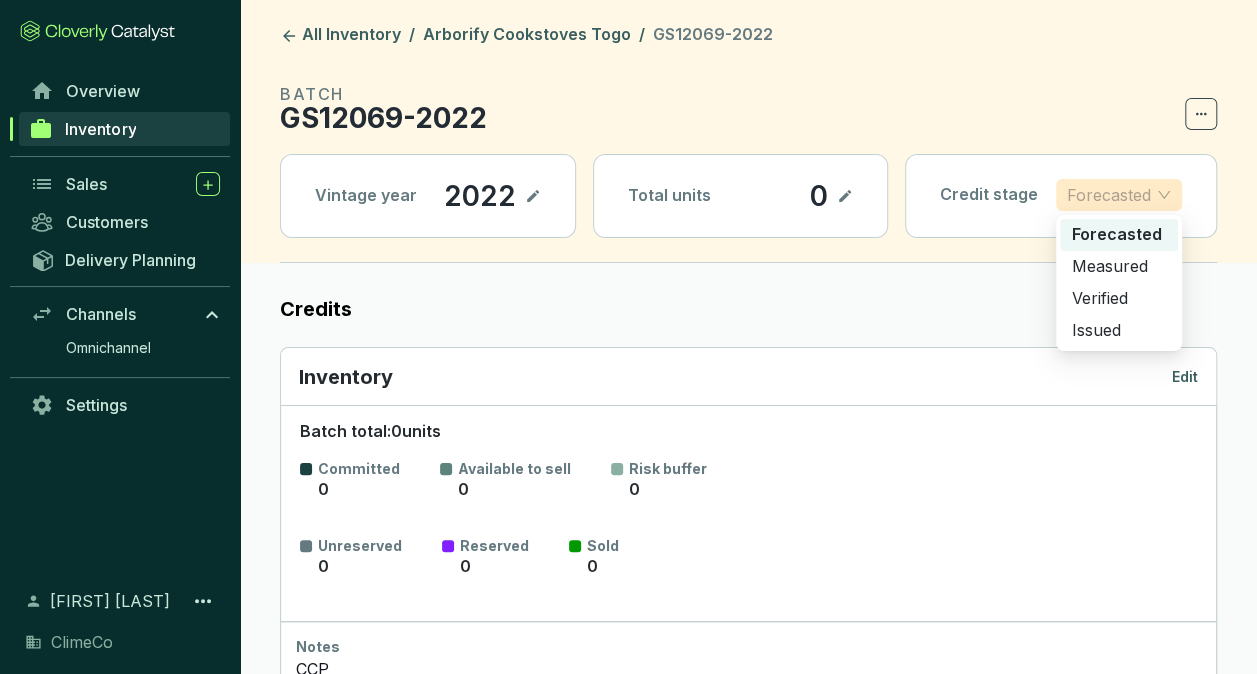 click on "Forecasted" at bounding box center (1119, 195) 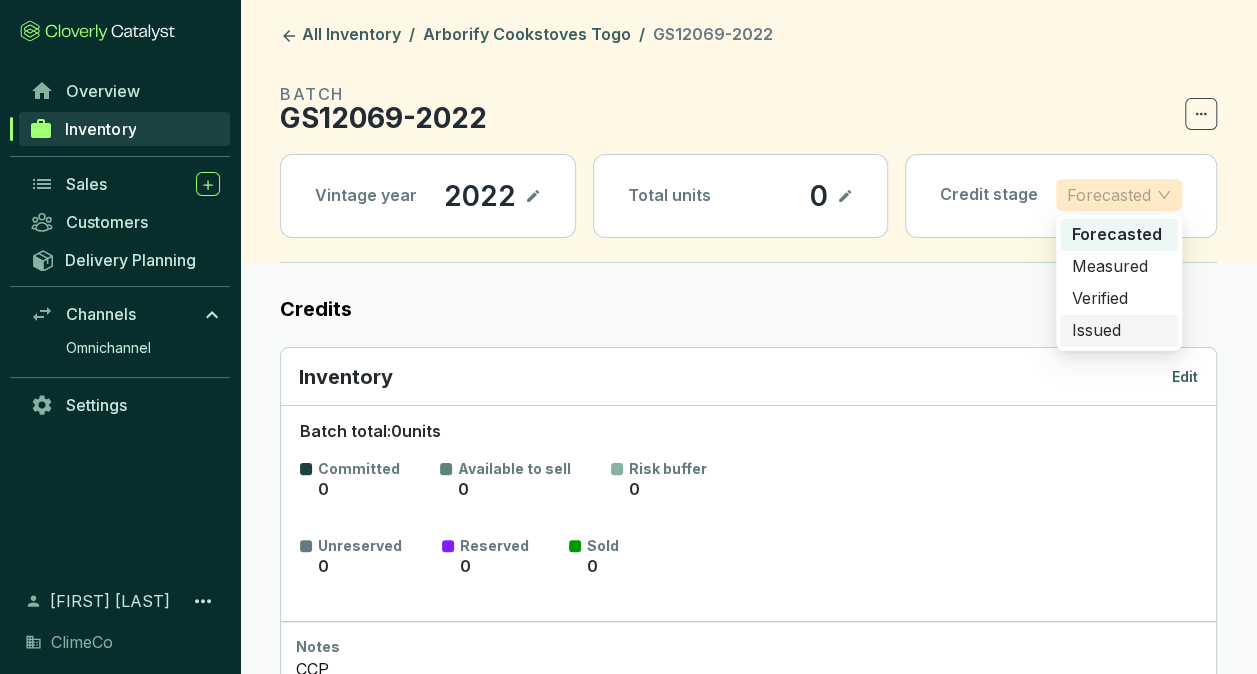 click on "Issued" at bounding box center (1119, 331) 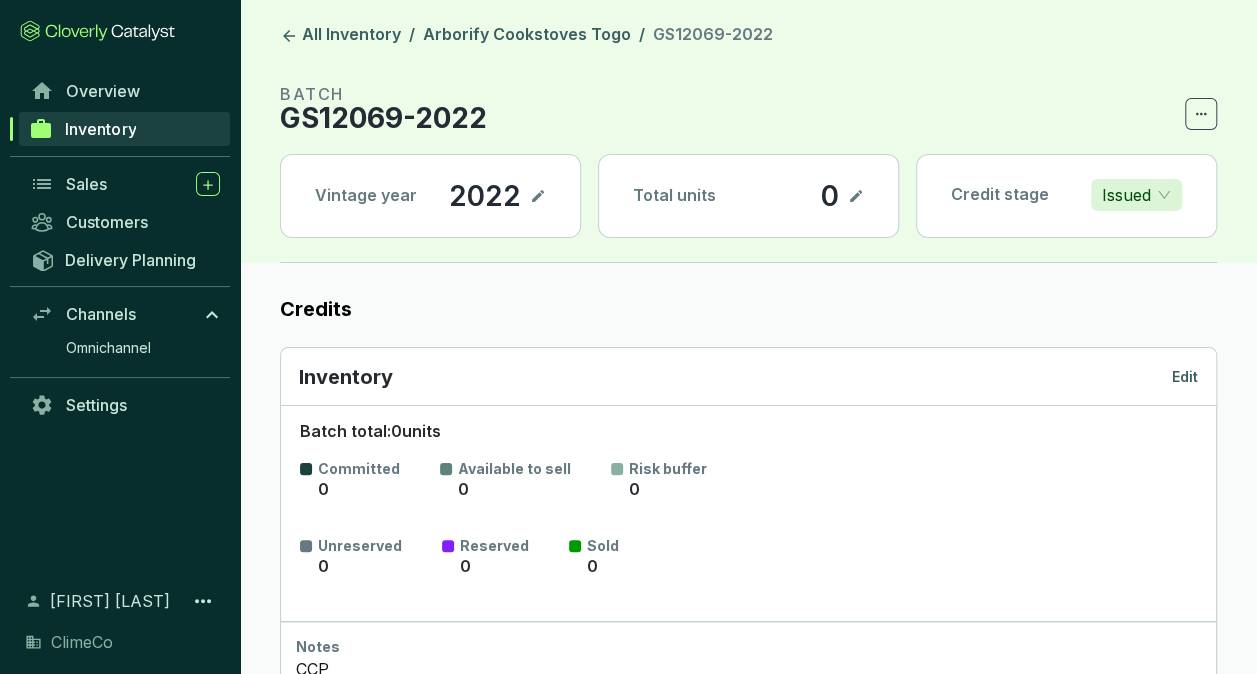 click 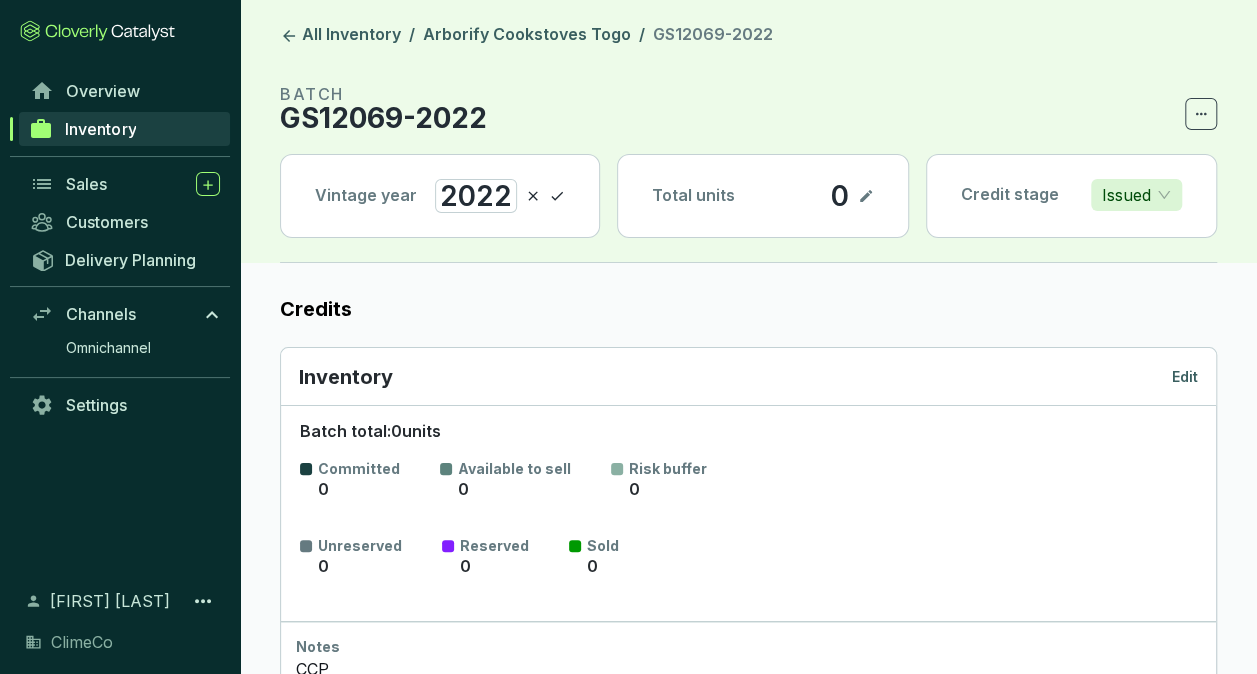 type 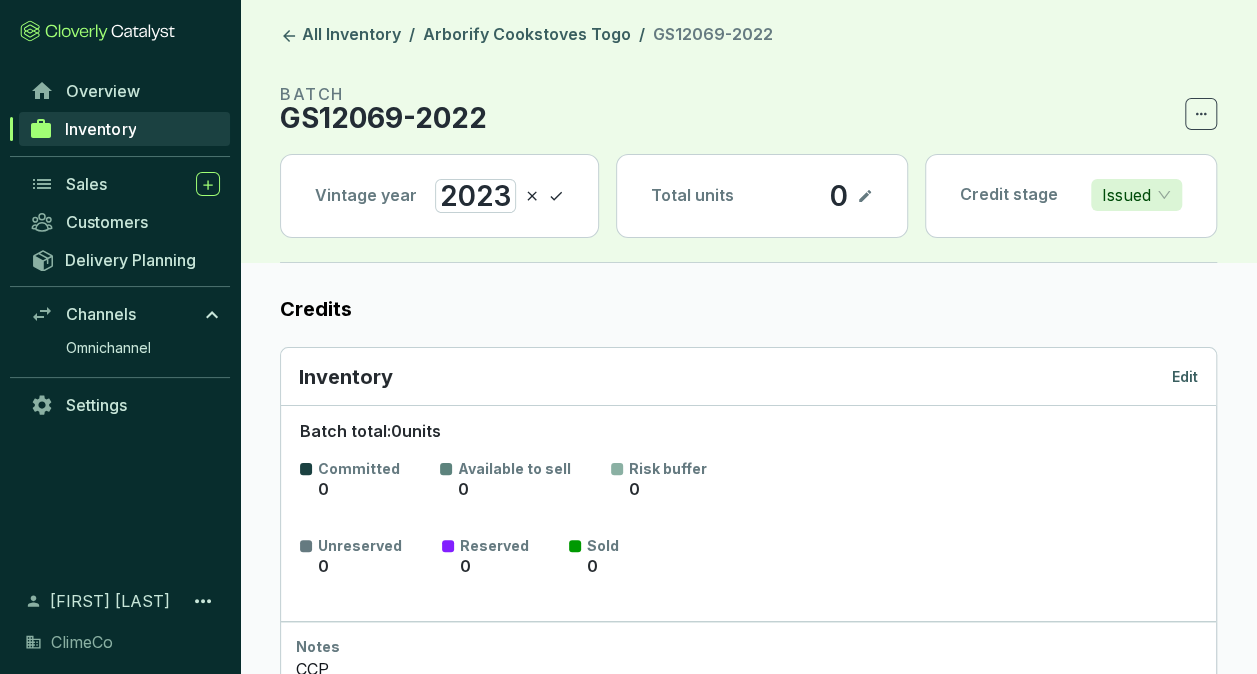 click 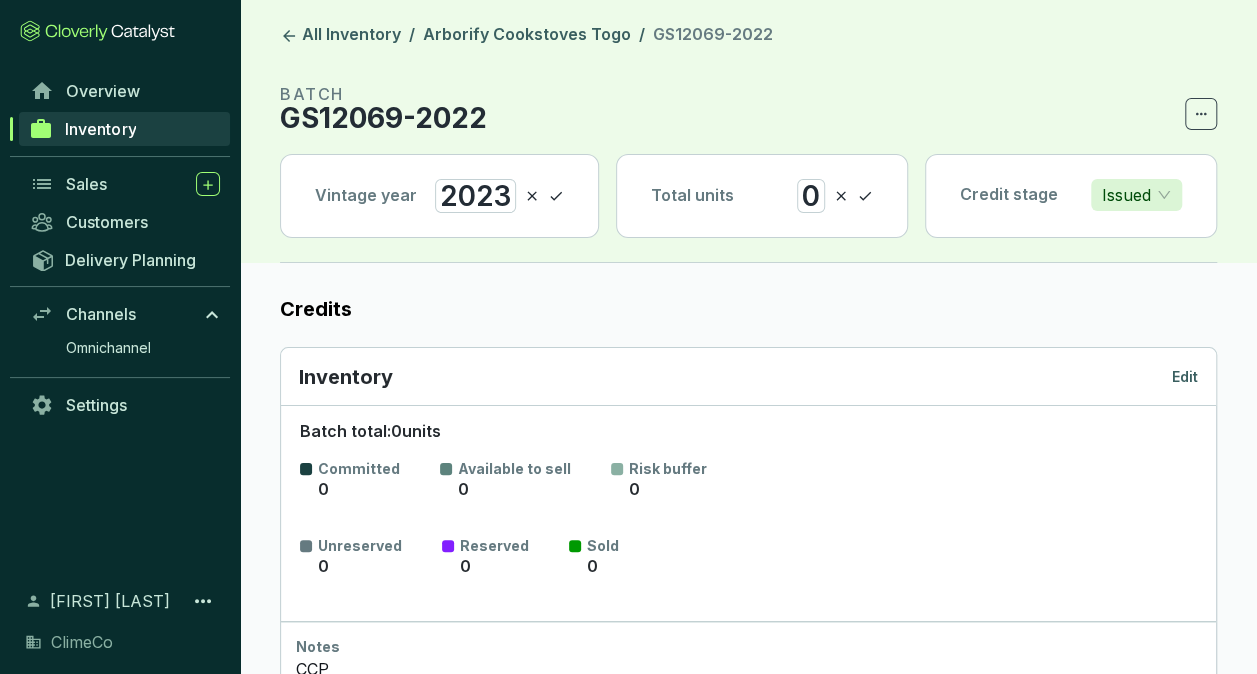 type 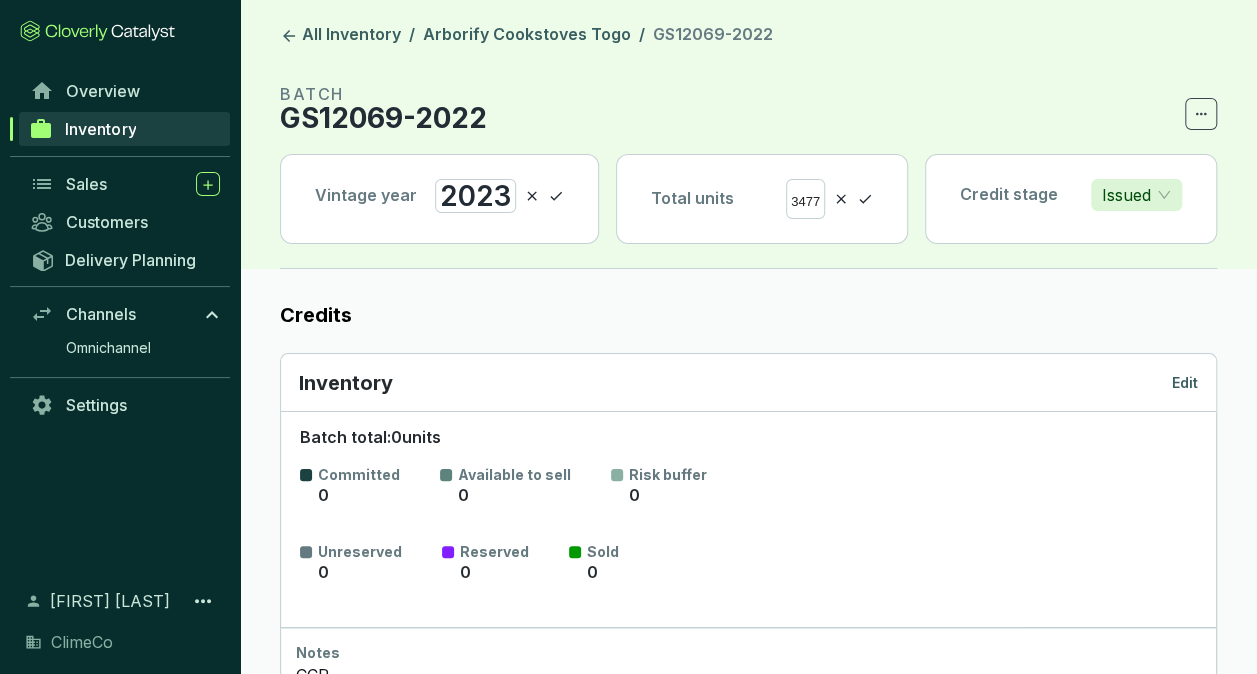 click 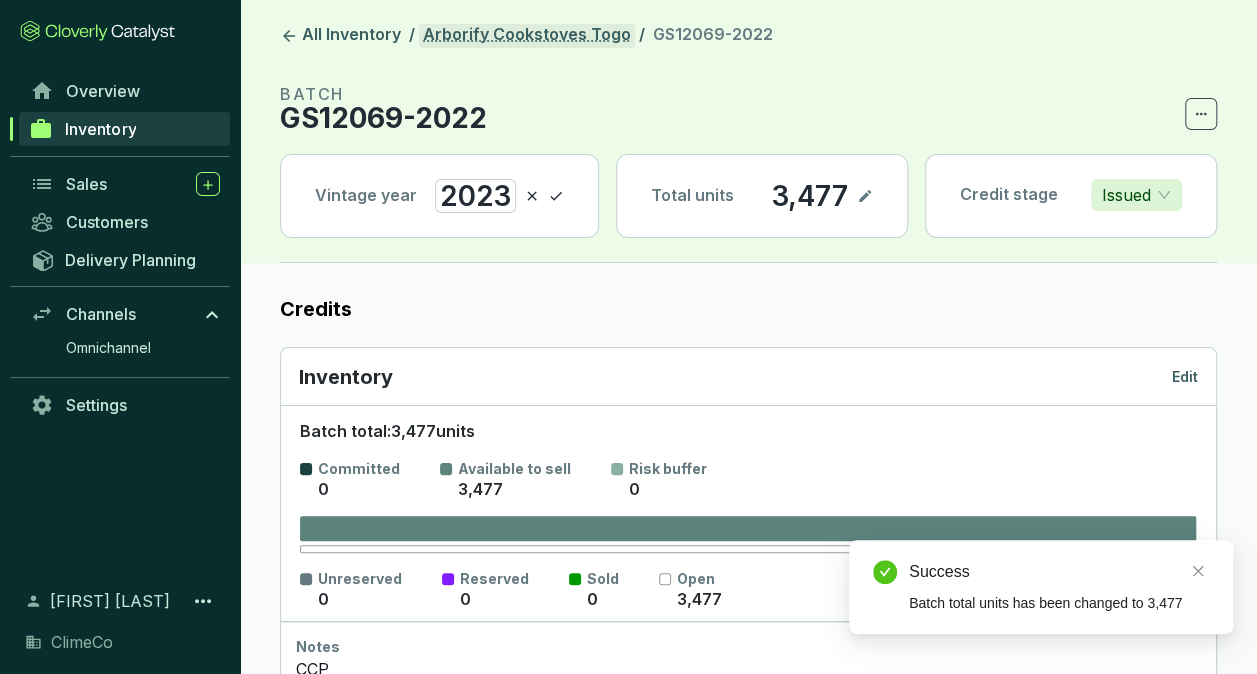 click on "Arborify Cookstoves Togo" at bounding box center (527, 36) 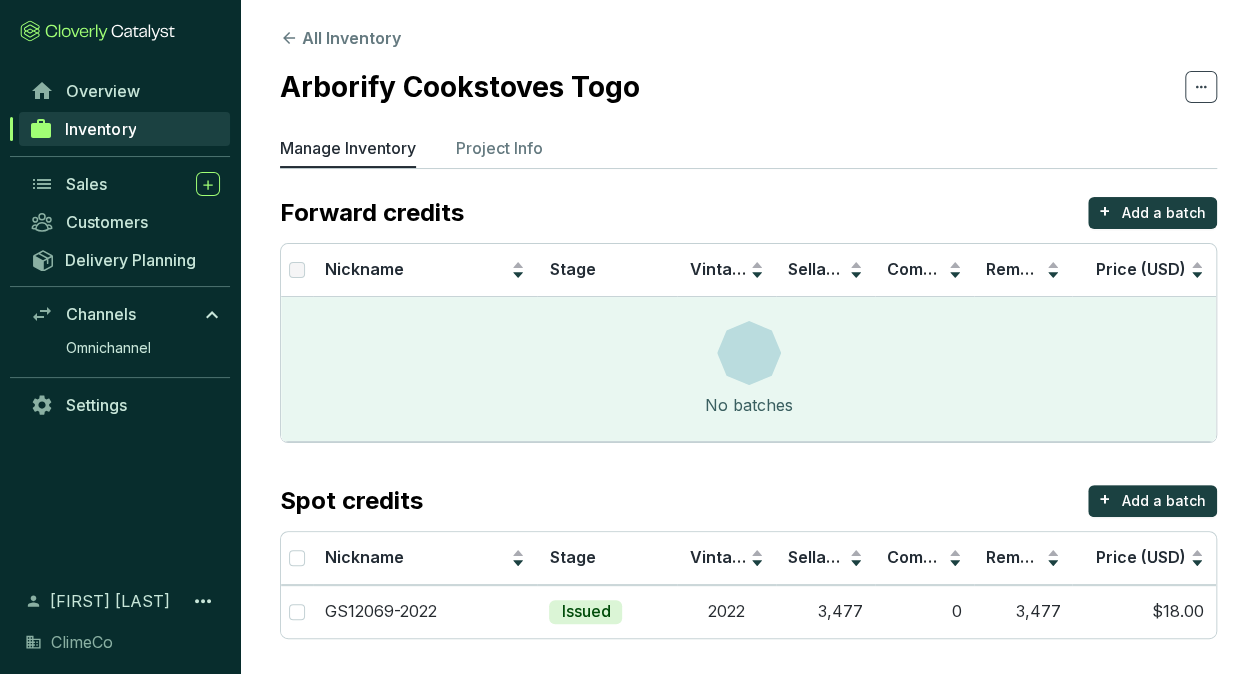 scroll, scrollTop: 5, scrollLeft: 0, axis: vertical 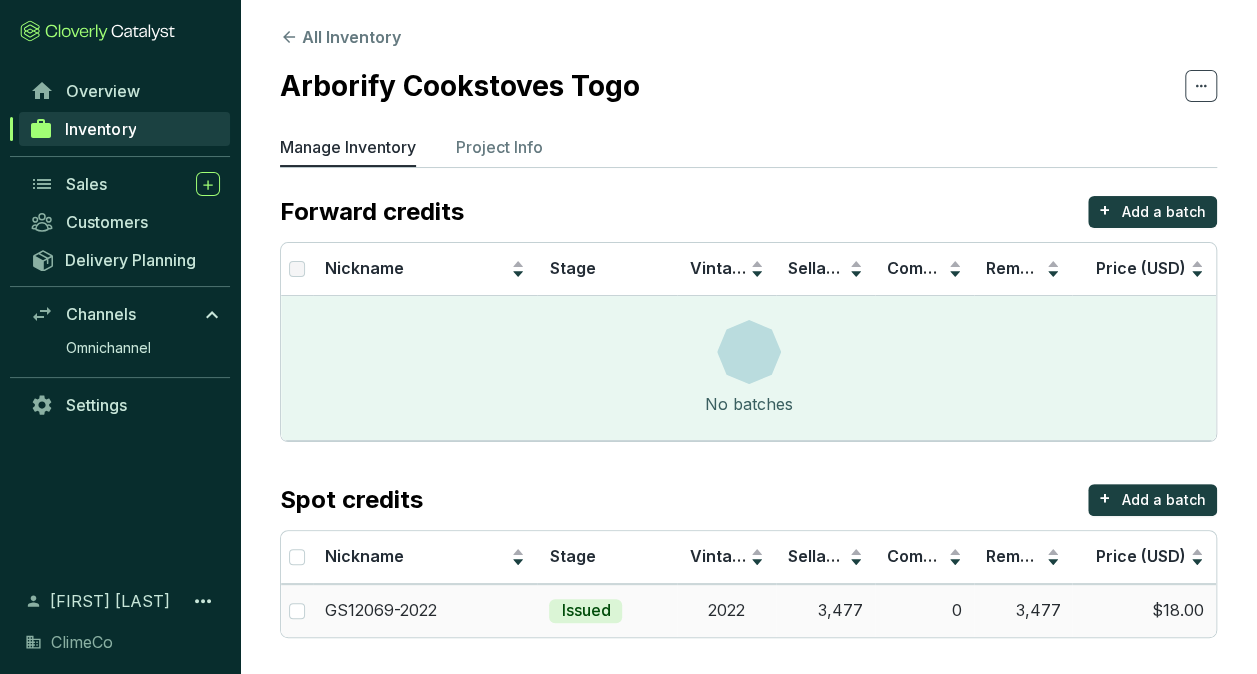 click on "GS12069-2022" at bounding box center [425, 611] 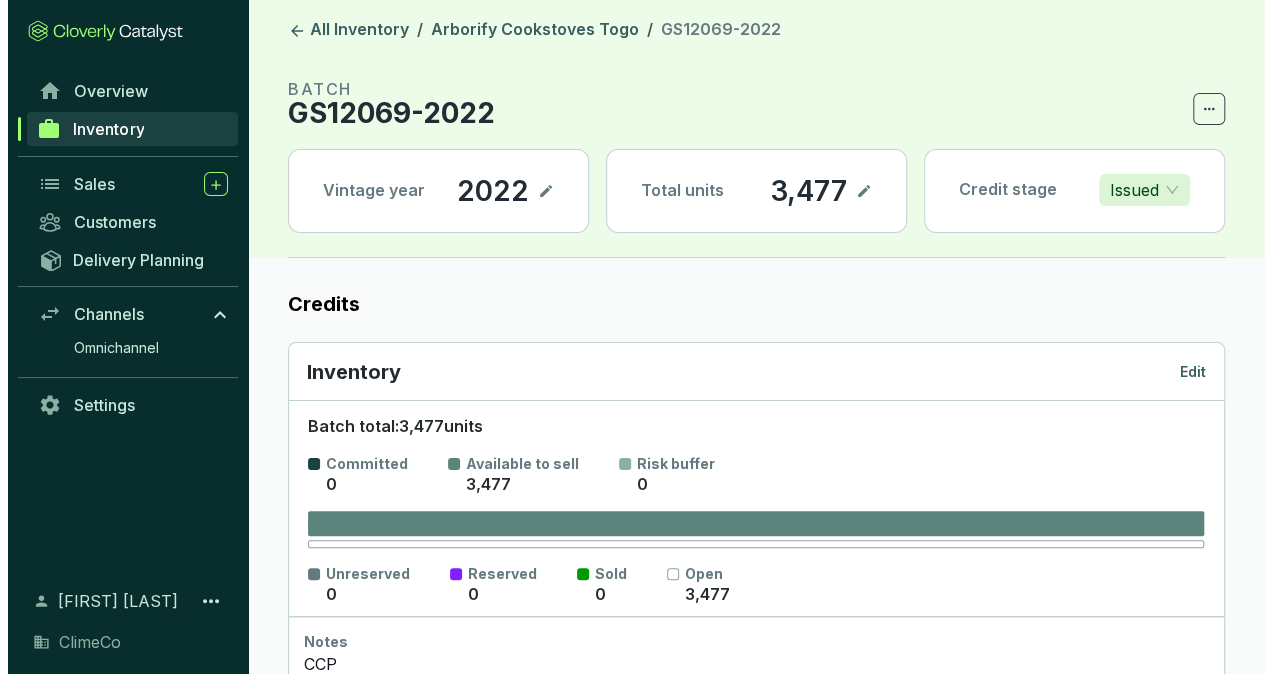 scroll, scrollTop: 0, scrollLeft: 0, axis: both 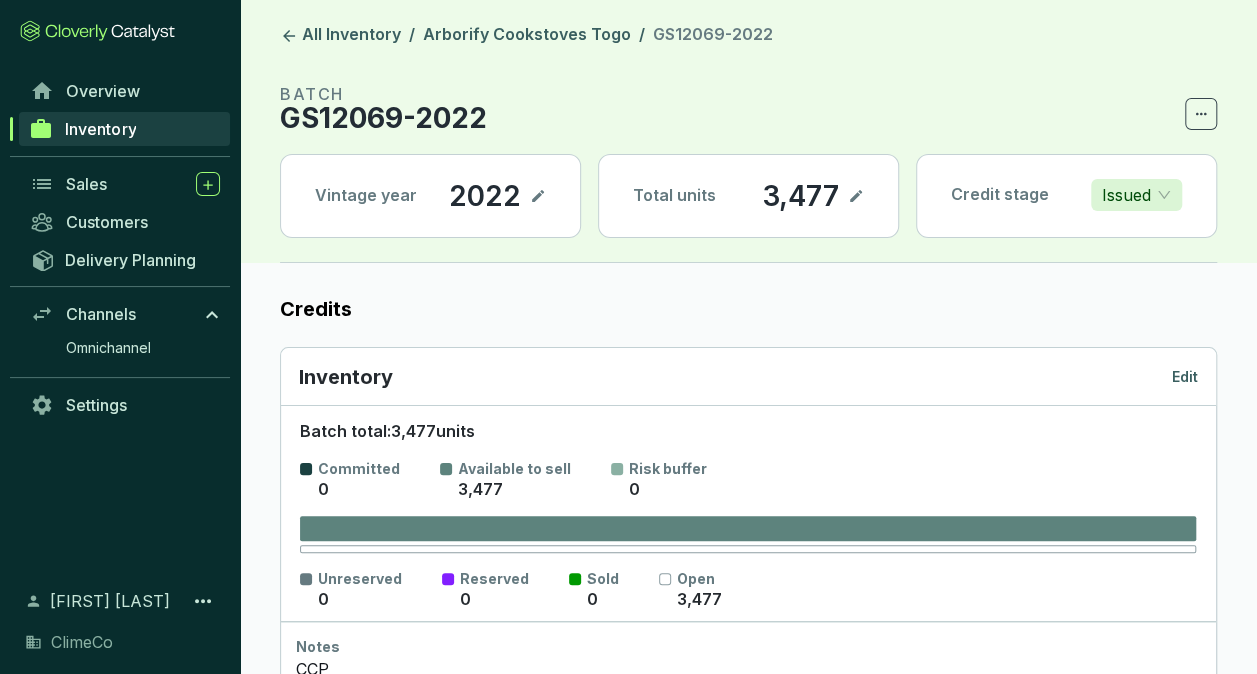 click 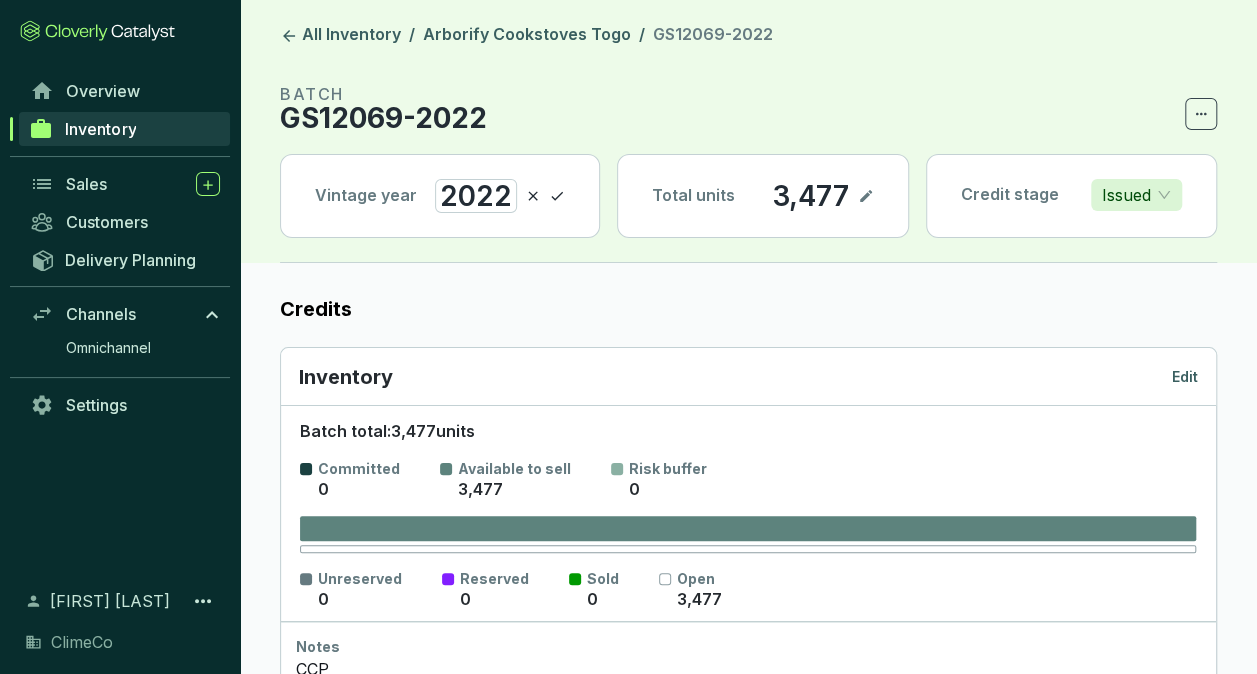 type 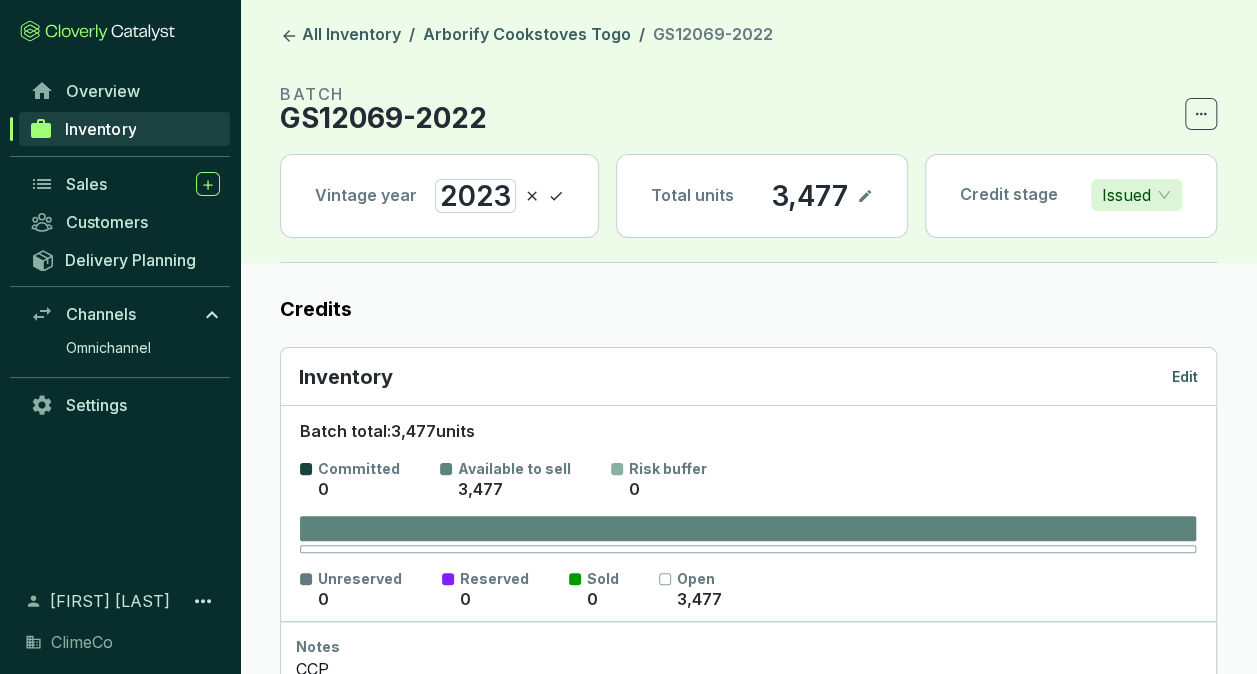 click 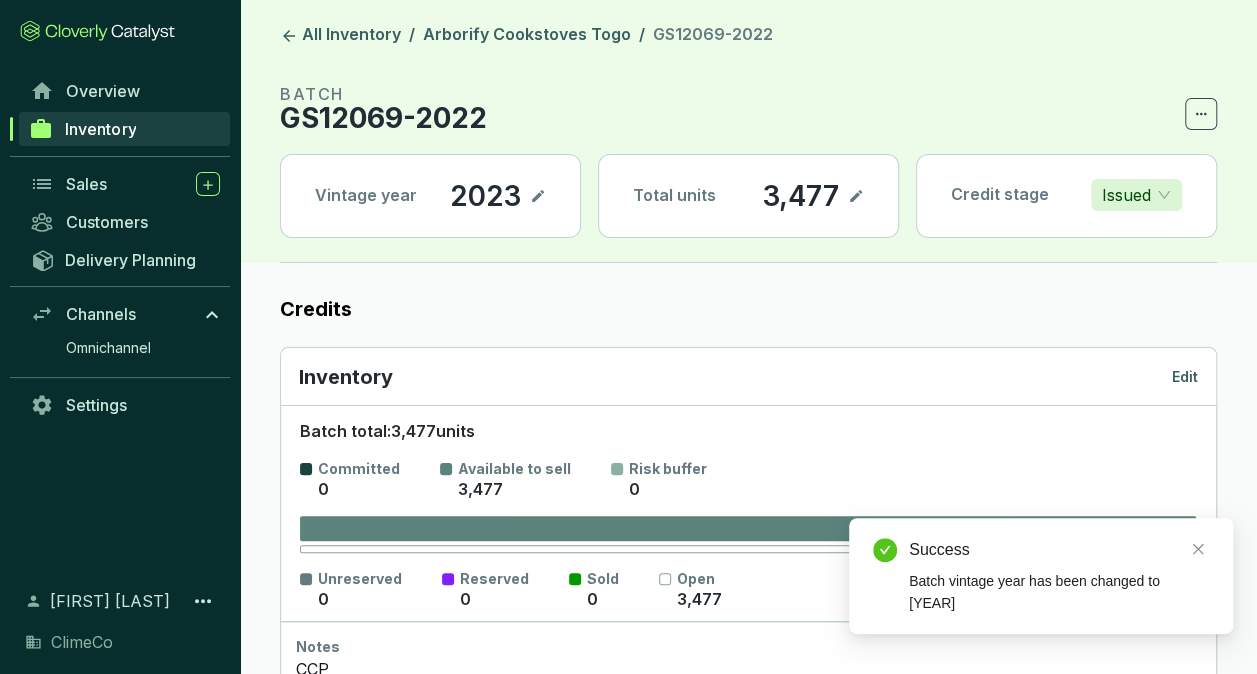 click on "Edit" at bounding box center [1185, 377] 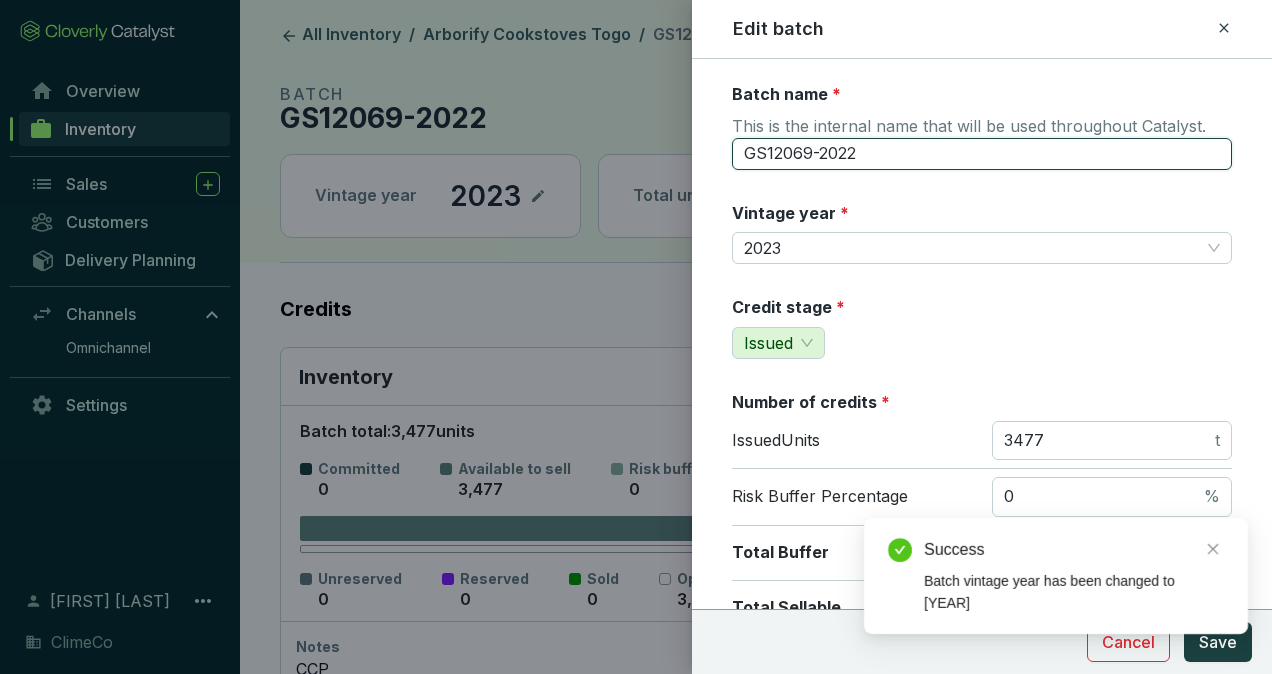 click on "GS12069-2022" at bounding box center (982, 154) 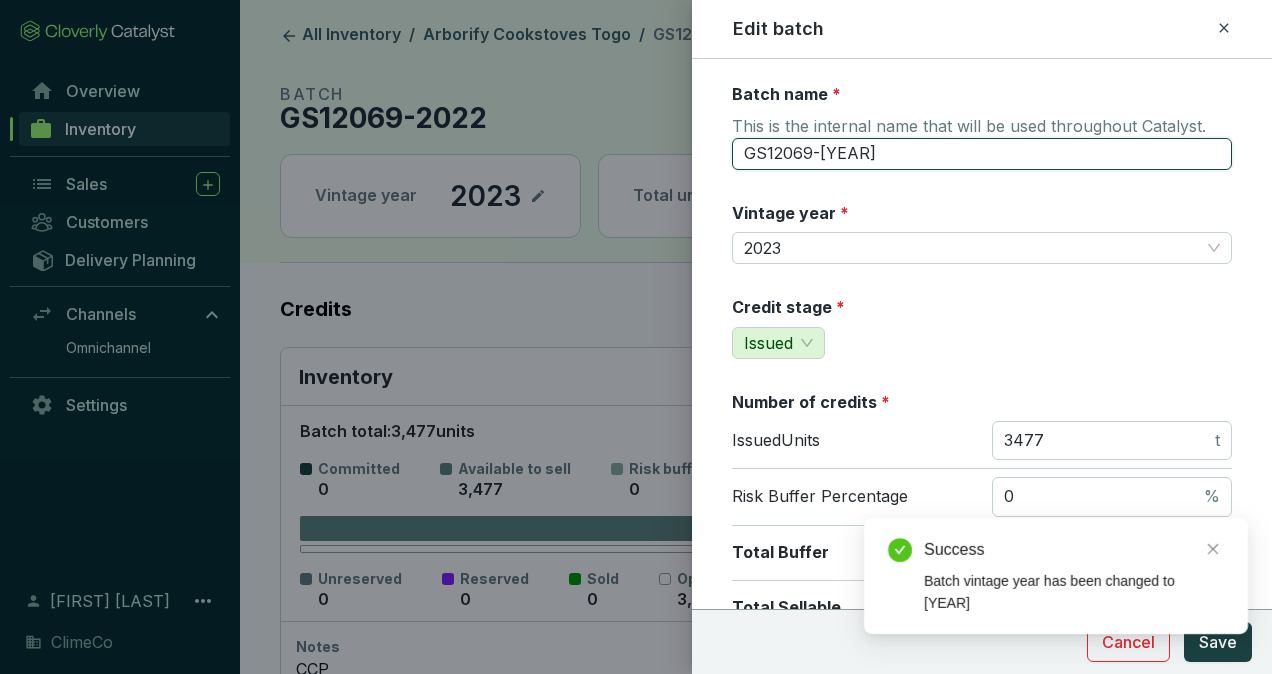 type on "GS12069-[YEAR]" 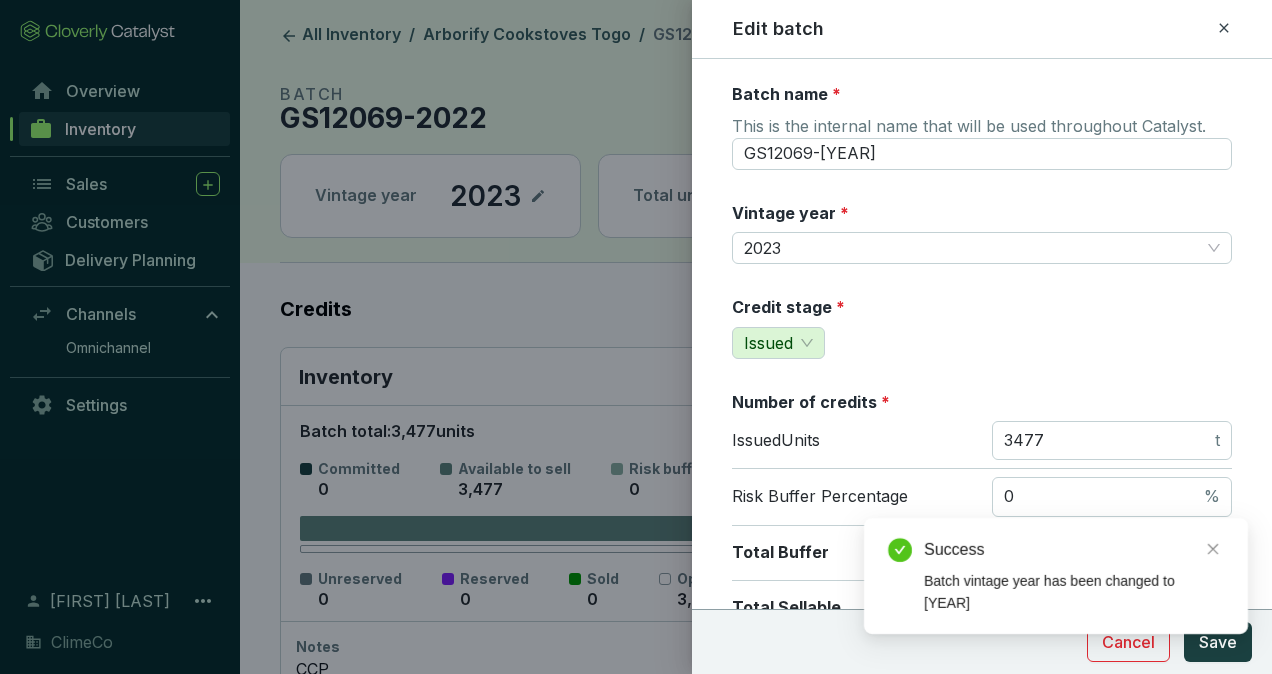 click on "Batch vintage year has been changed to [YEAR]" at bounding box center [1056, 576] 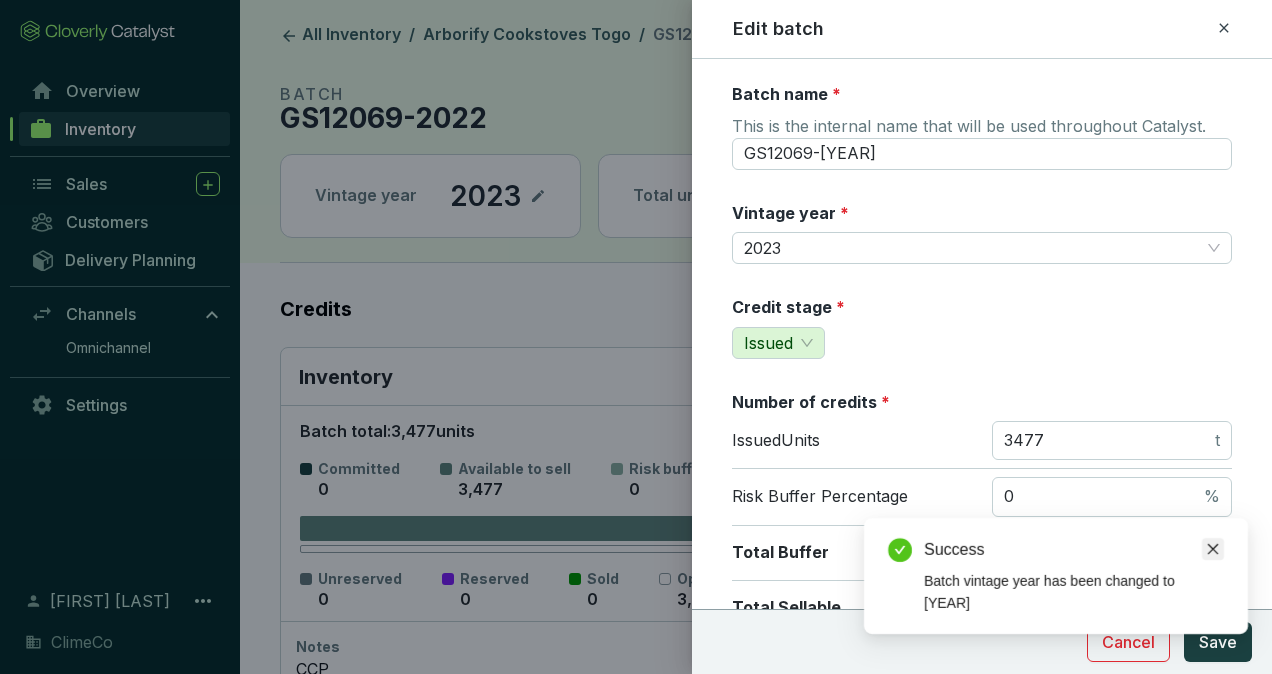 click at bounding box center (1213, 549) 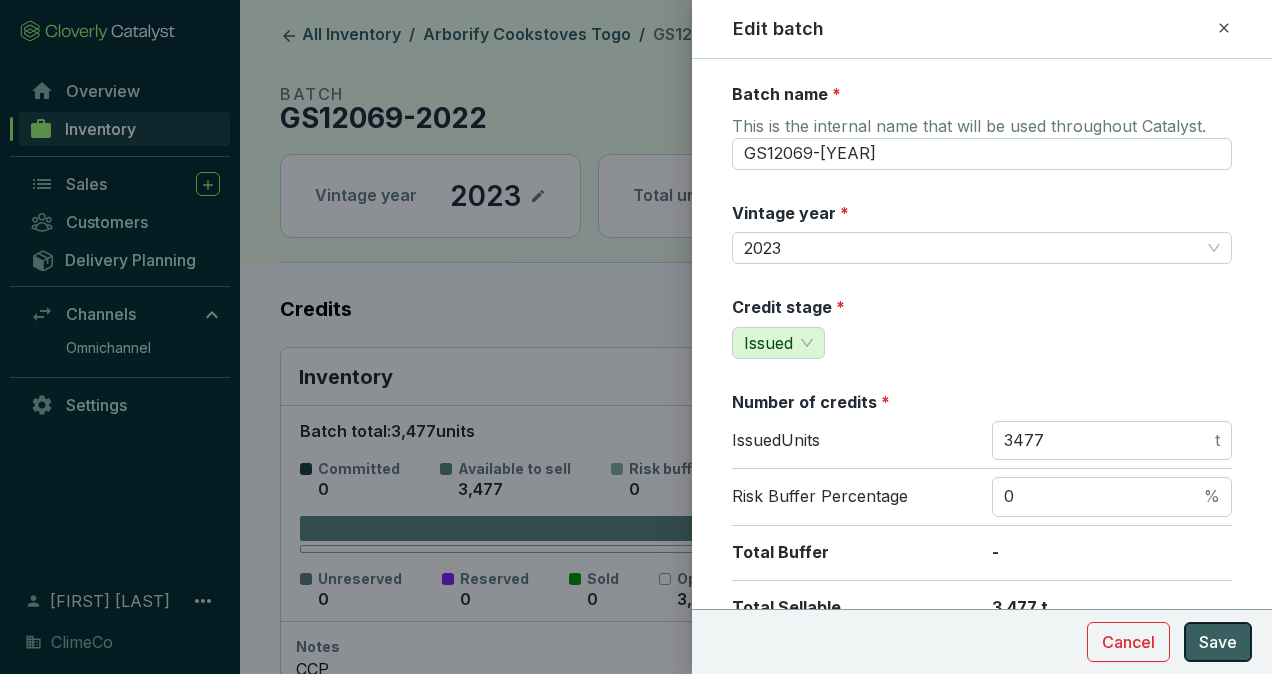 click on "Save" at bounding box center [1218, 642] 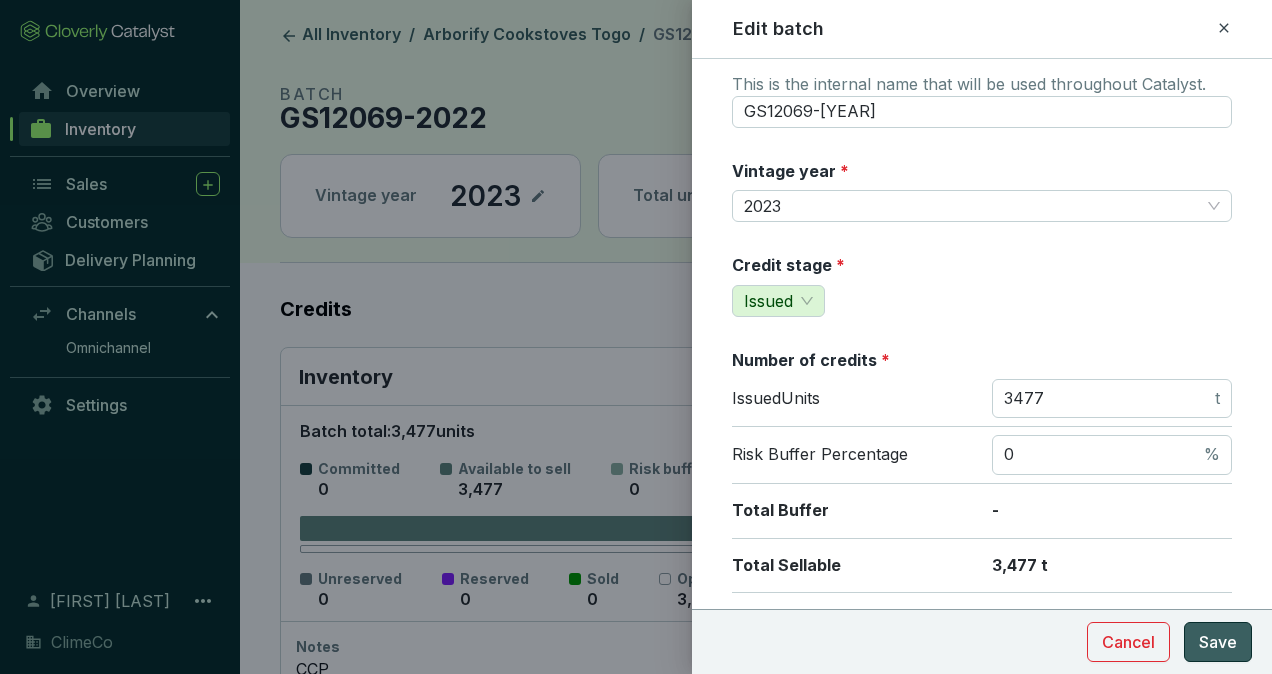 scroll, scrollTop: 0, scrollLeft: 0, axis: both 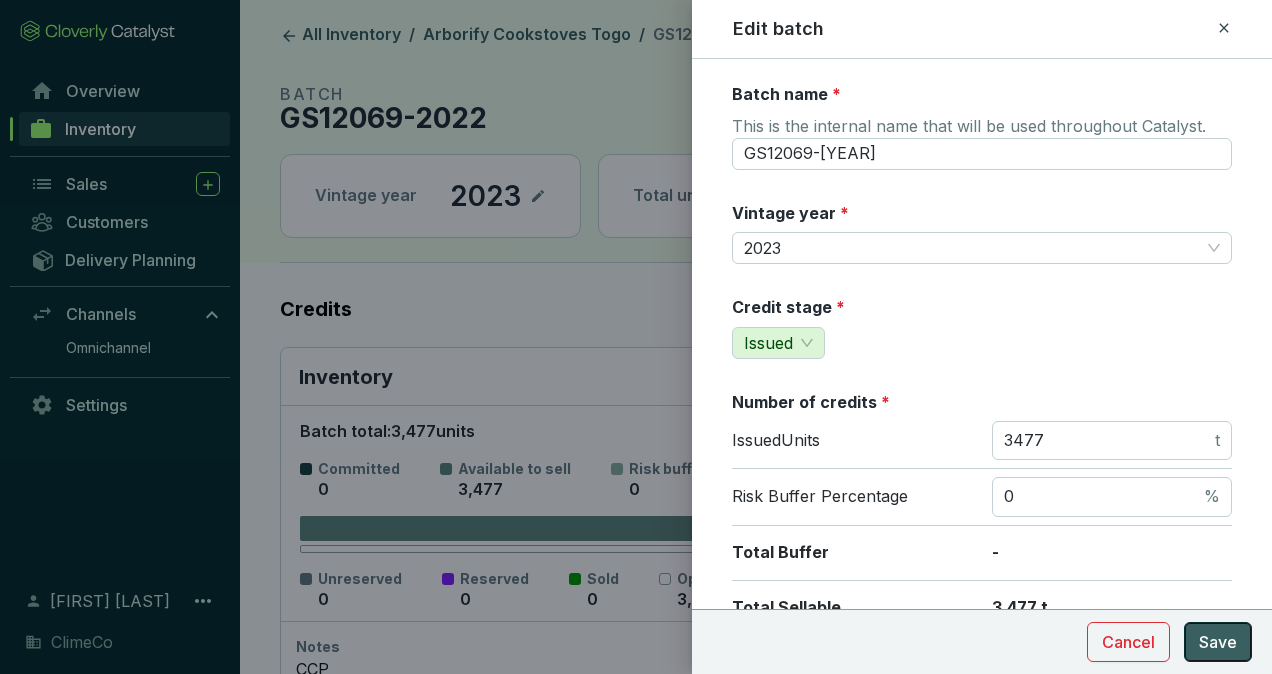 click on "Save" at bounding box center (1218, 642) 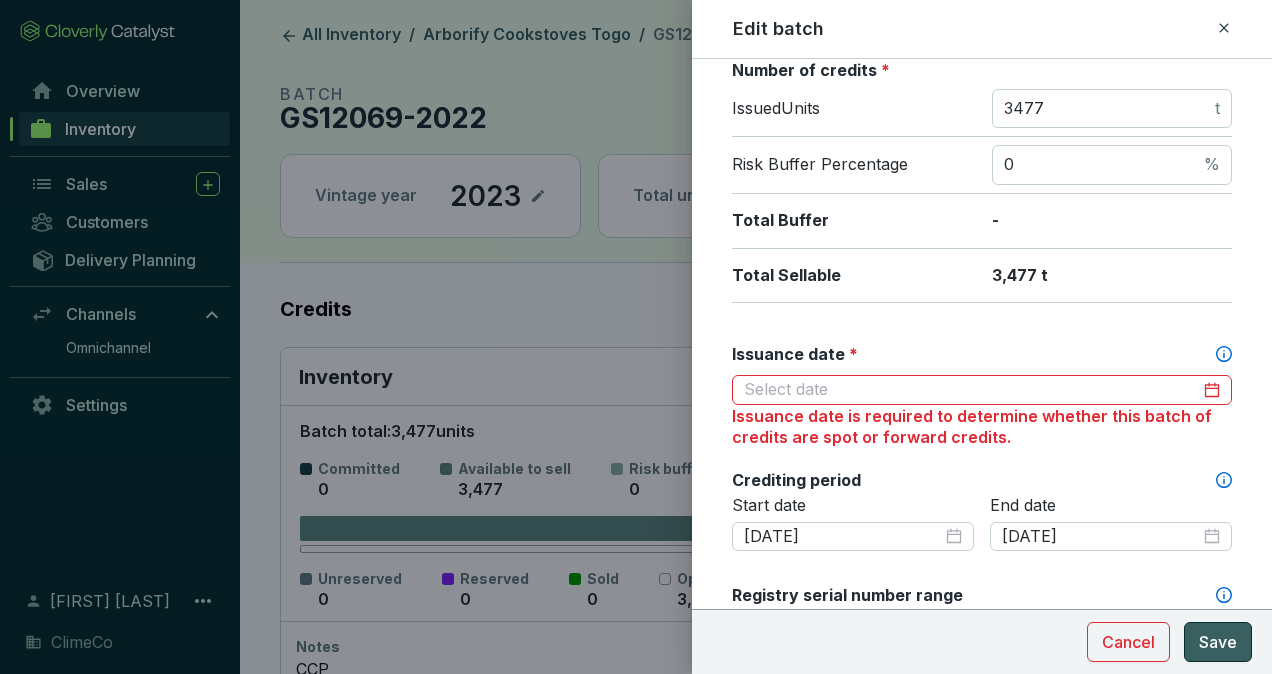 scroll, scrollTop: 357, scrollLeft: 0, axis: vertical 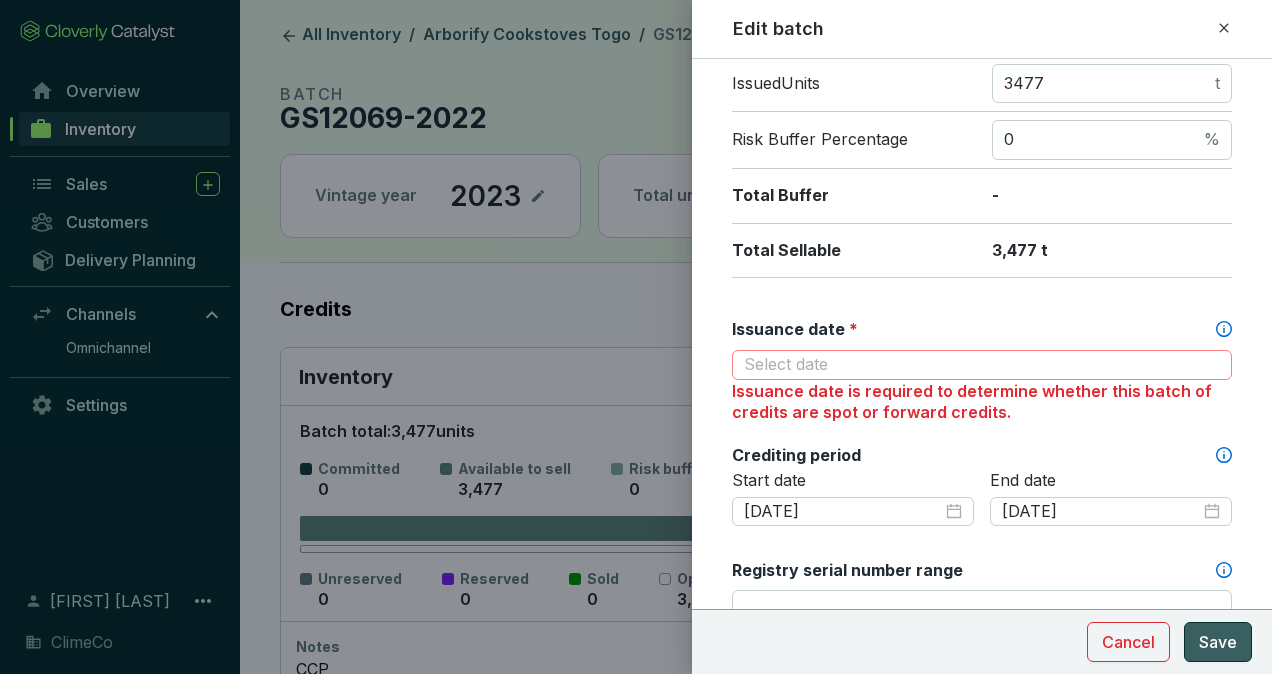click at bounding box center [982, 365] 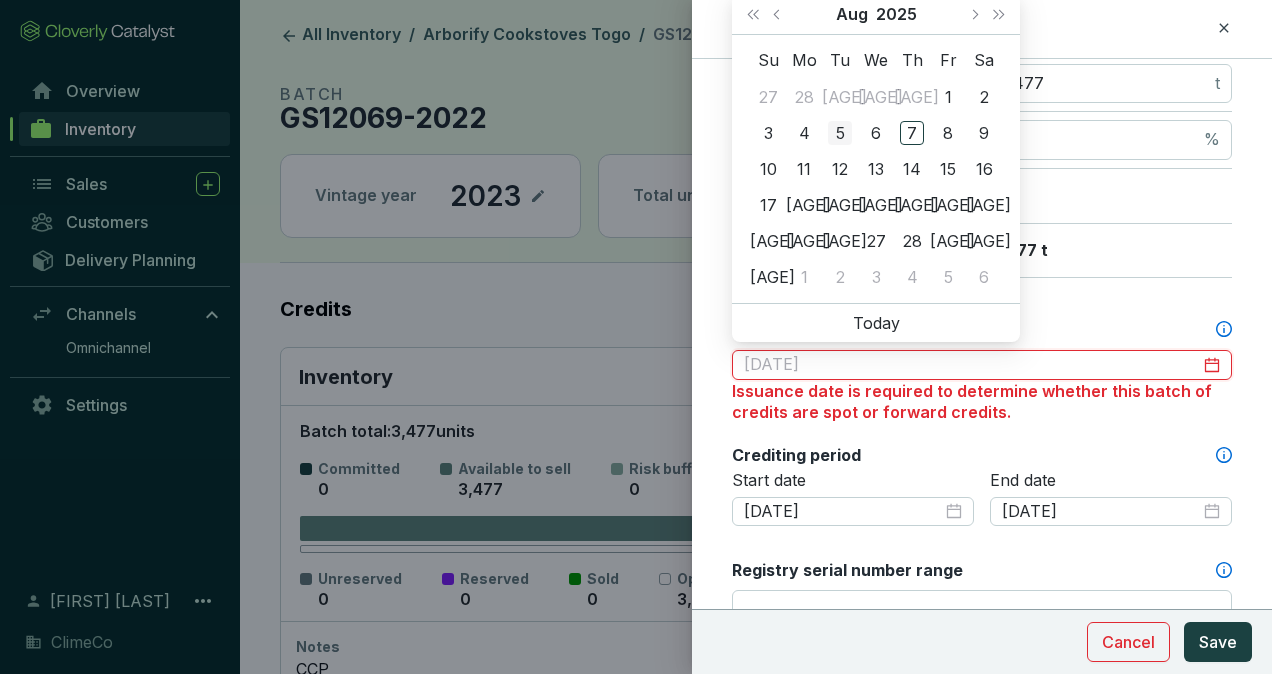 type on "[DATE]" 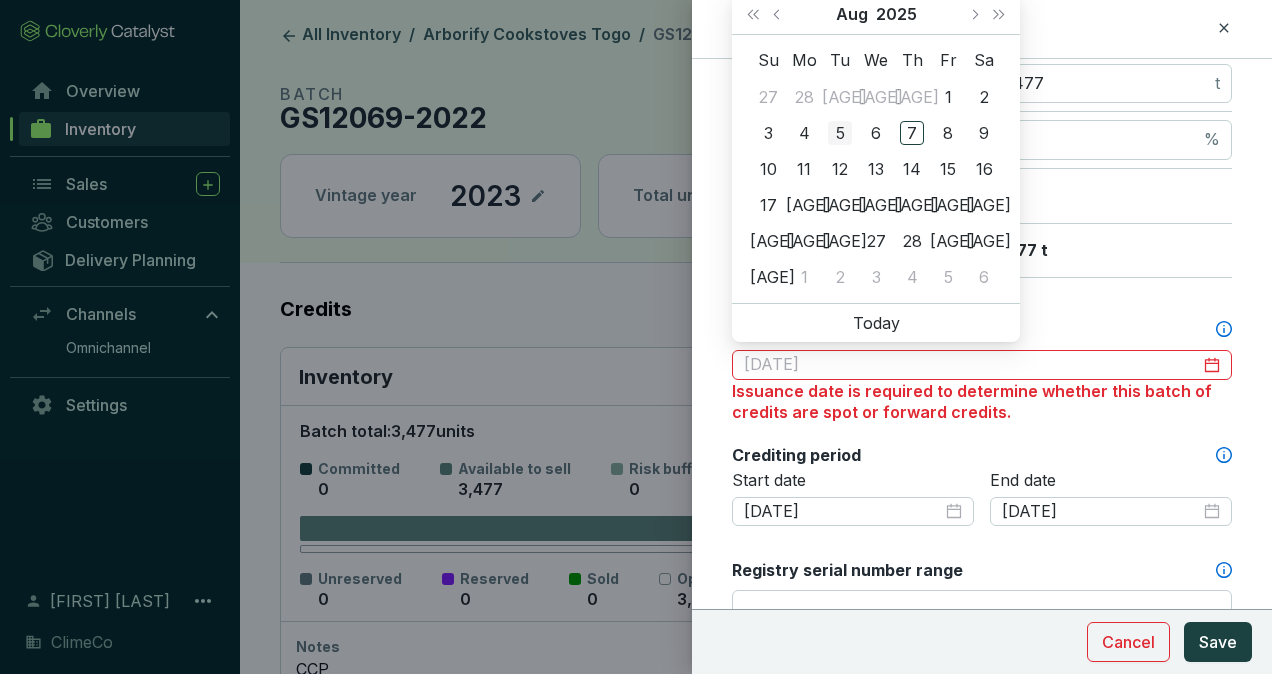 click on "5" at bounding box center (840, 133) 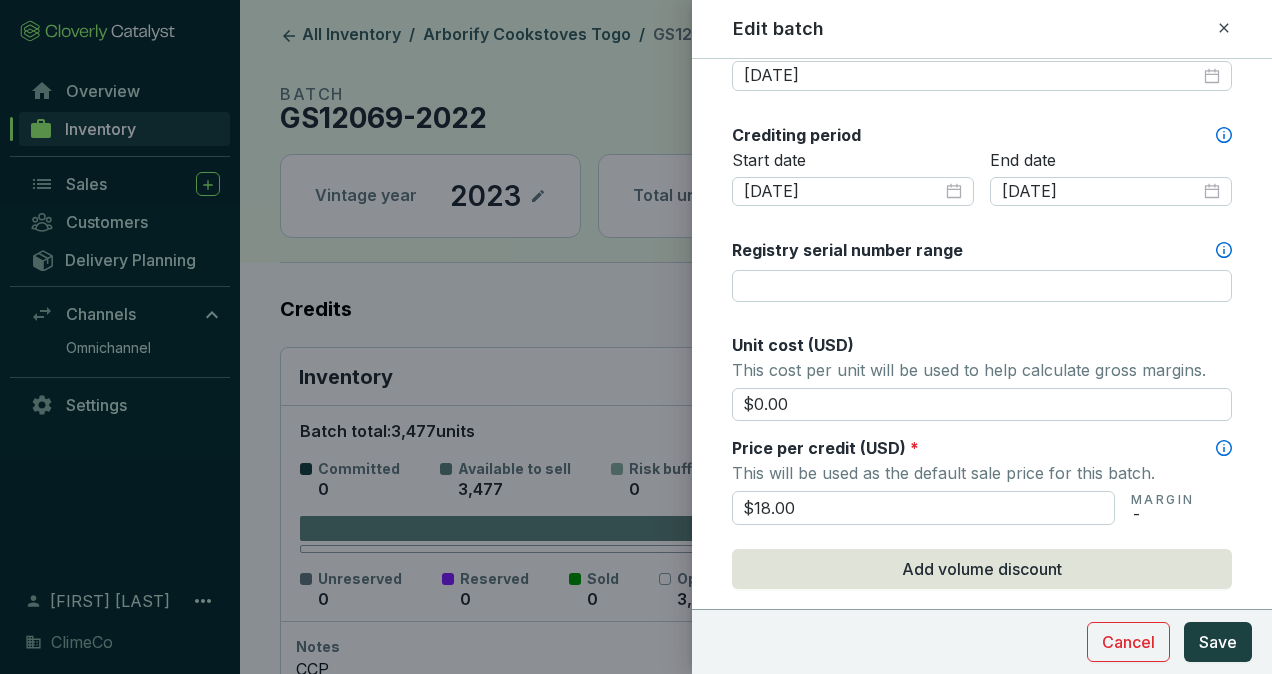 scroll, scrollTop: 757, scrollLeft: 0, axis: vertical 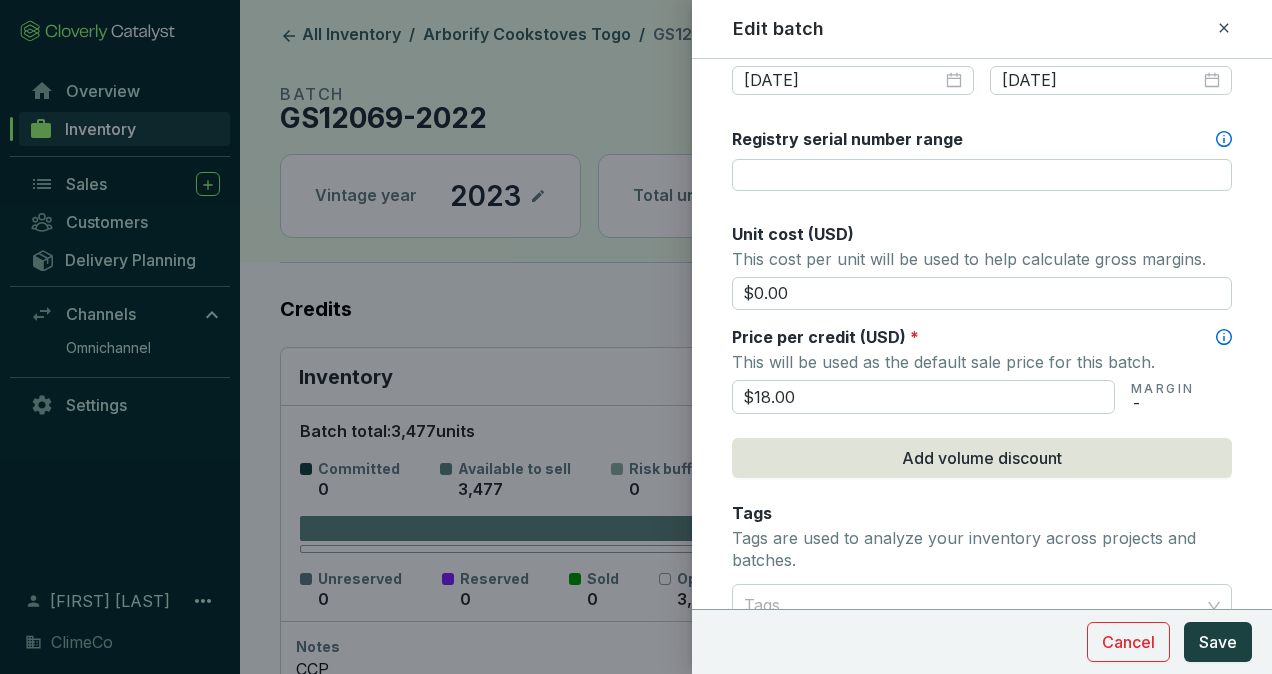 click on "Cancel Save" at bounding box center (982, 641) 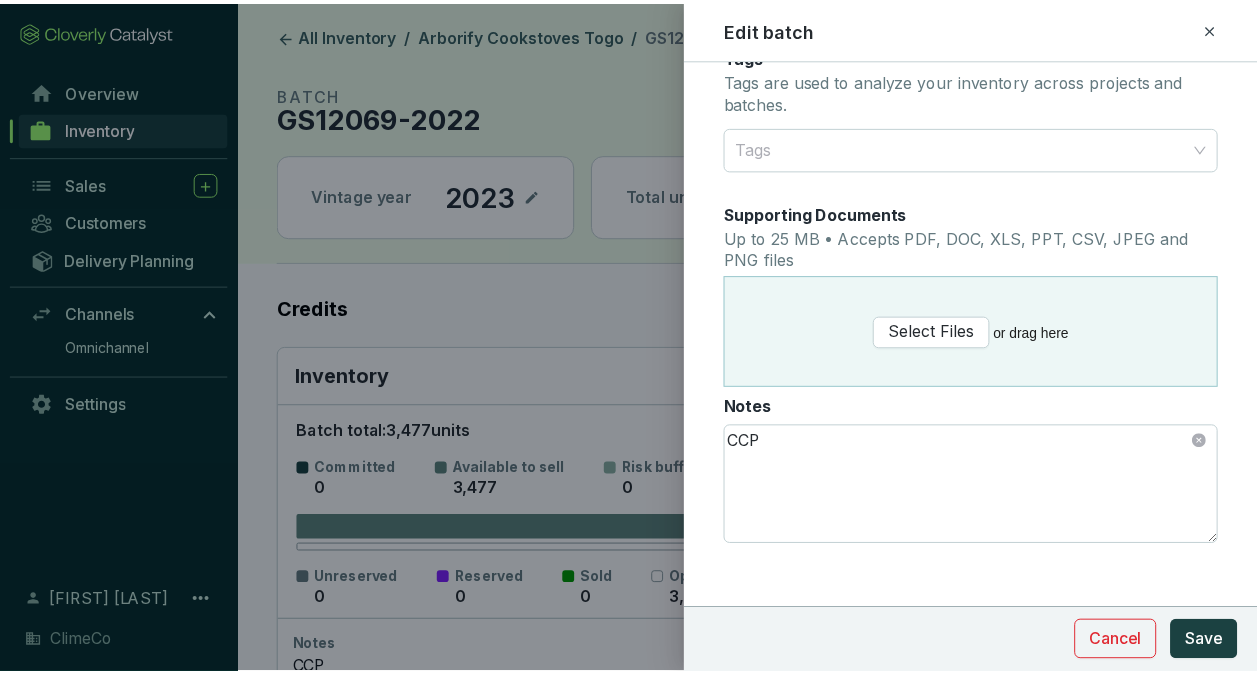 scroll, scrollTop: 1223, scrollLeft: 0, axis: vertical 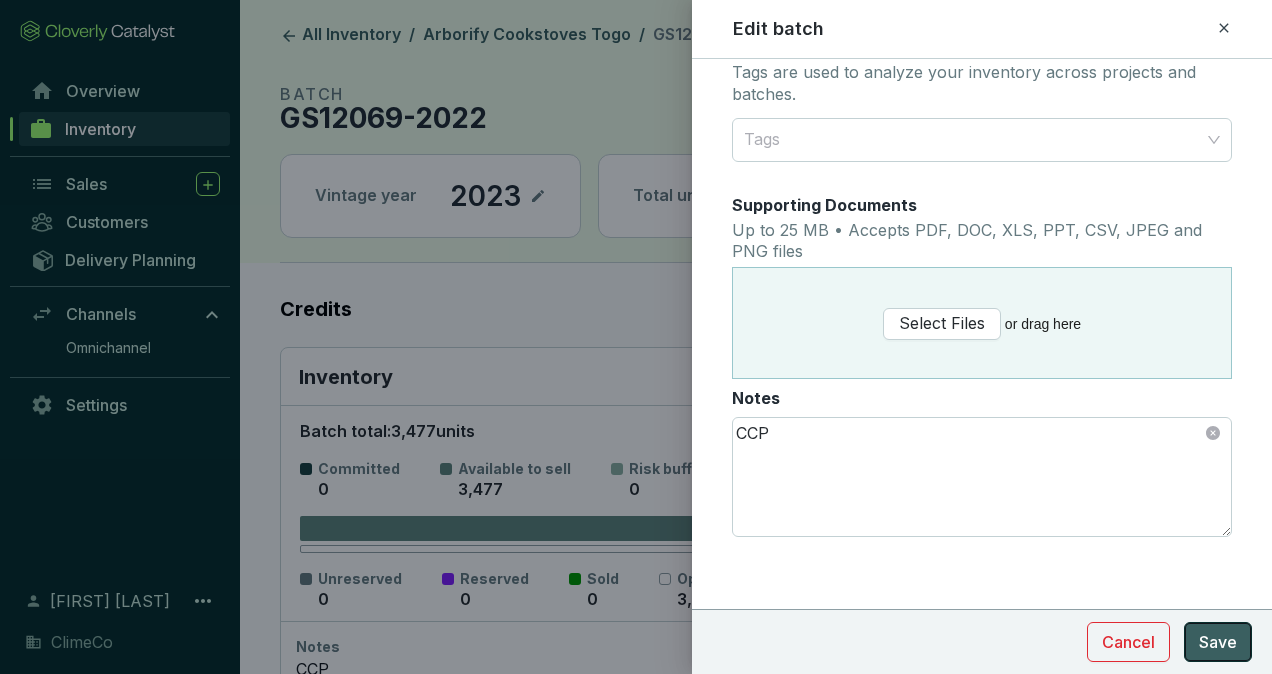 click on "Save" at bounding box center (1218, 642) 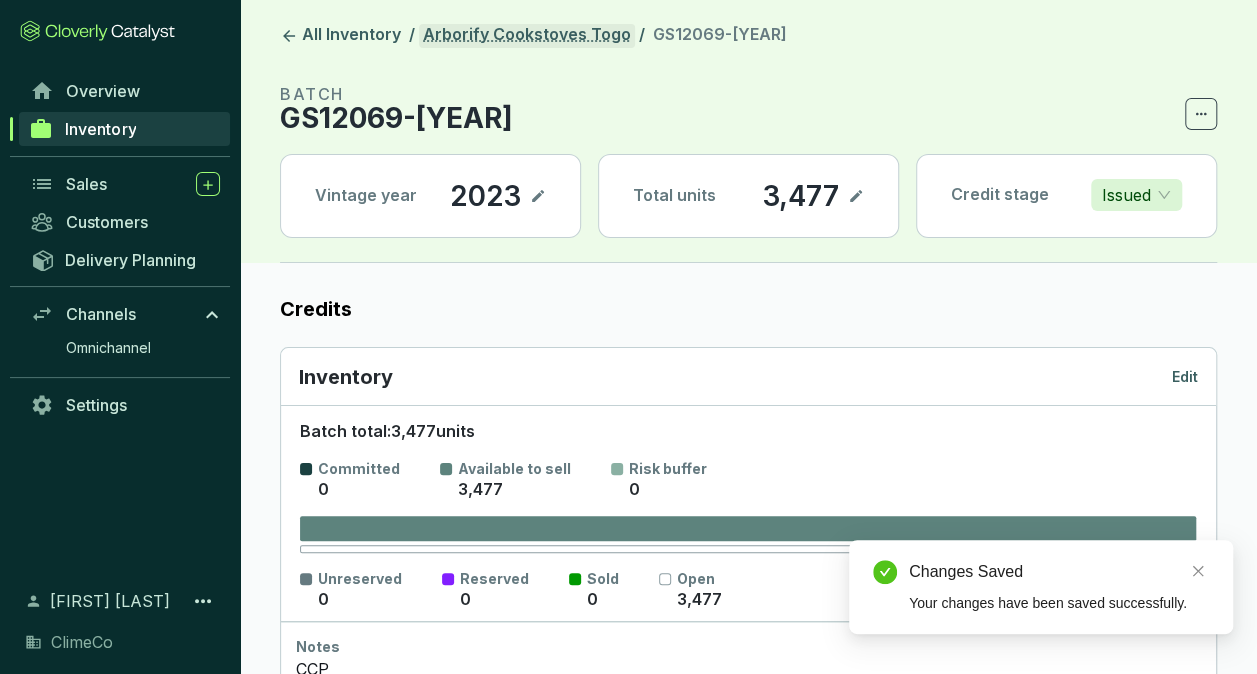 click on "Arborify Cookstoves Togo" at bounding box center [527, 36] 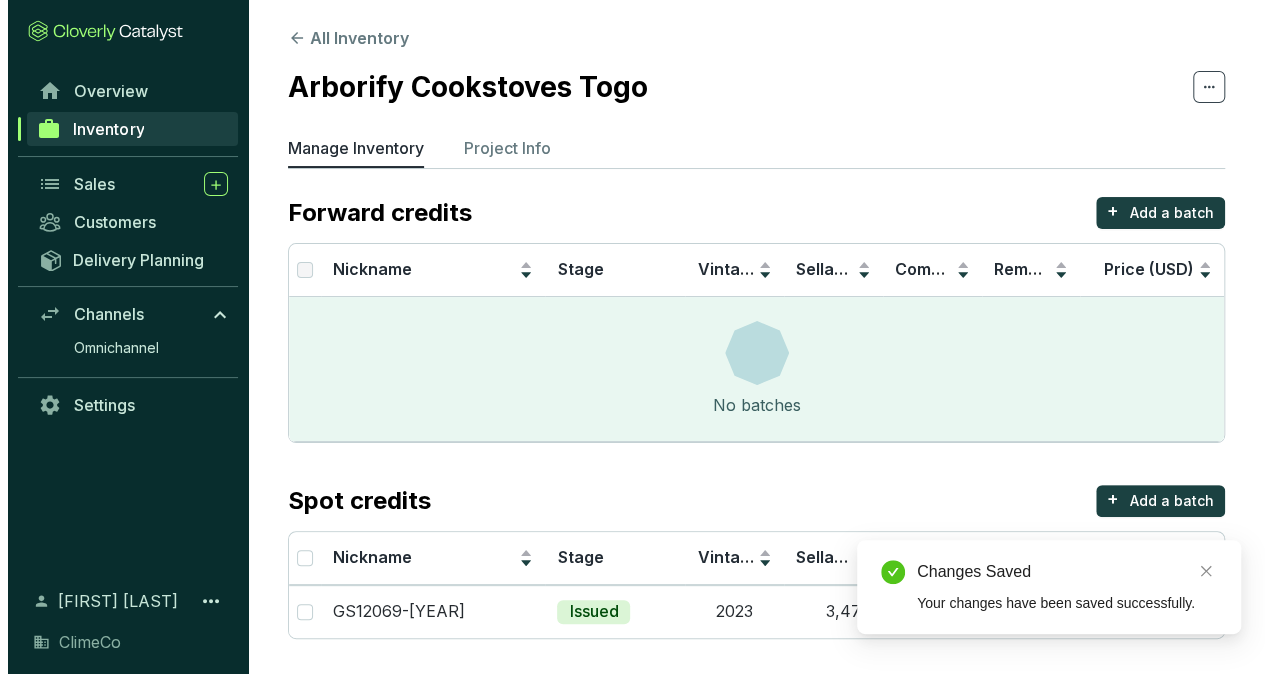 scroll, scrollTop: 5, scrollLeft: 0, axis: vertical 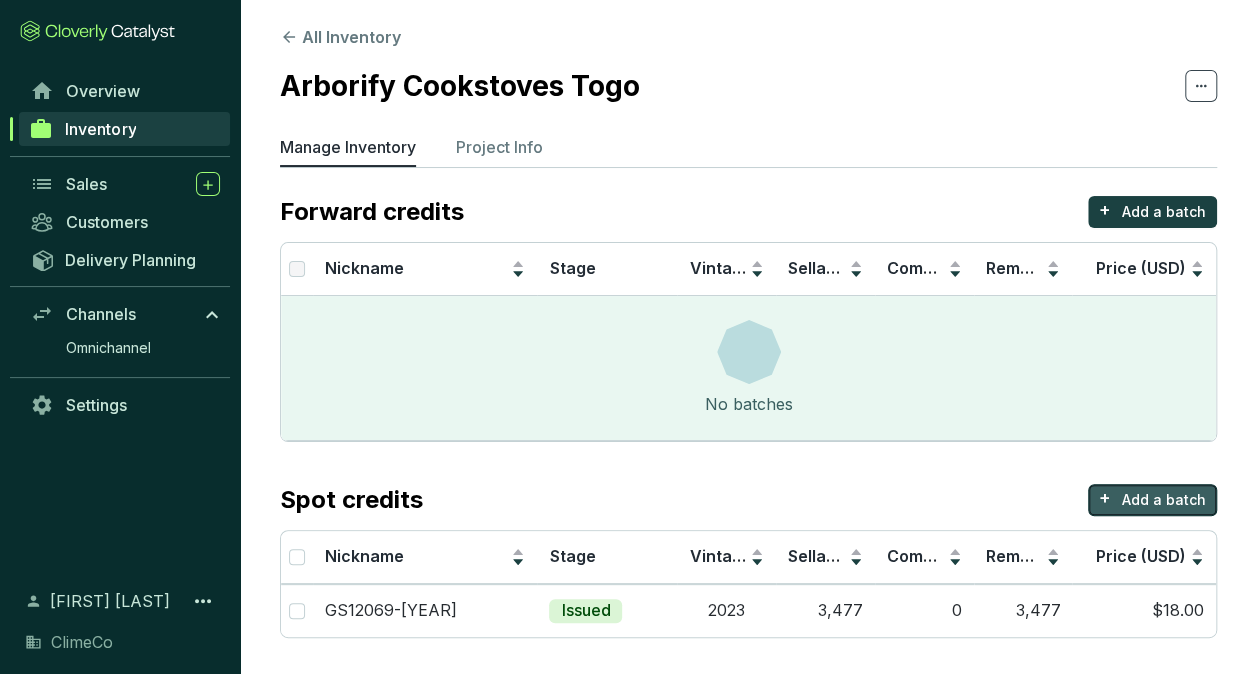 click on "+ Add a batch" at bounding box center (1152, 500) 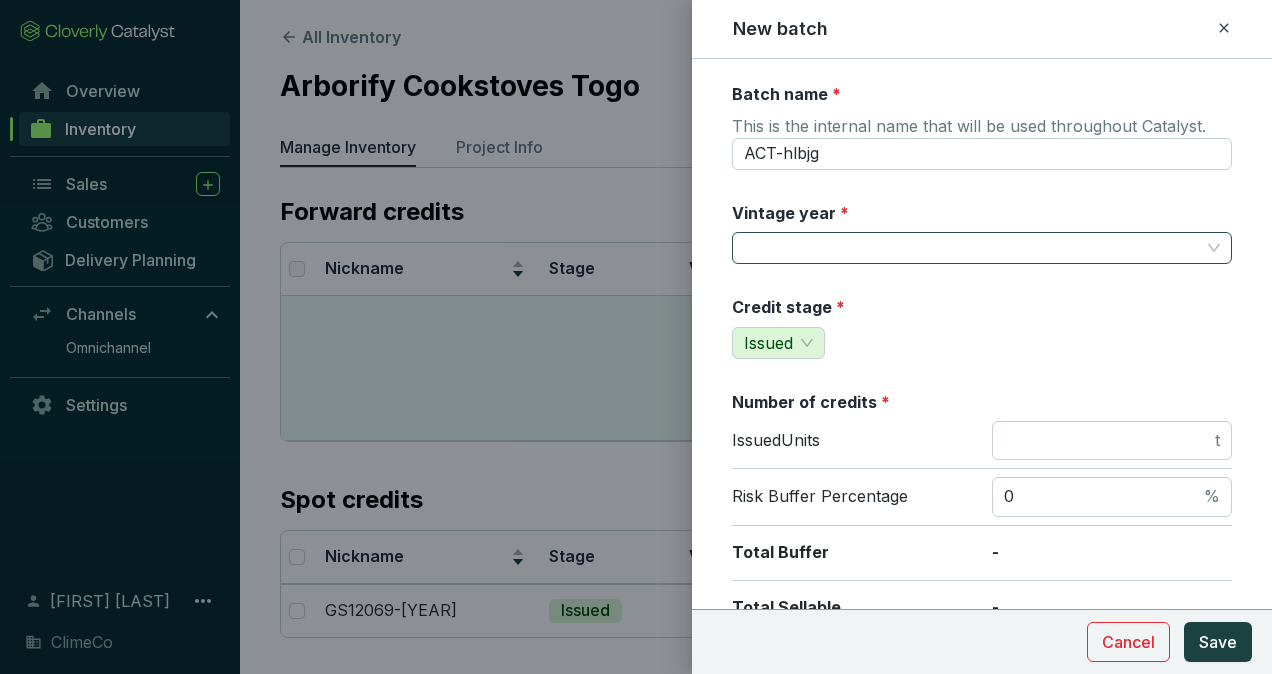 click on "Vintage year   *" at bounding box center (972, 248) 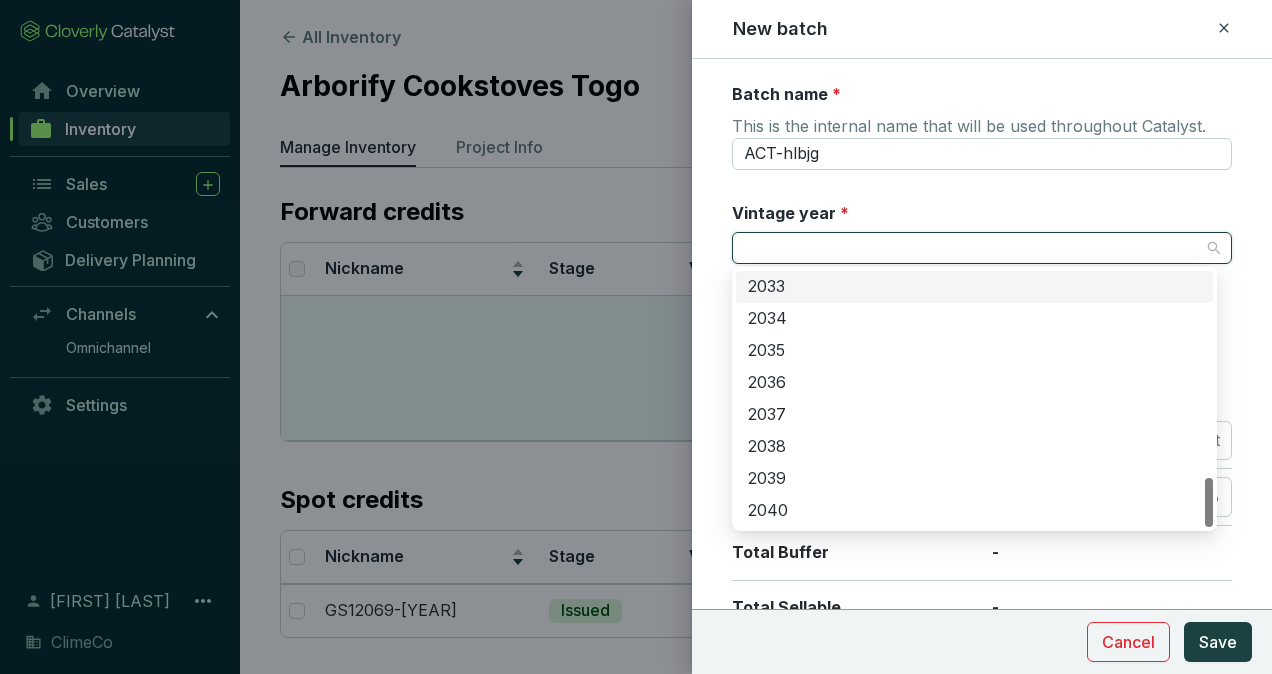 scroll, scrollTop: 656, scrollLeft: 0, axis: vertical 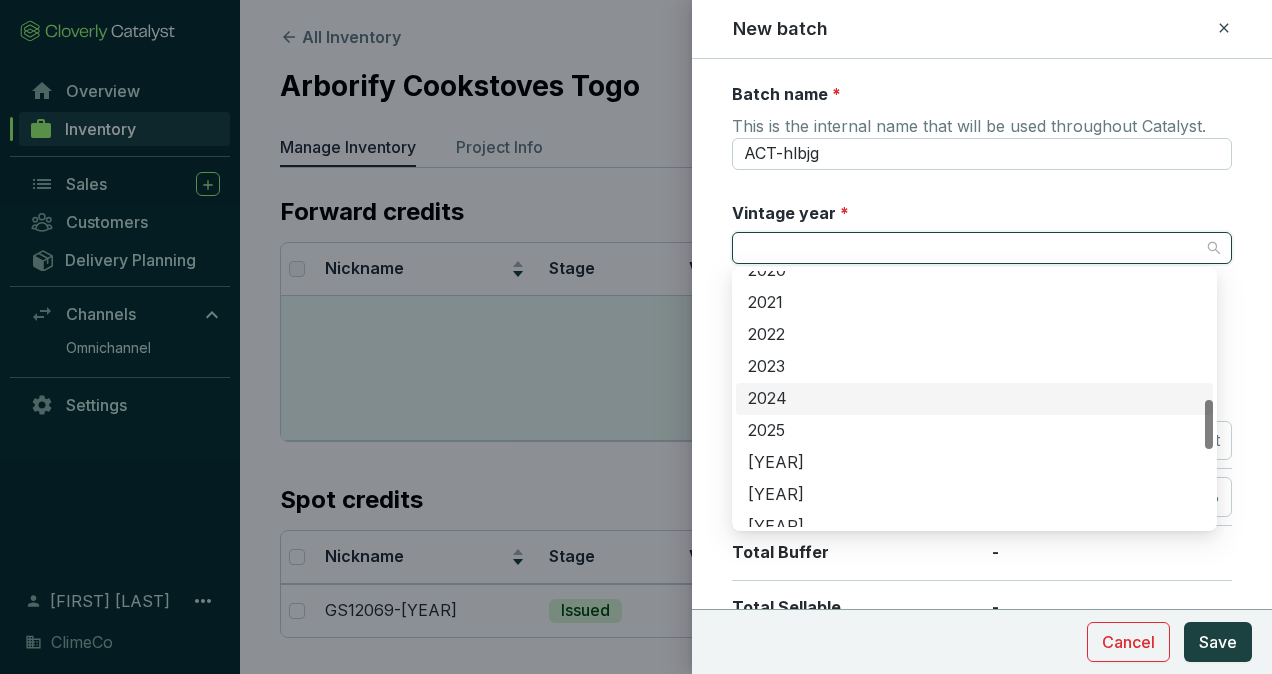 click on "2024" at bounding box center (974, 399) 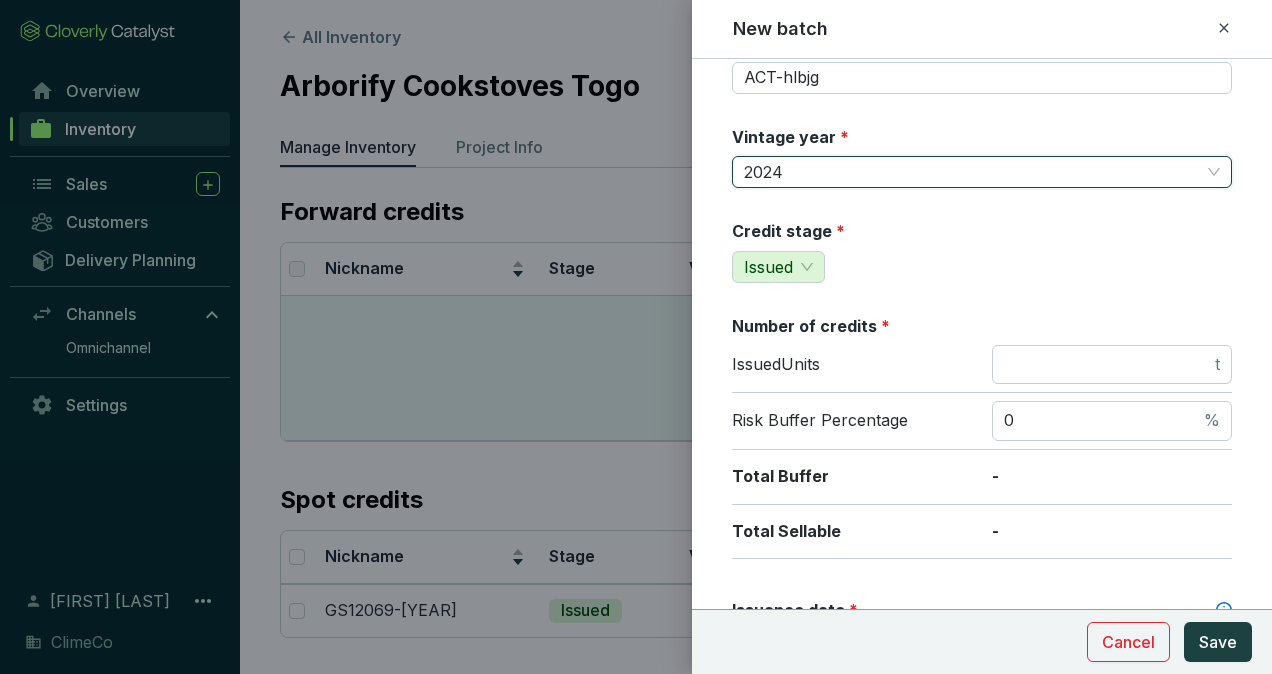 scroll, scrollTop: 100, scrollLeft: 0, axis: vertical 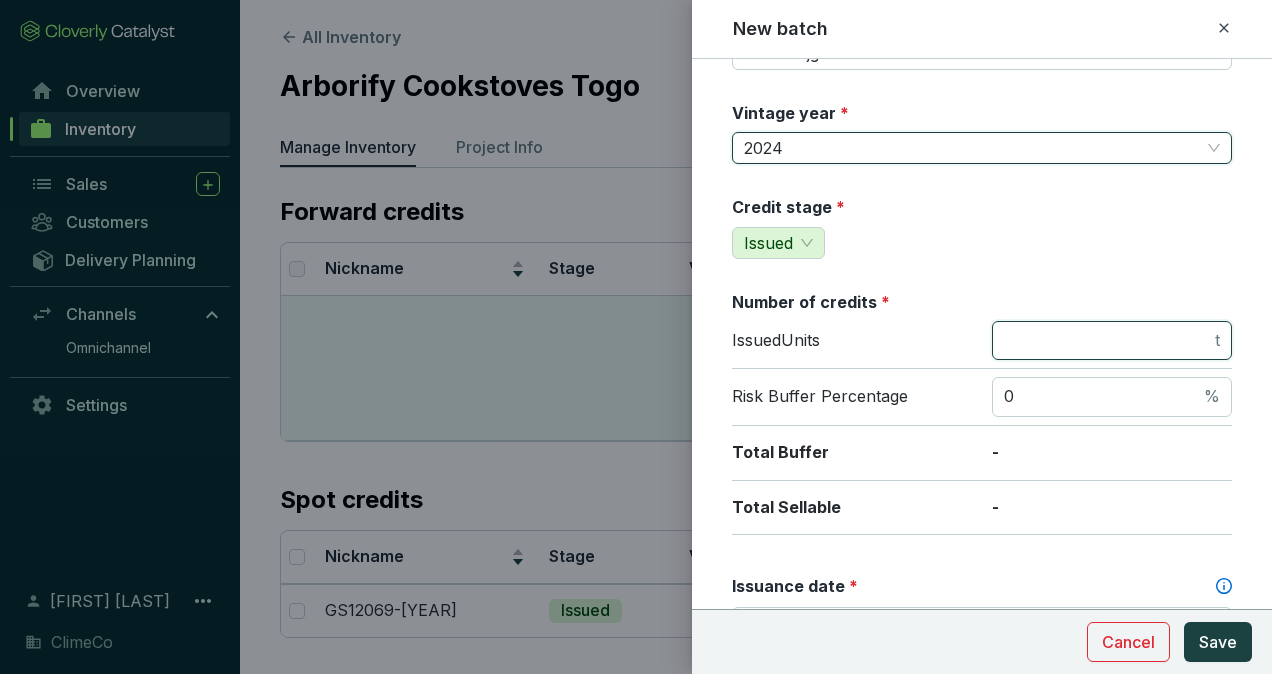 click at bounding box center (1107, 341) 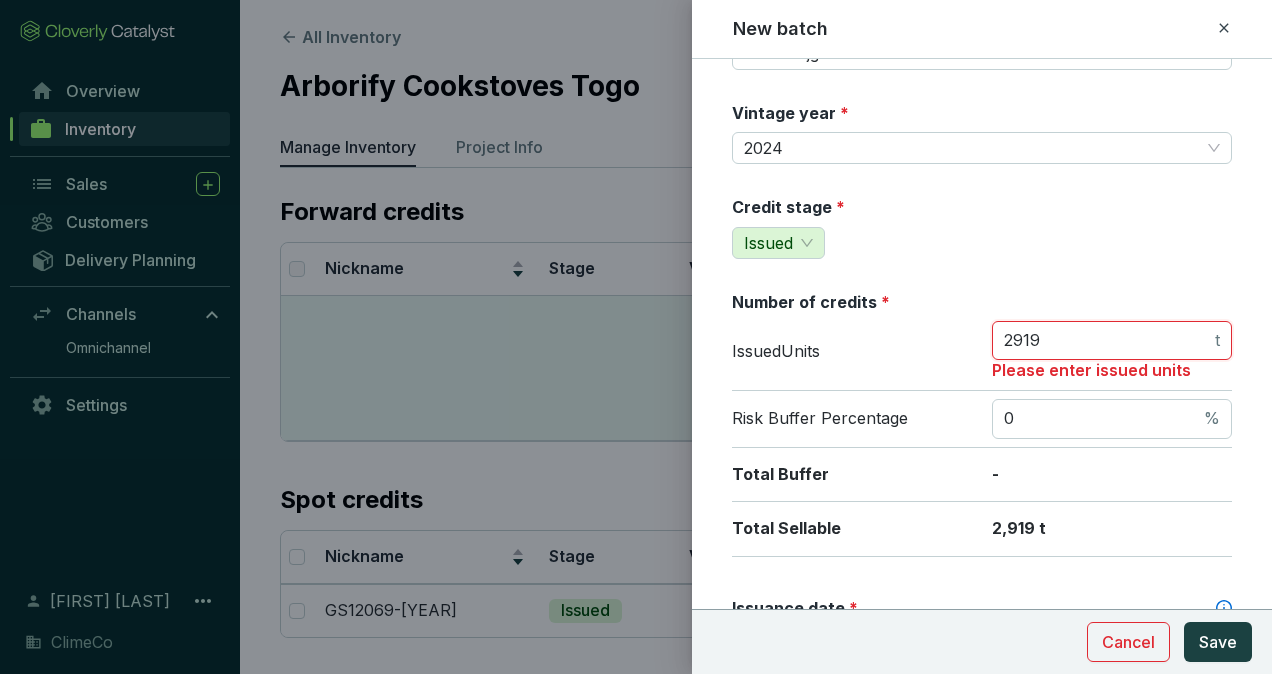 type on "2919" 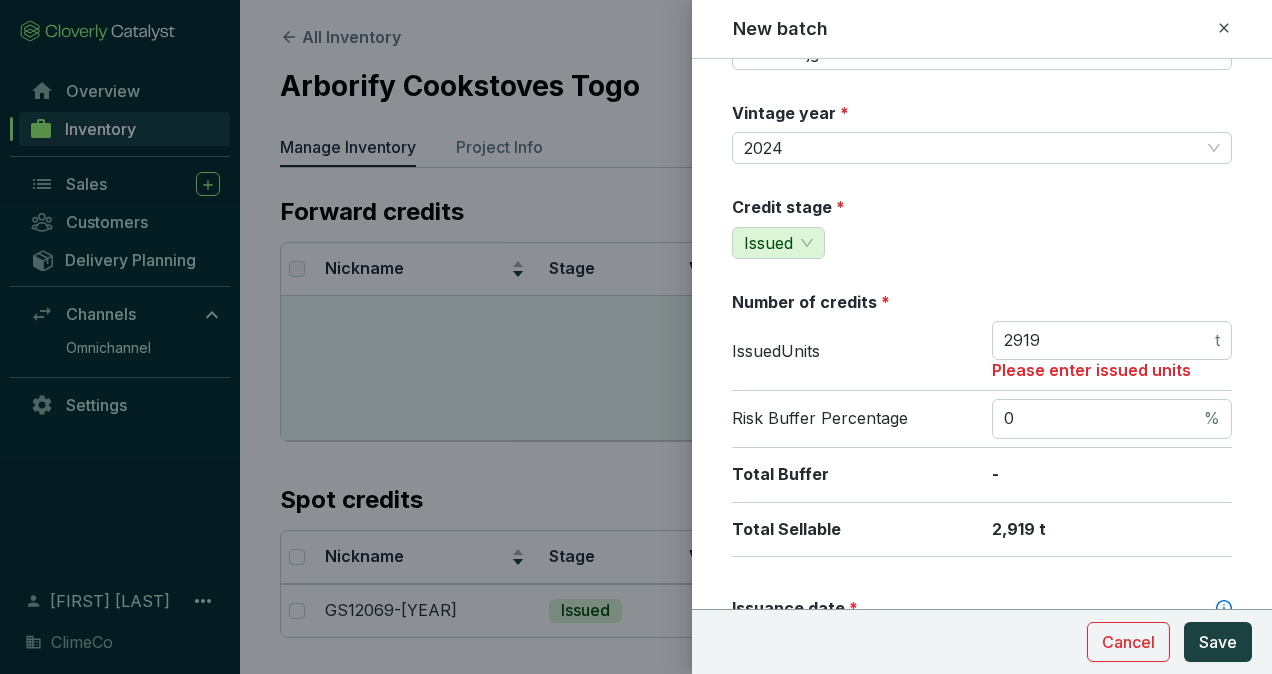 click on "Issued  Units 2919 t Please enter issued units" at bounding box center [982, 356] 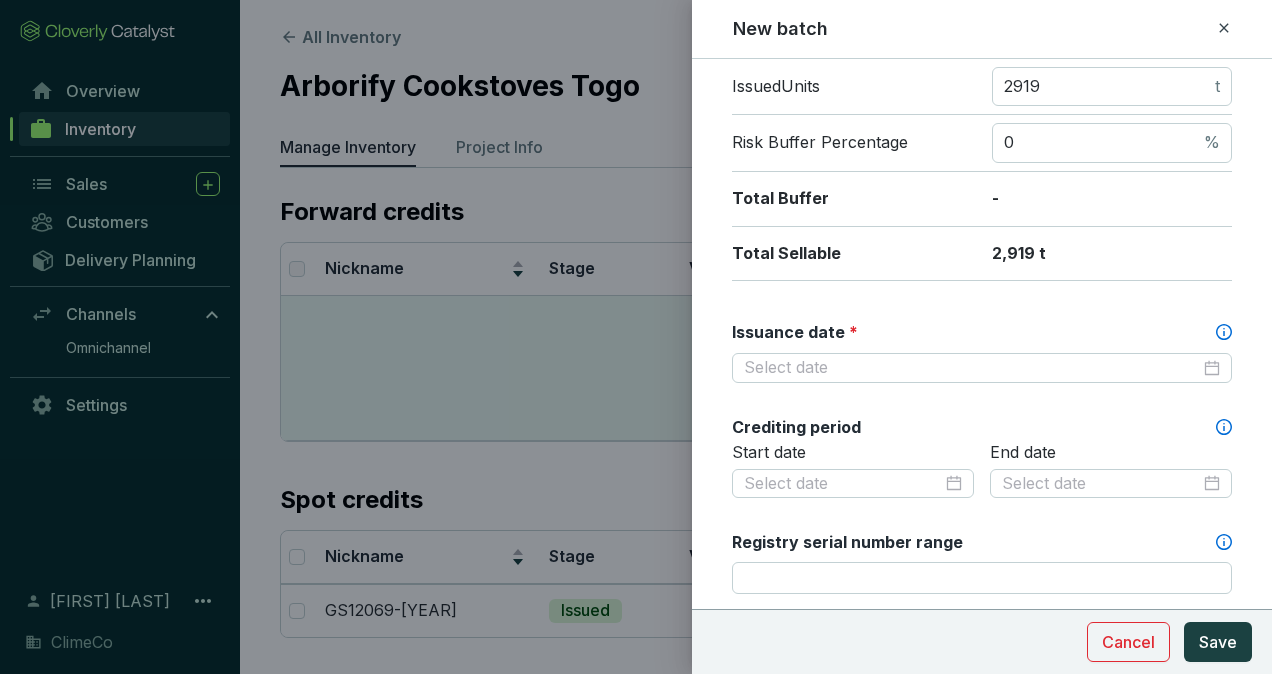 scroll, scrollTop: 400, scrollLeft: 0, axis: vertical 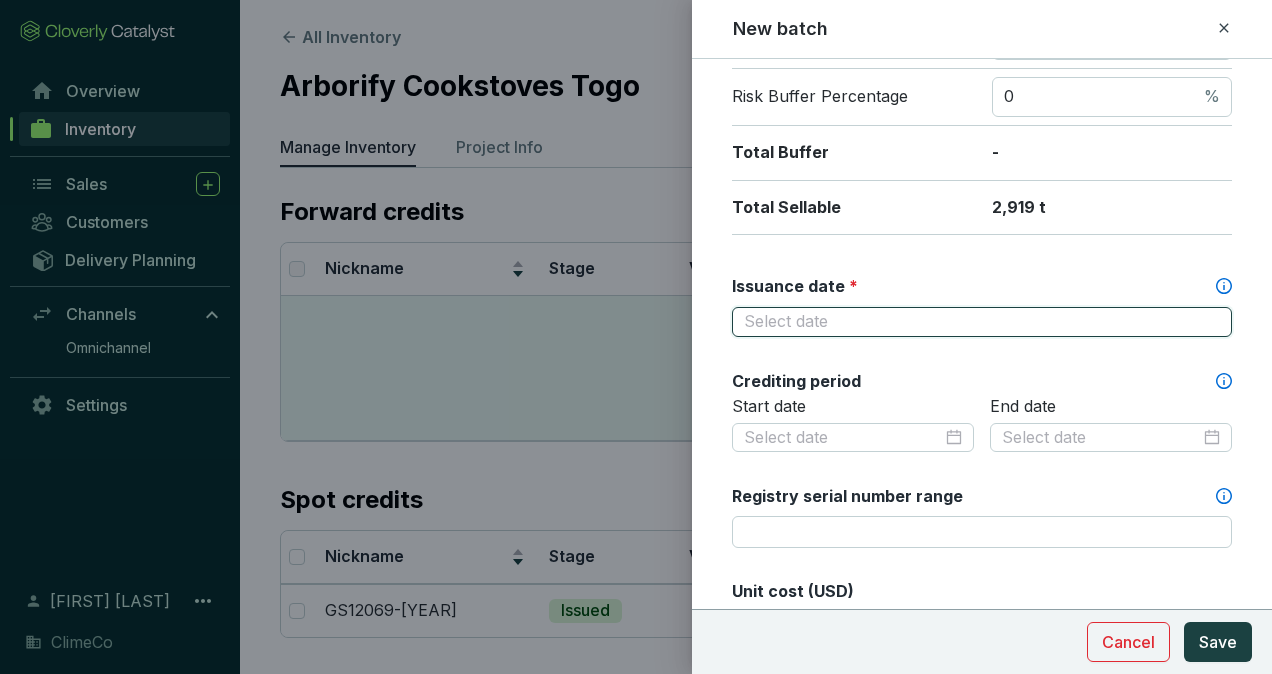 click on "Issuance date   *" at bounding box center [972, 322] 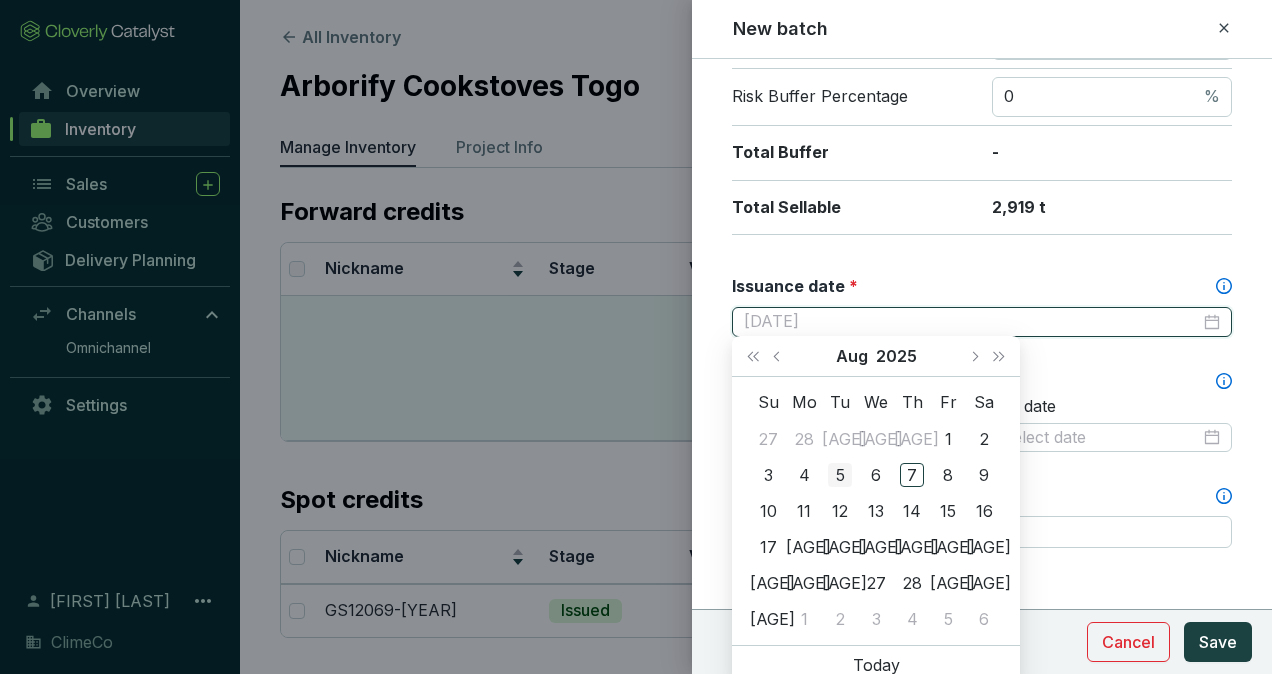type on "[DATE]" 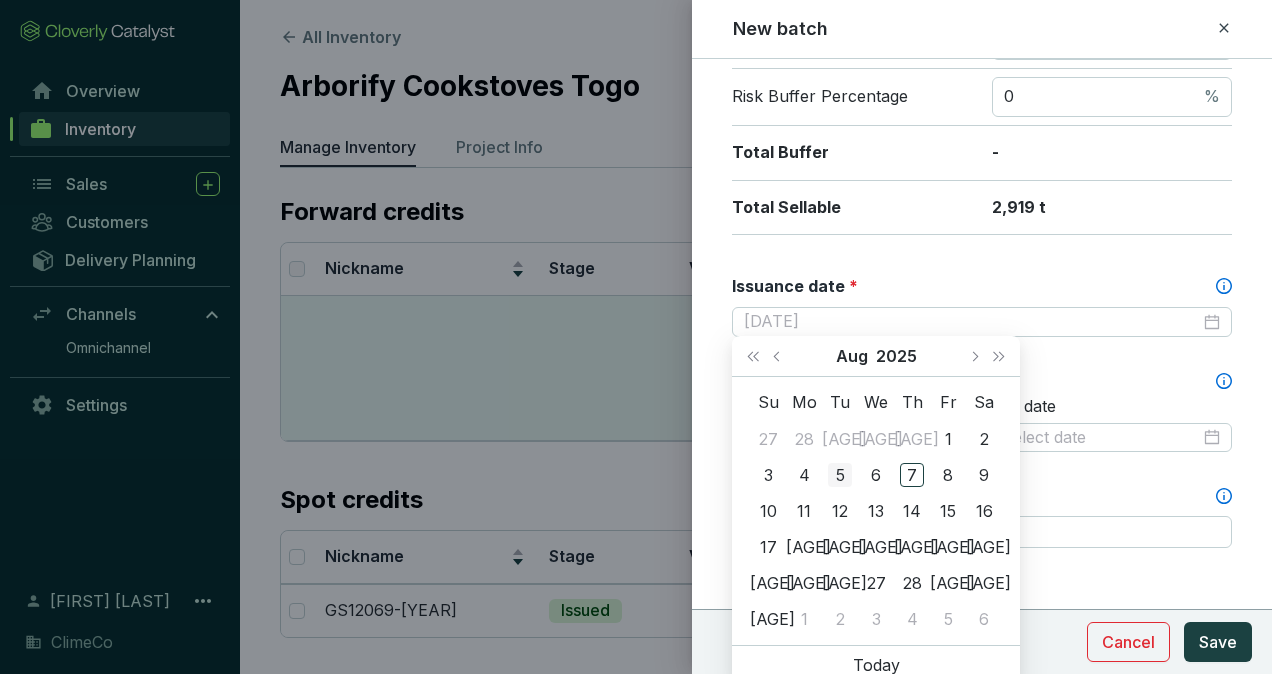 click on "5" at bounding box center [840, 475] 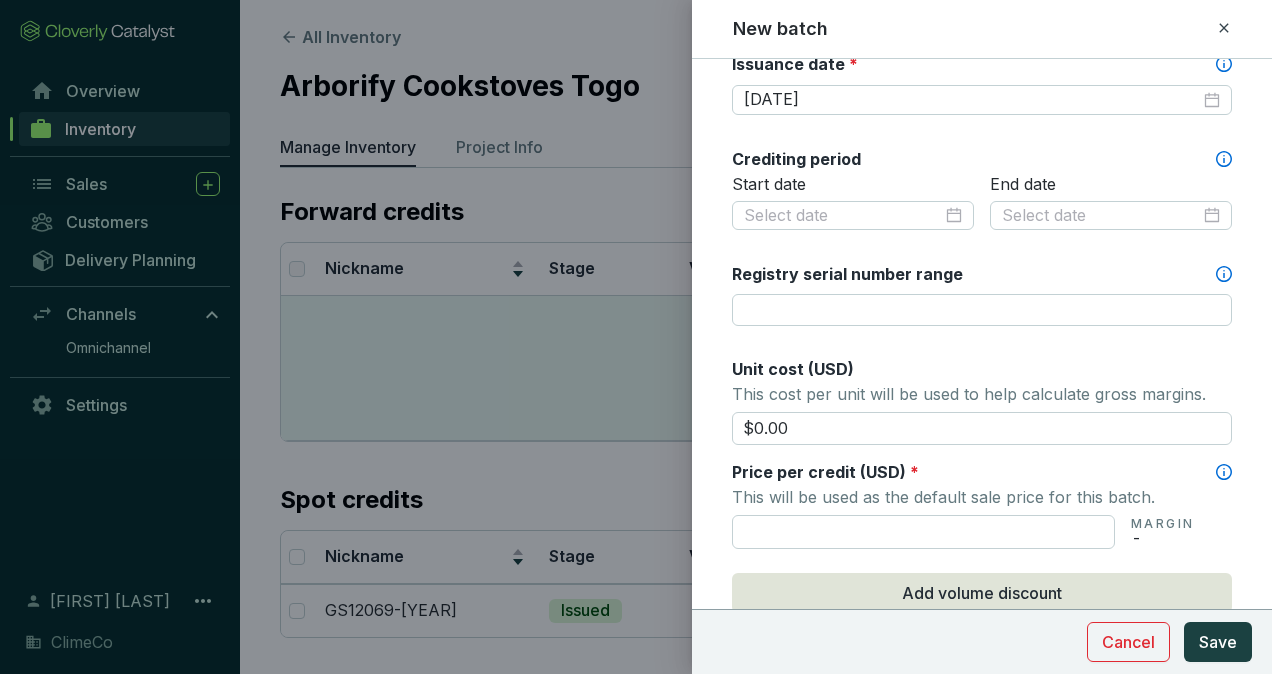 scroll, scrollTop: 700, scrollLeft: 0, axis: vertical 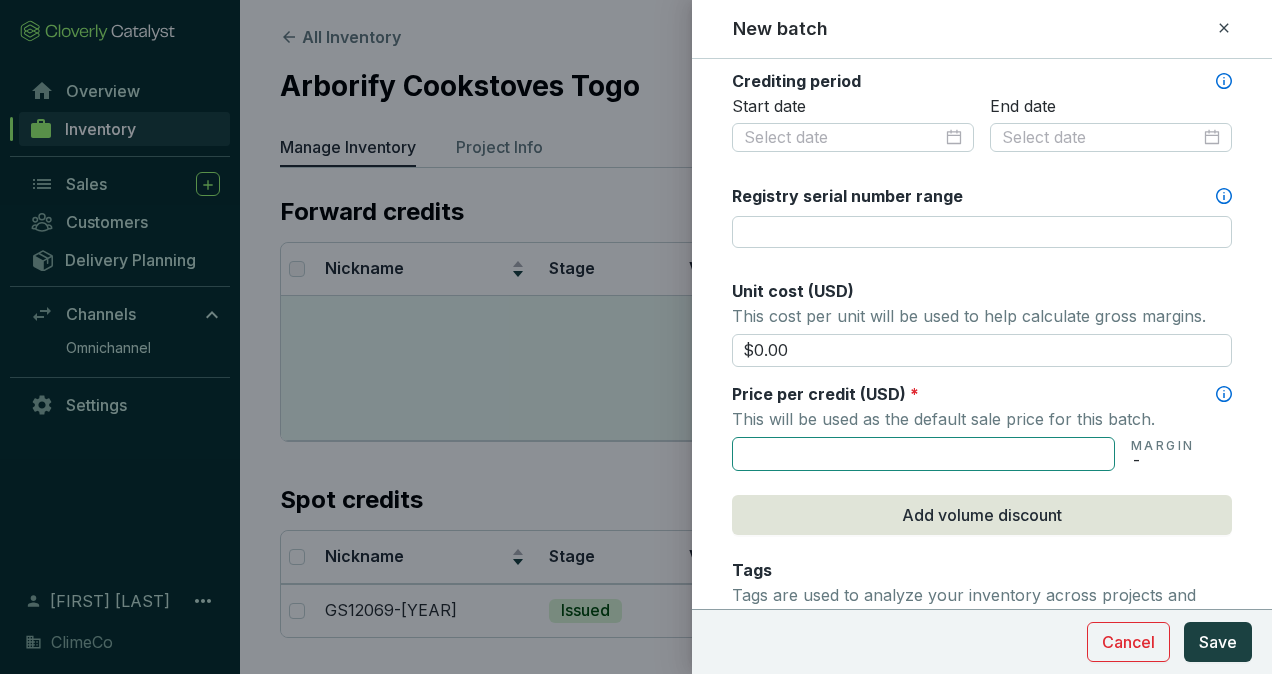 click at bounding box center [923, 454] 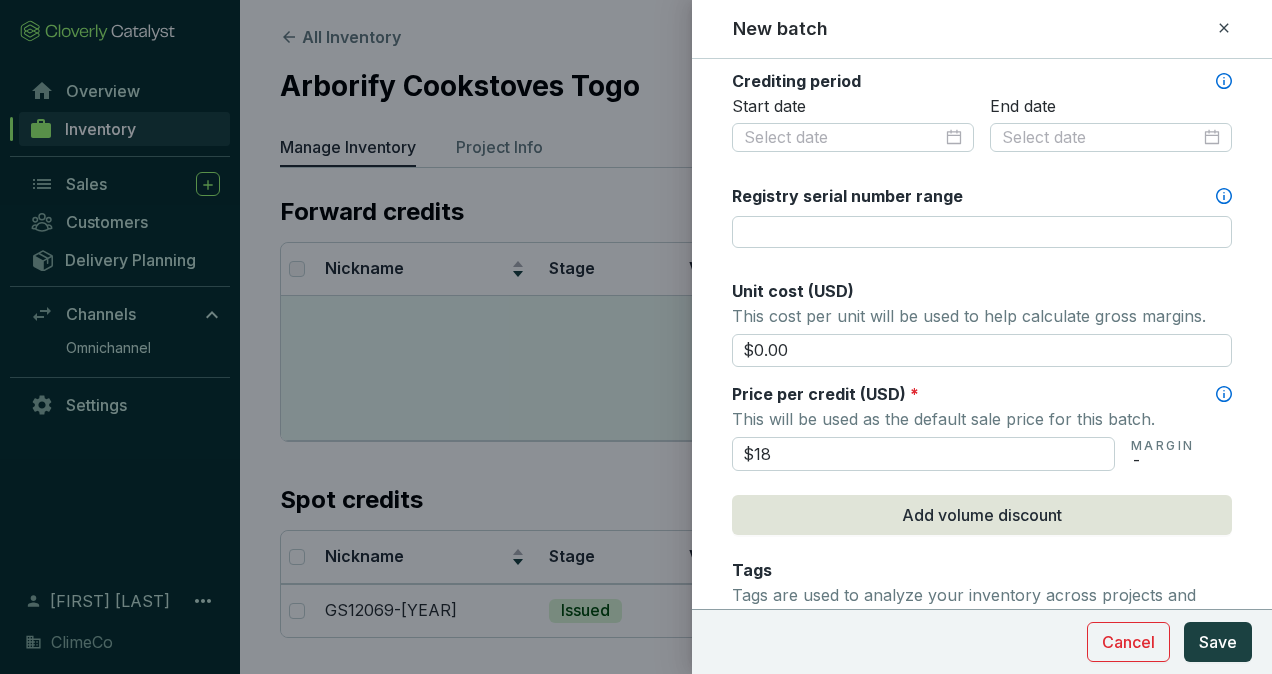 type on "$18.00" 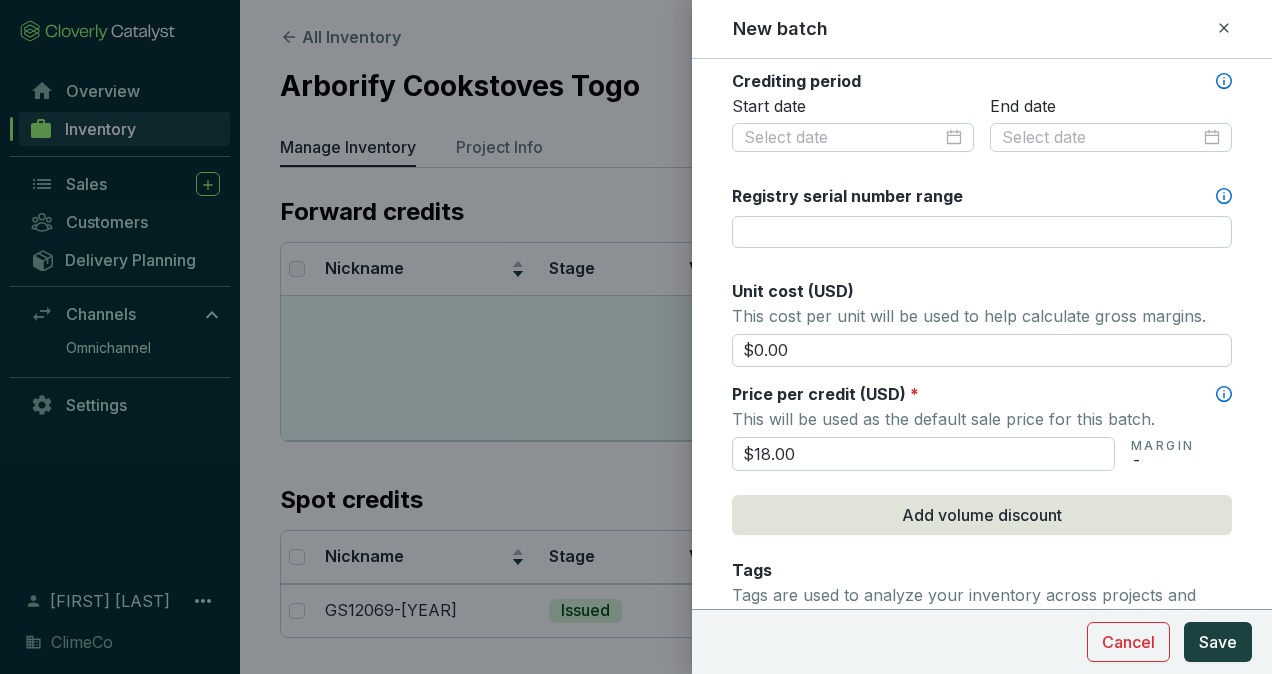 click on "Batch status has been changed to Issued
Batch name   * This is the internal name that will be used throughout Catalyst. ACT-hlbjg Vintage year   * [YEAR] Credit stage   * Issued Number of credits   * Issued  Units 2919 t Risk Buffer Percentage 0 % Total Buffer -  Total Sellable 2,919 t Issuance date   * [DATE] Crediting period   Start date End date Registry serial number range   Unit cost (USD)   This cost per unit will be used to help calculate gross margins. $0.00 Price per credit (USD)   * This will be used as the default sale price for this batch. $18.00 MARGIN - Add volume discount Tags   Tags are used to analyze your inventory across projects and batches.   Tags Notes   Cancel Save" at bounding box center [982, 185] 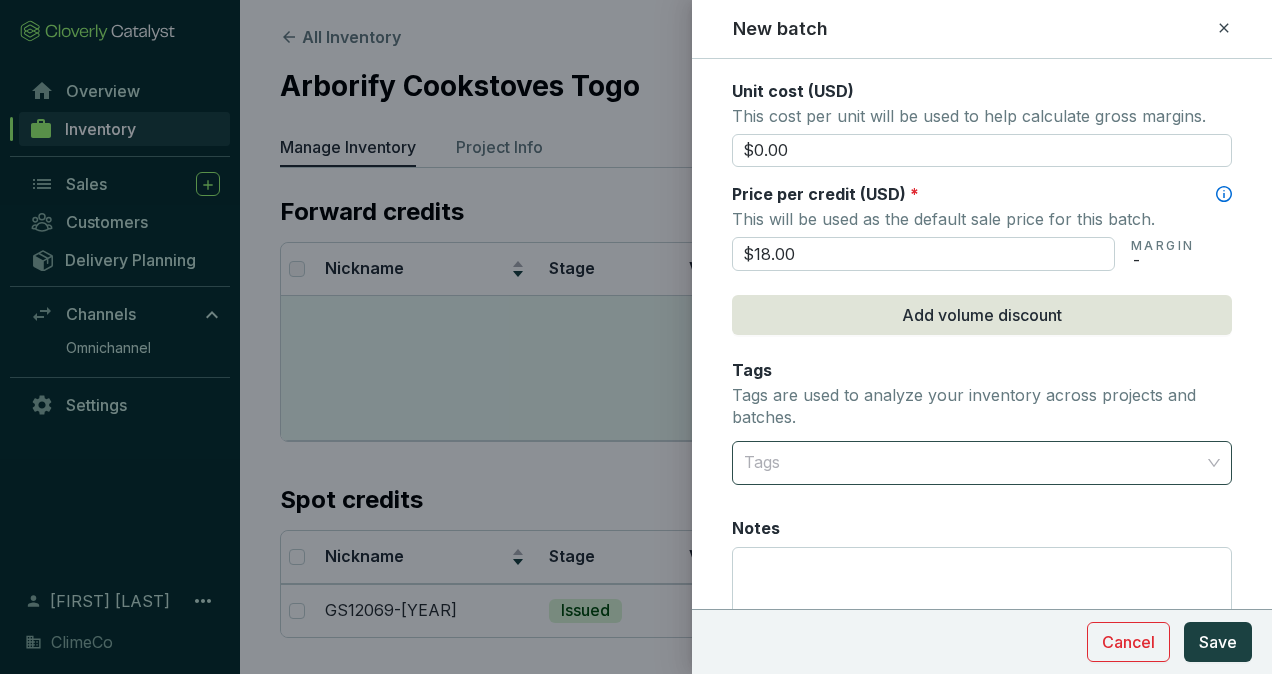 scroll, scrollTop: 1030, scrollLeft: 0, axis: vertical 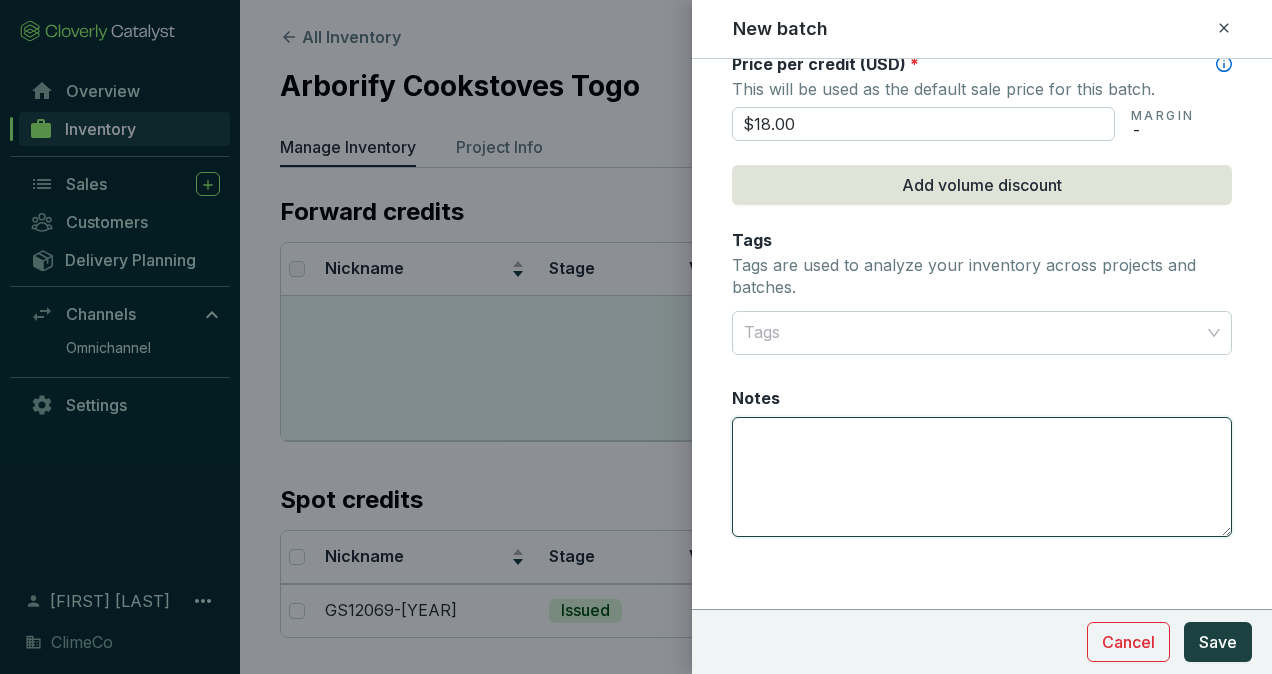 click on "Notes" at bounding box center (982, 477) 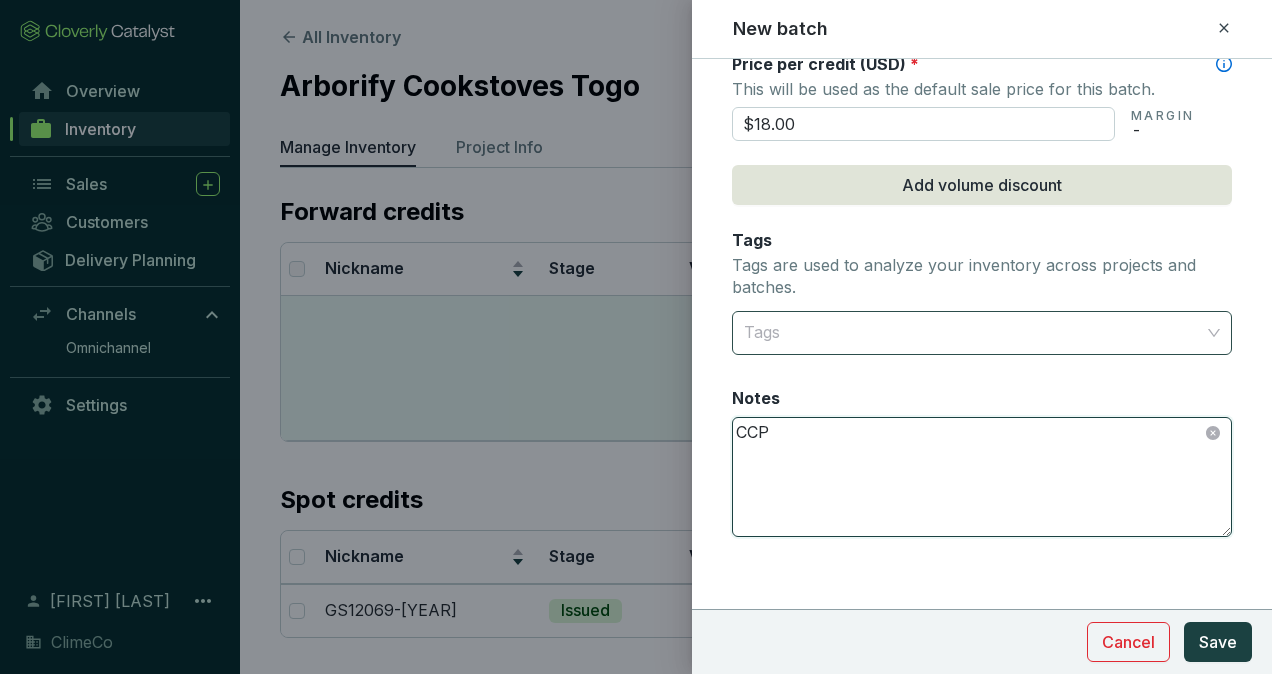 click at bounding box center [970, 333] 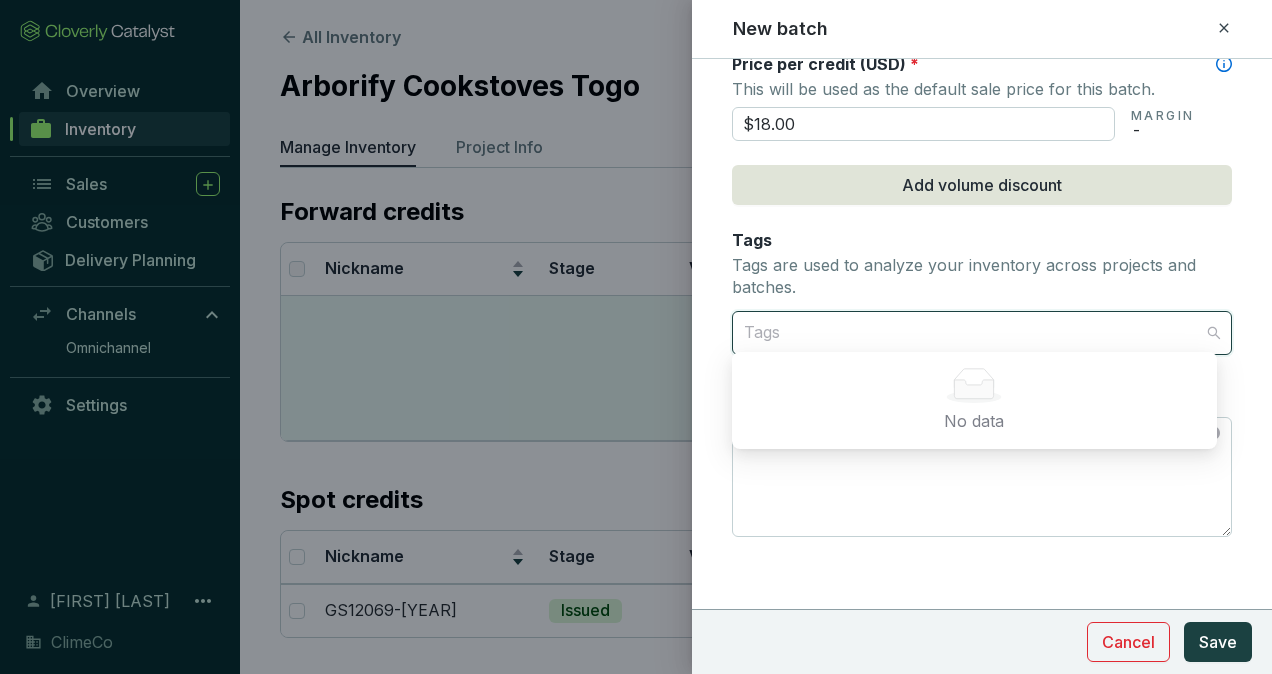 click on "Batch name   * This is the internal name that will be used throughout Catalyst. ACT-hlbjg Vintage year   * [YEAR] Credit stage   * Issued Number of credits   * Issued  Units 2919 t Risk Buffer Percentage 0 % Total Buffer -  Total Sellable 2,919 t Issuance date   * [DATE] Crediting period   Start date End date Registry serial number range   Unit cost (USD)   This cost per unit will be used to help calculate gross margins. $0.00 Price per credit (USD)   * This will be used as the default sale price for this batch. $18.00 MARGIN - Add volume discount Tags   Tags are used to analyze your inventory across projects and batches.   Tags Notes   CCP Cancel Save" at bounding box center (982, -145) 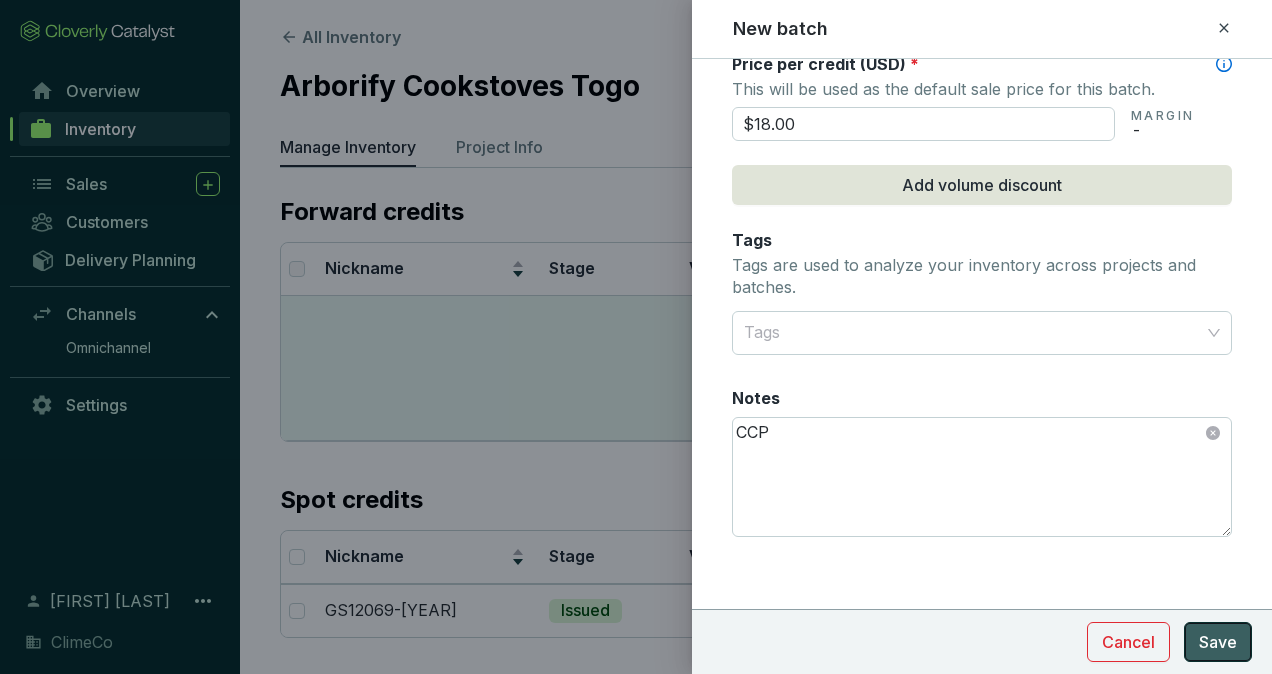 click on "Save" at bounding box center [1218, 642] 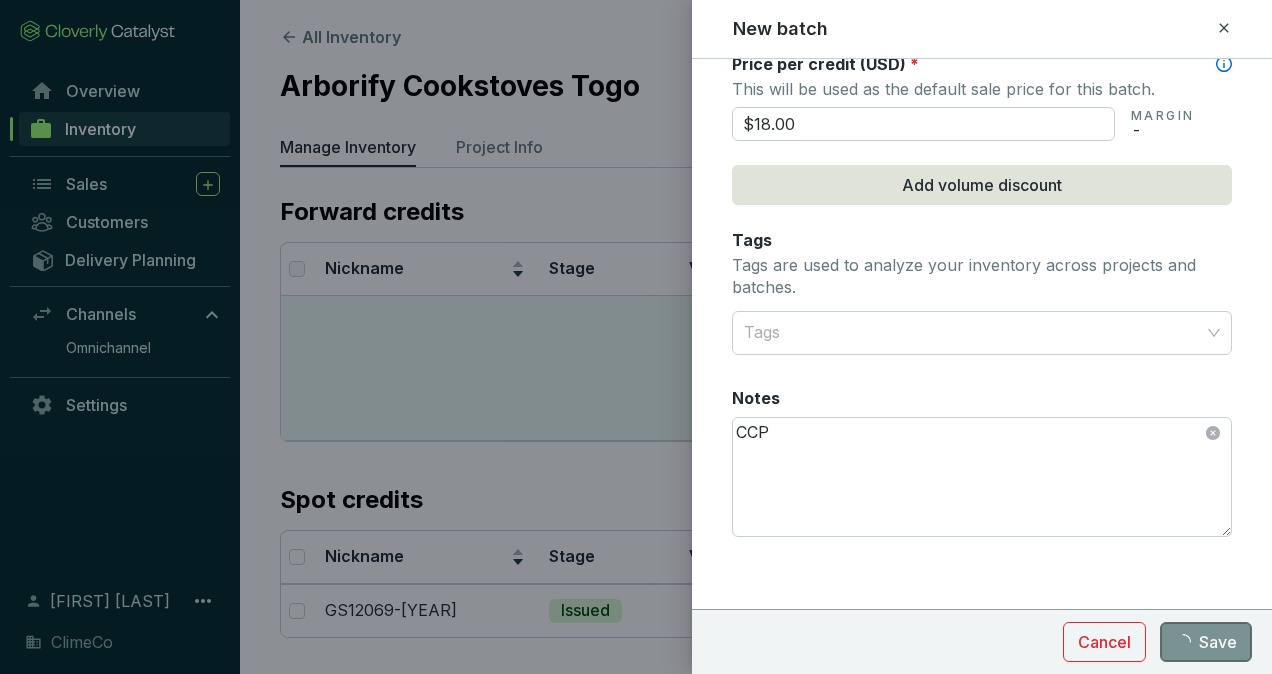 type 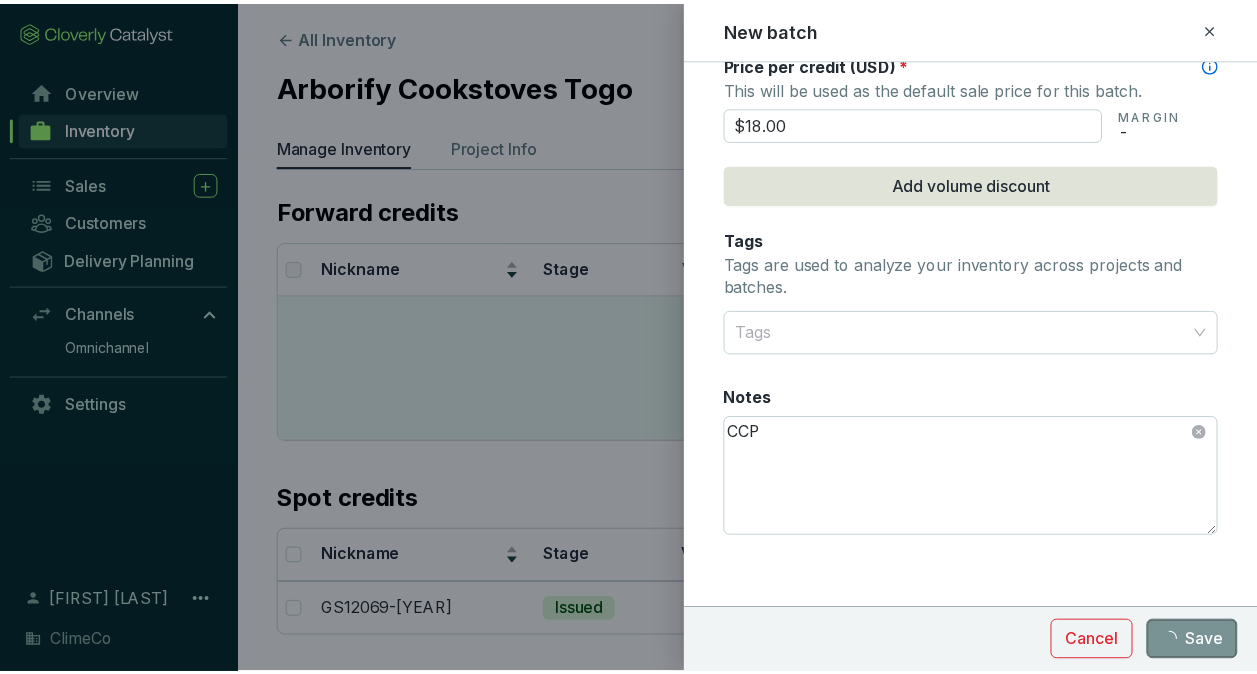scroll, scrollTop: 936, scrollLeft: 0, axis: vertical 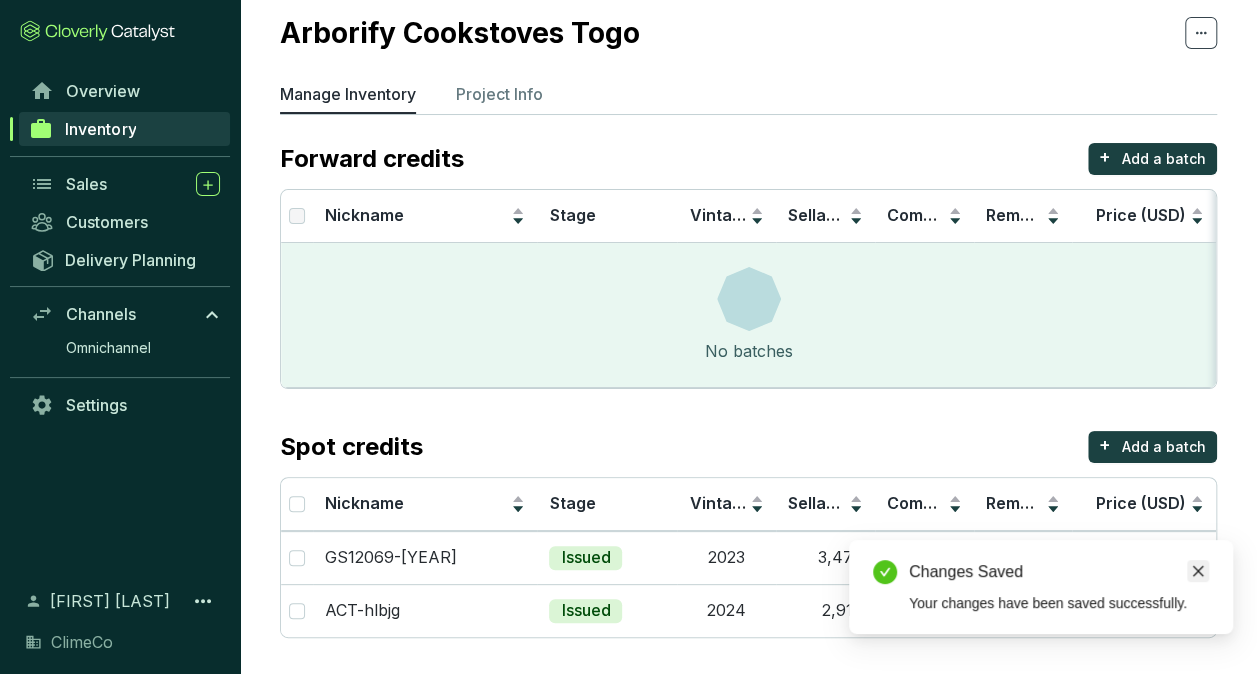 click 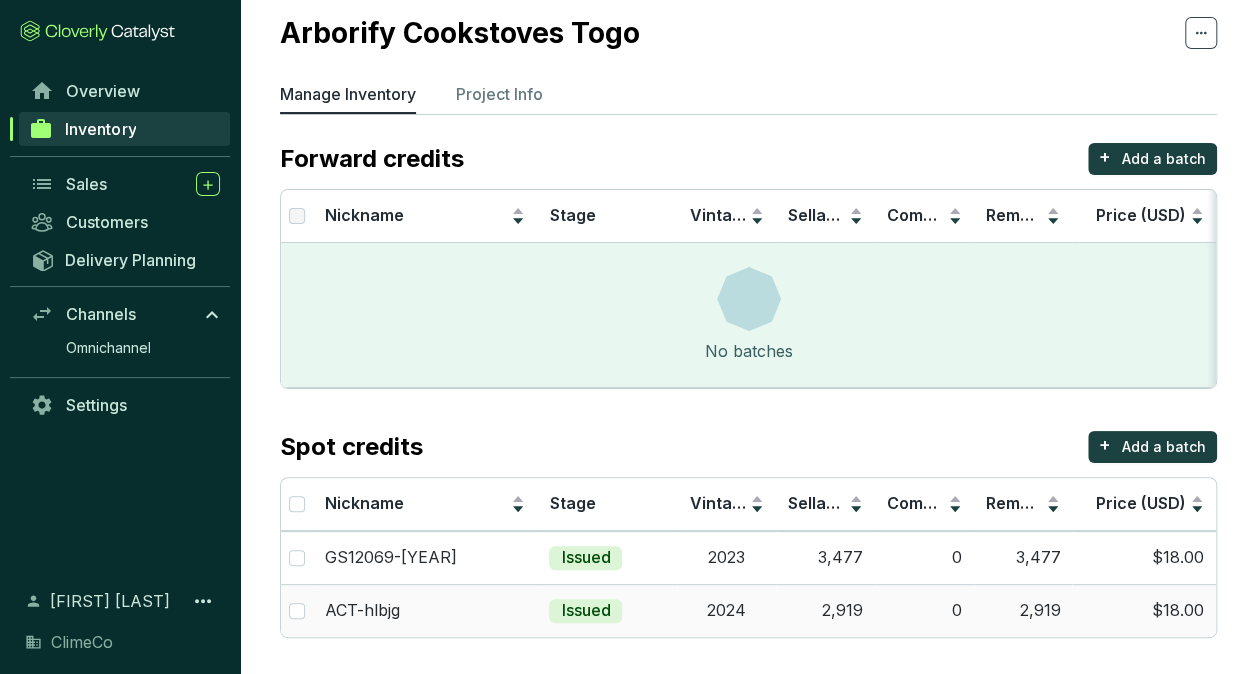 click on "ACT-hlbjg" at bounding box center (425, 611) 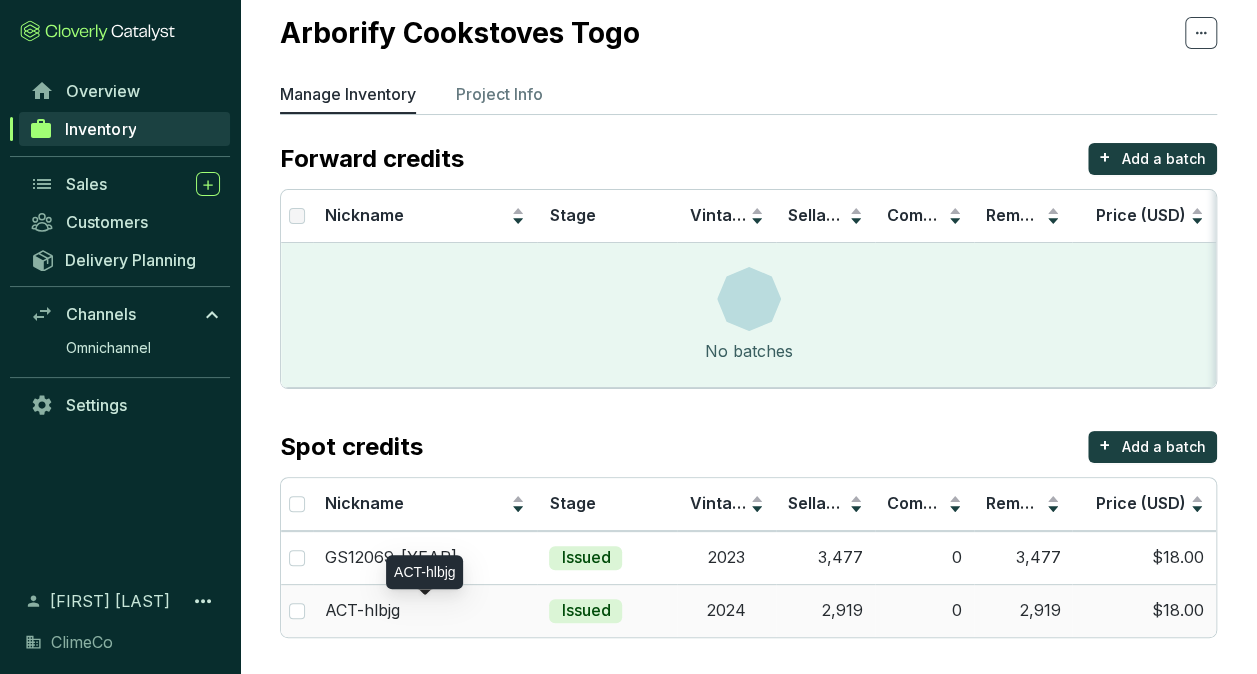 scroll, scrollTop: 0, scrollLeft: 0, axis: both 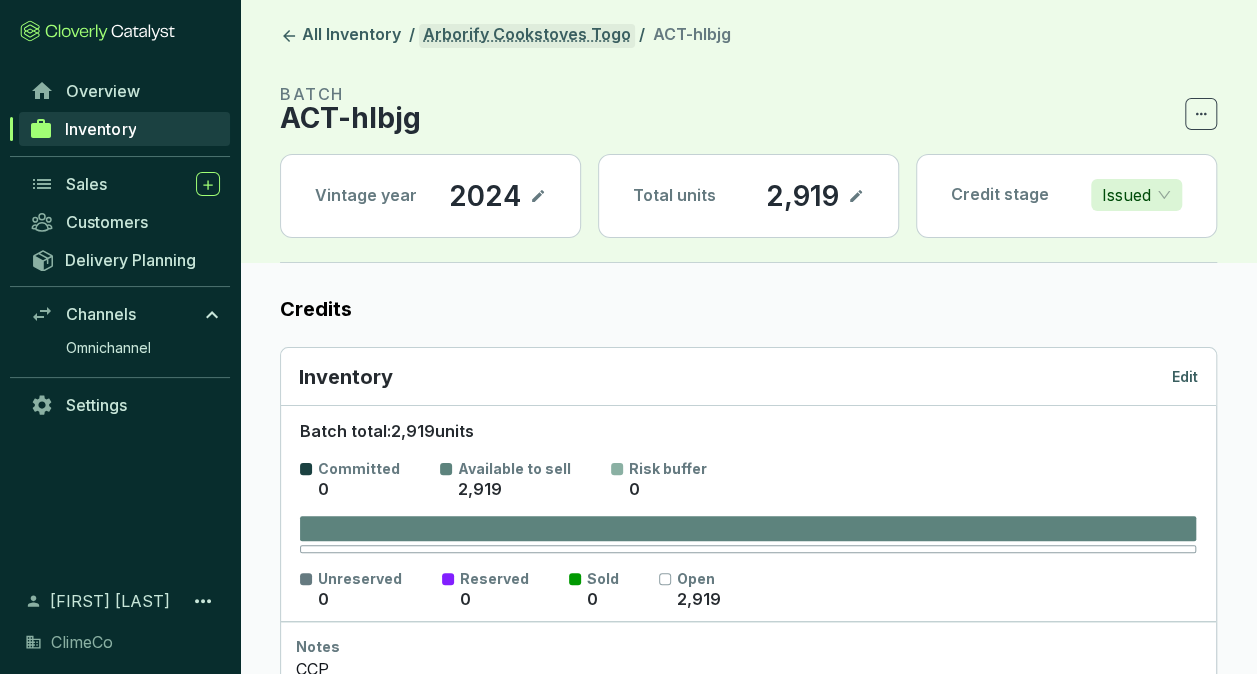 click on "Arborify Cookstoves Togo" at bounding box center [527, 36] 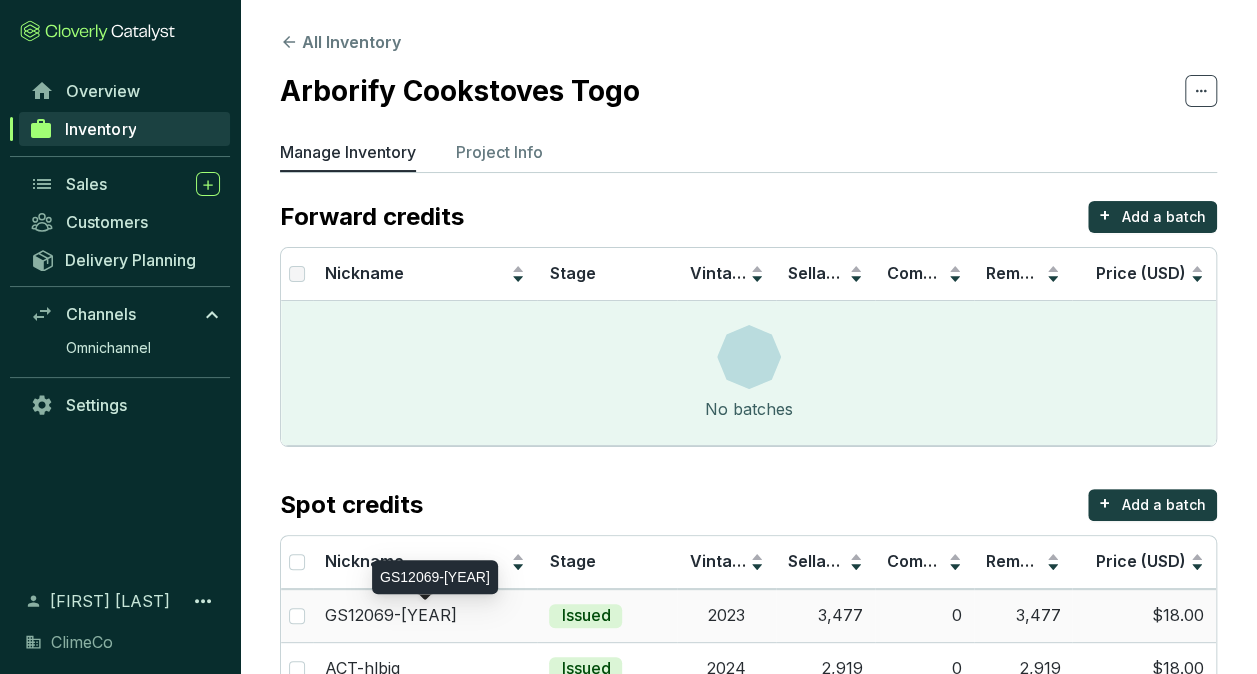 scroll, scrollTop: 58, scrollLeft: 0, axis: vertical 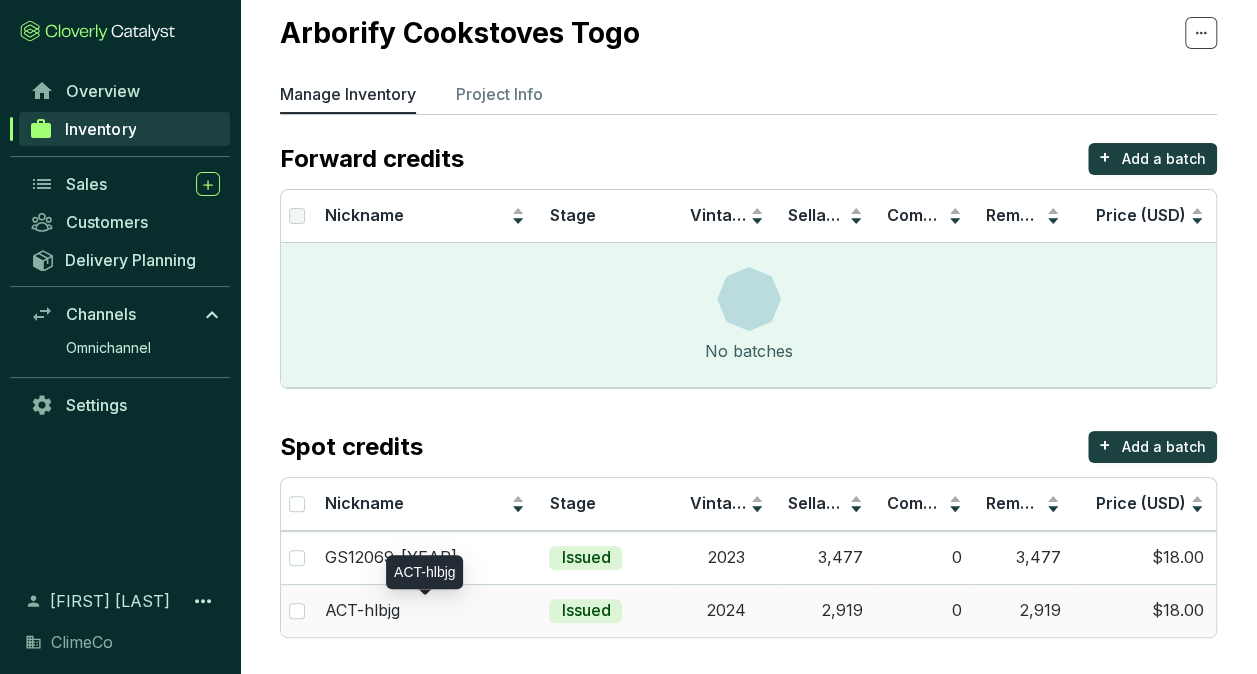 click on "ACT-hlbjg" at bounding box center [362, 611] 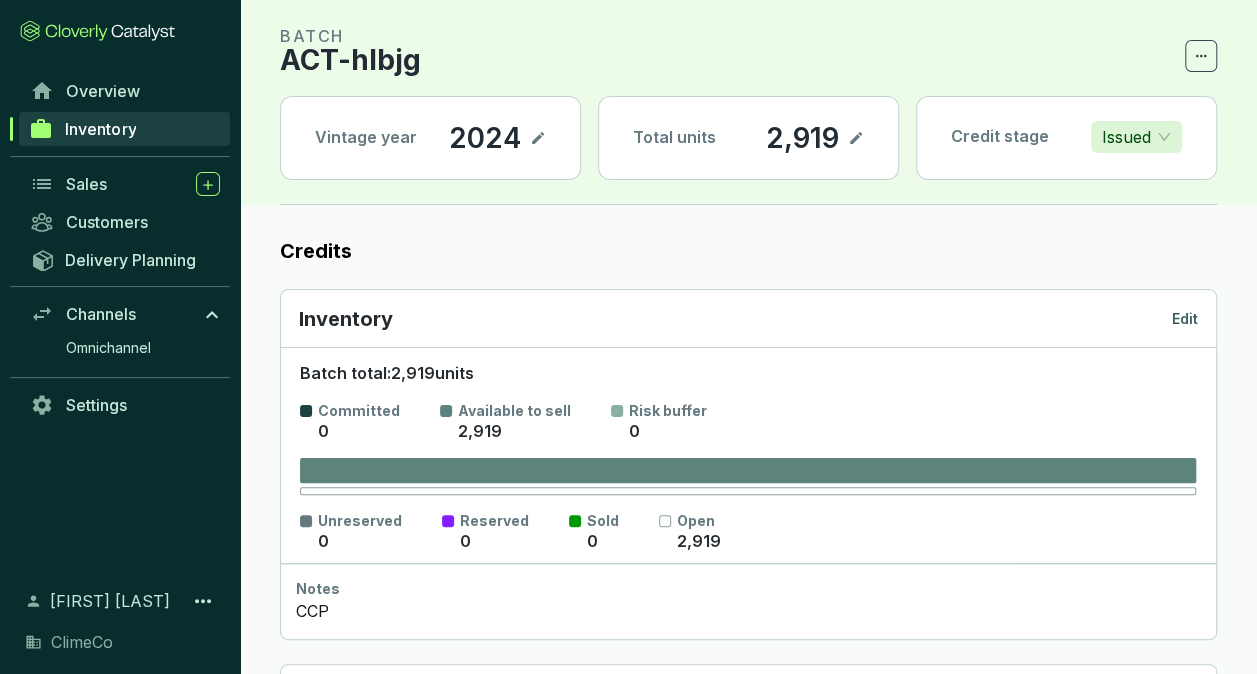 scroll, scrollTop: 0, scrollLeft: 0, axis: both 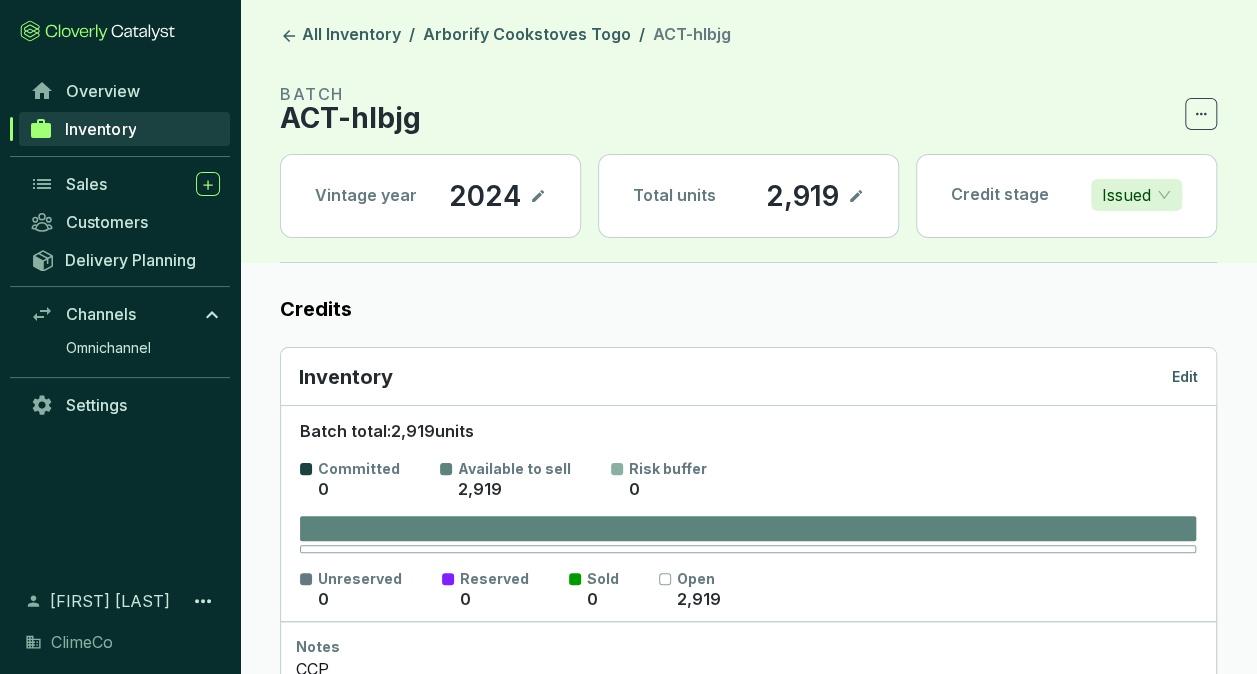 click on "Edit" at bounding box center [1185, 377] 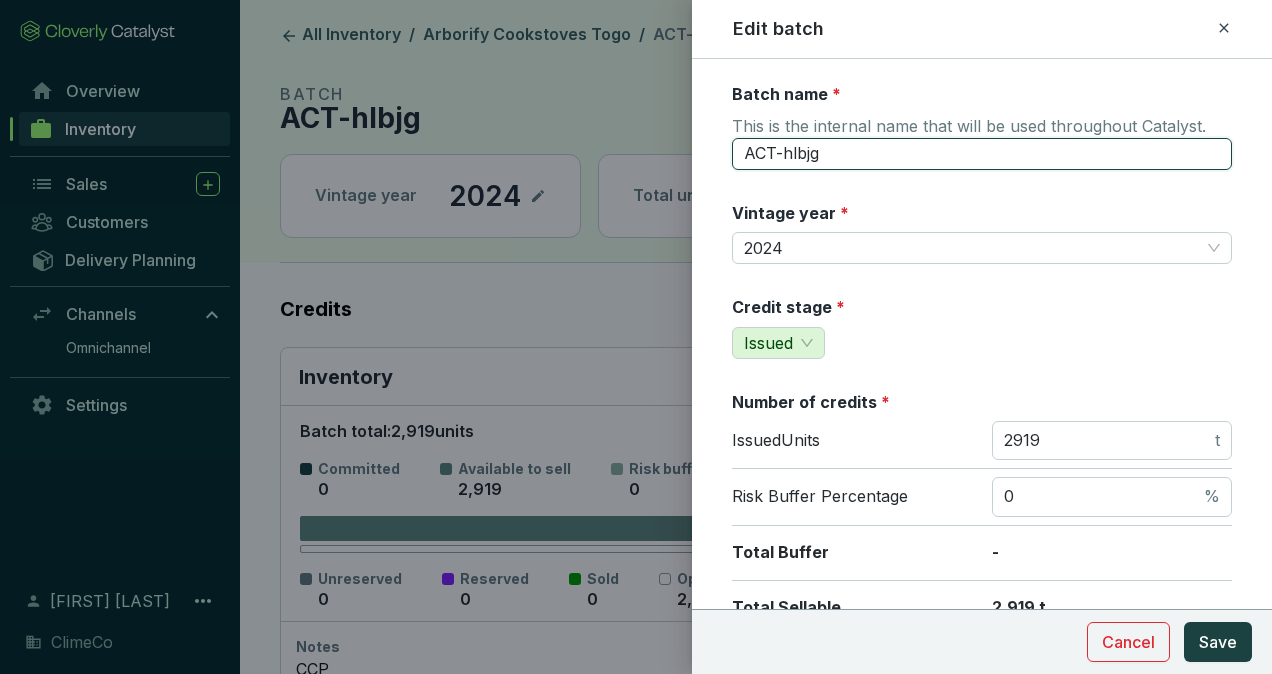 click on "ACT-hlbjg" at bounding box center [982, 154] 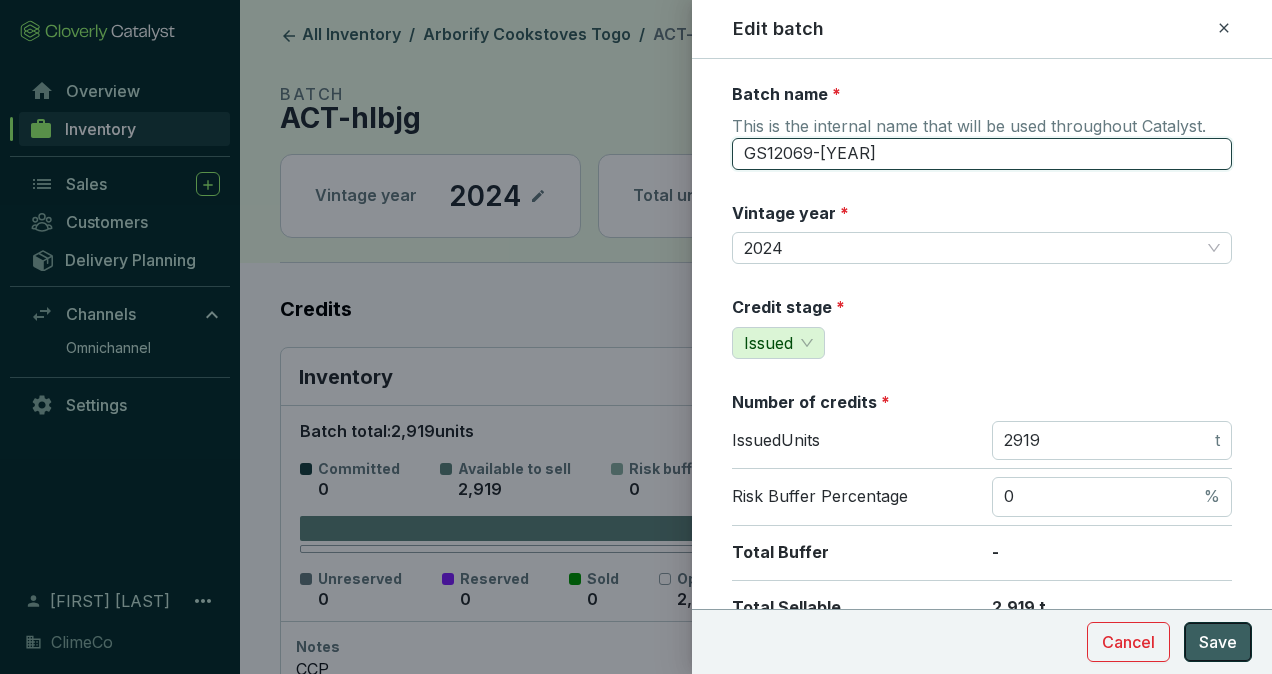 type on "GS12069-[YEAR]" 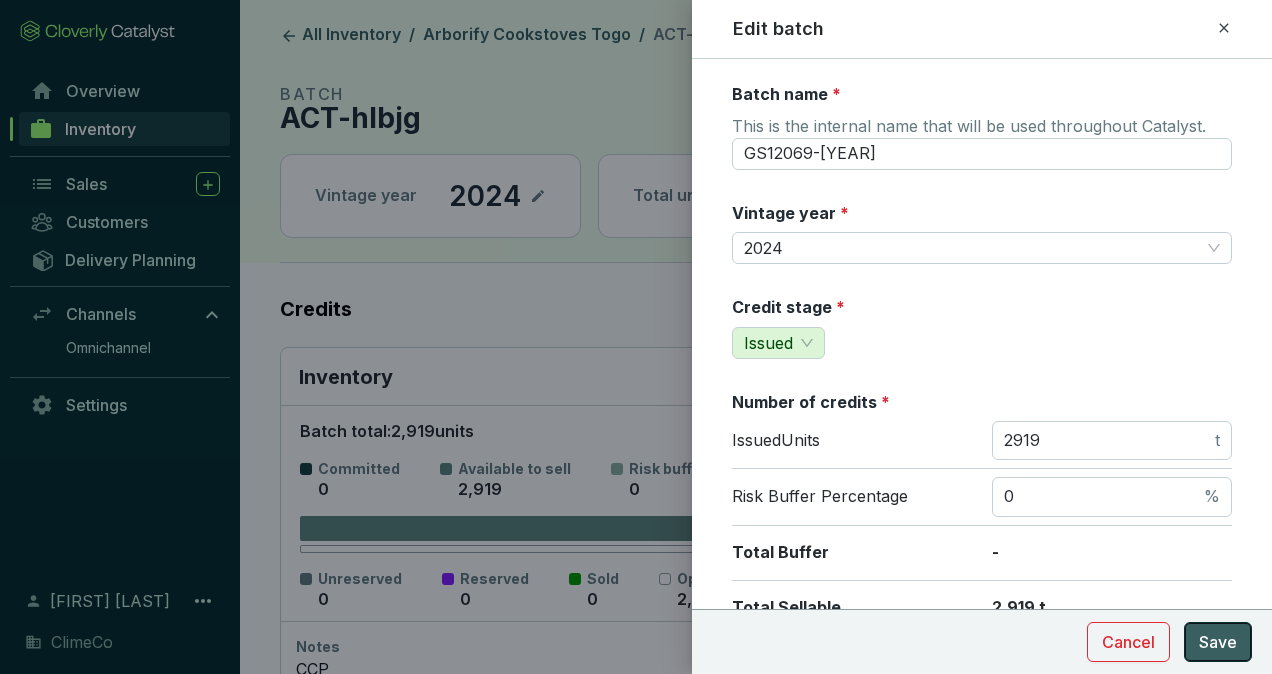 click on "Save" at bounding box center [1218, 642] 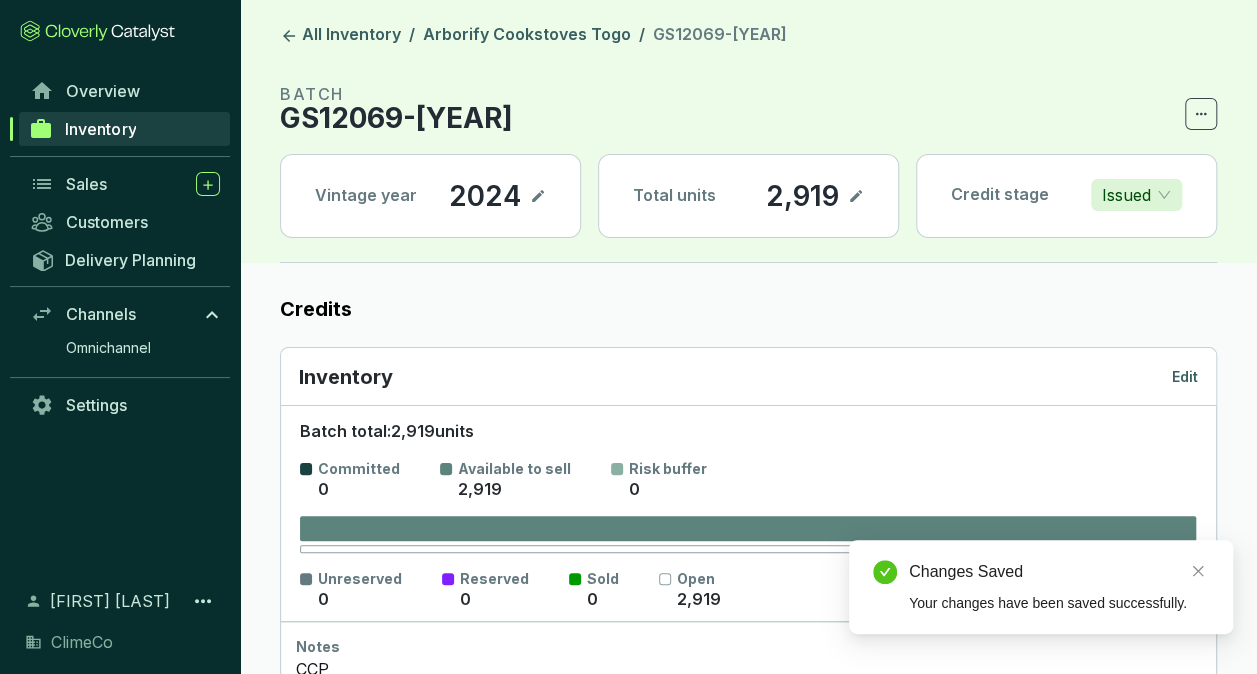 click on "All Inventory / Arborify Cookstoves Togo / GS12069-[YEAR] BATCH GS12069-[YEAR] Vintage year [YEAR] Total units 2,919 Credit stage Issued" at bounding box center (748, 131) 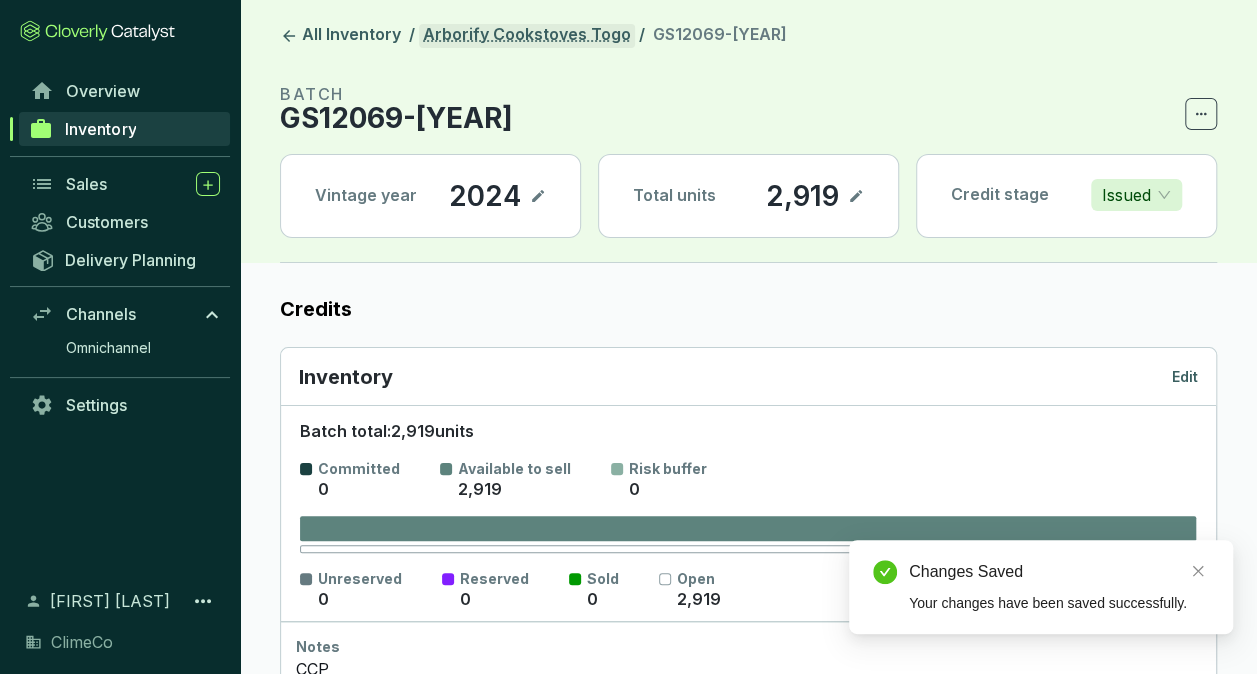click on "Arborify Cookstoves Togo" at bounding box center [527, 36] 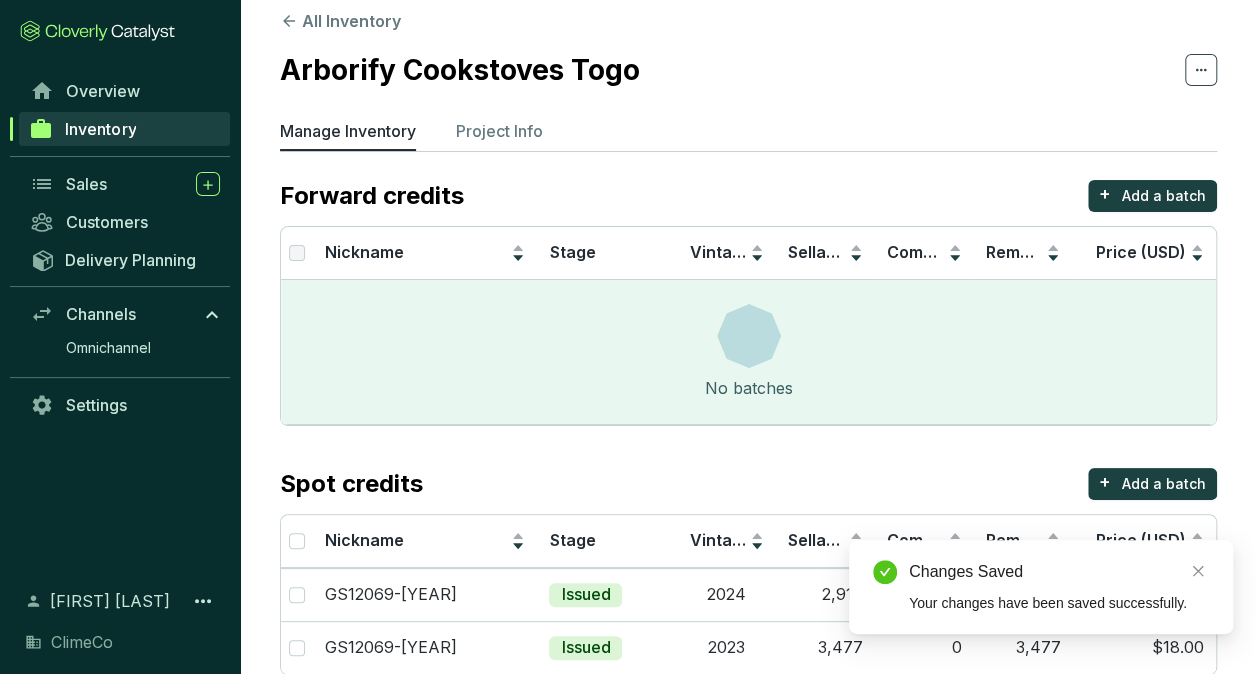 scroll, scrollTop: 58, scrollLeft: 0, axis: vertical 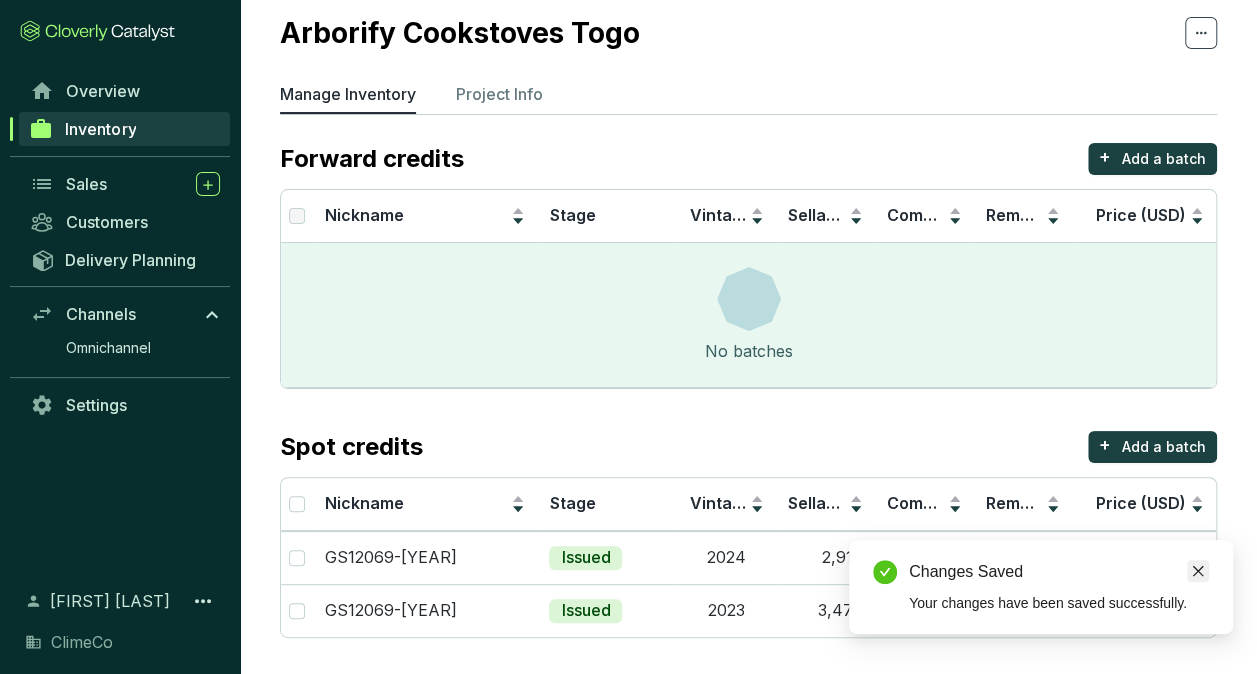 click 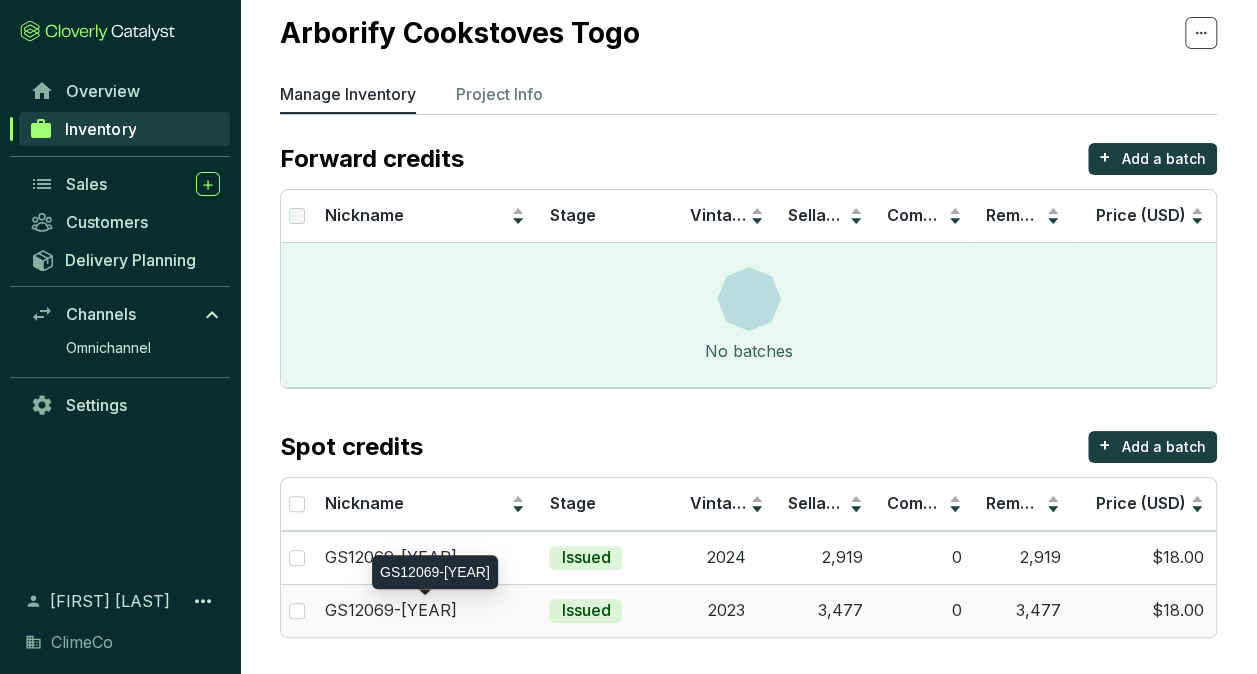 click on "GS12069-[YEAR]" at bounding box center [425, 611] 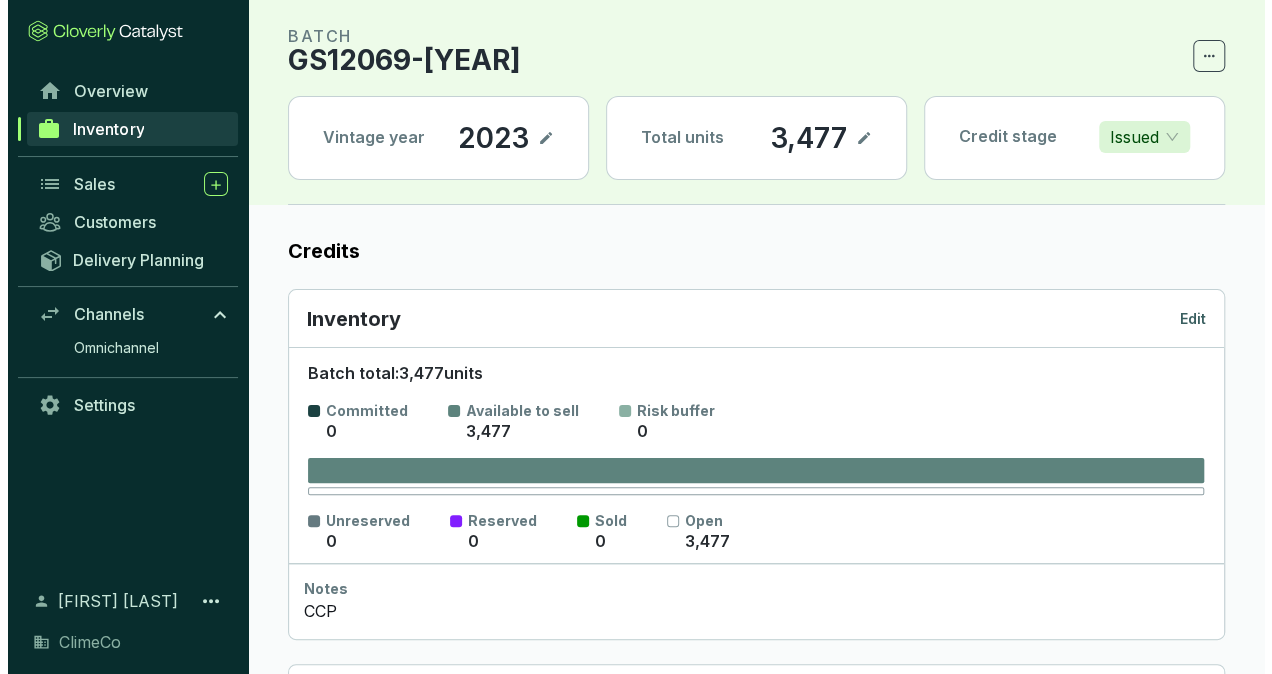 scroll, scrollTop: 0, scrollLeft: 0, axis: both 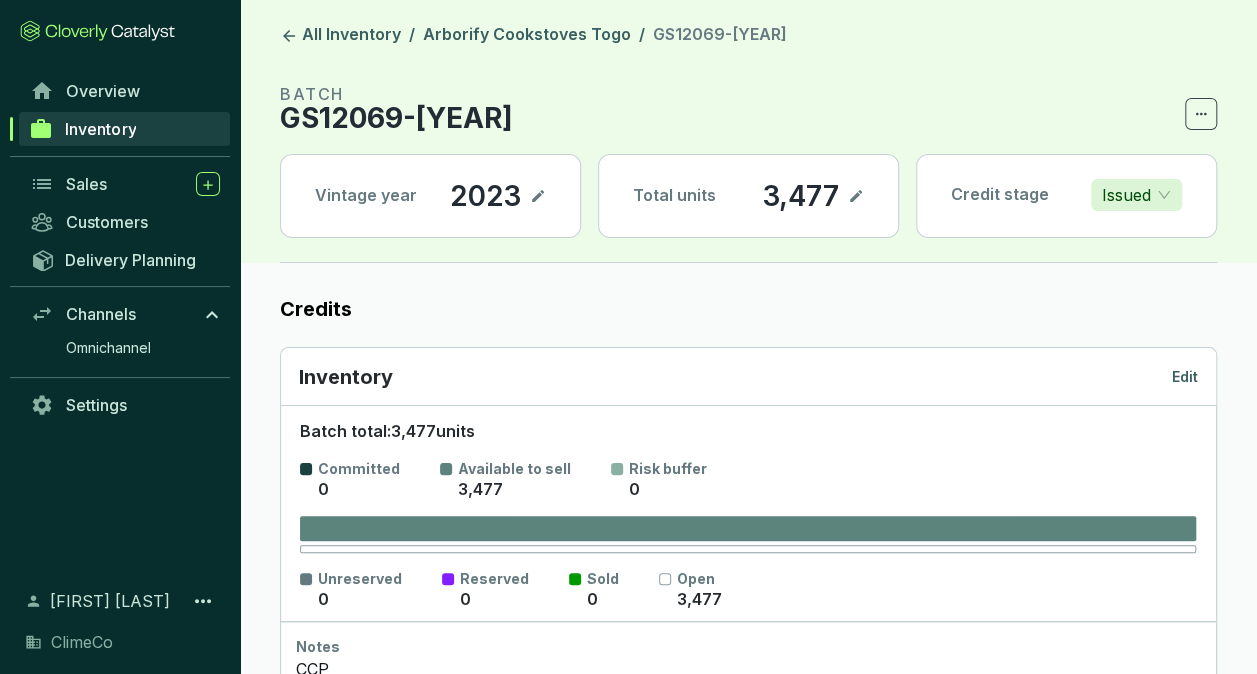 click on "Edit" at bounding box center [1185, 377] 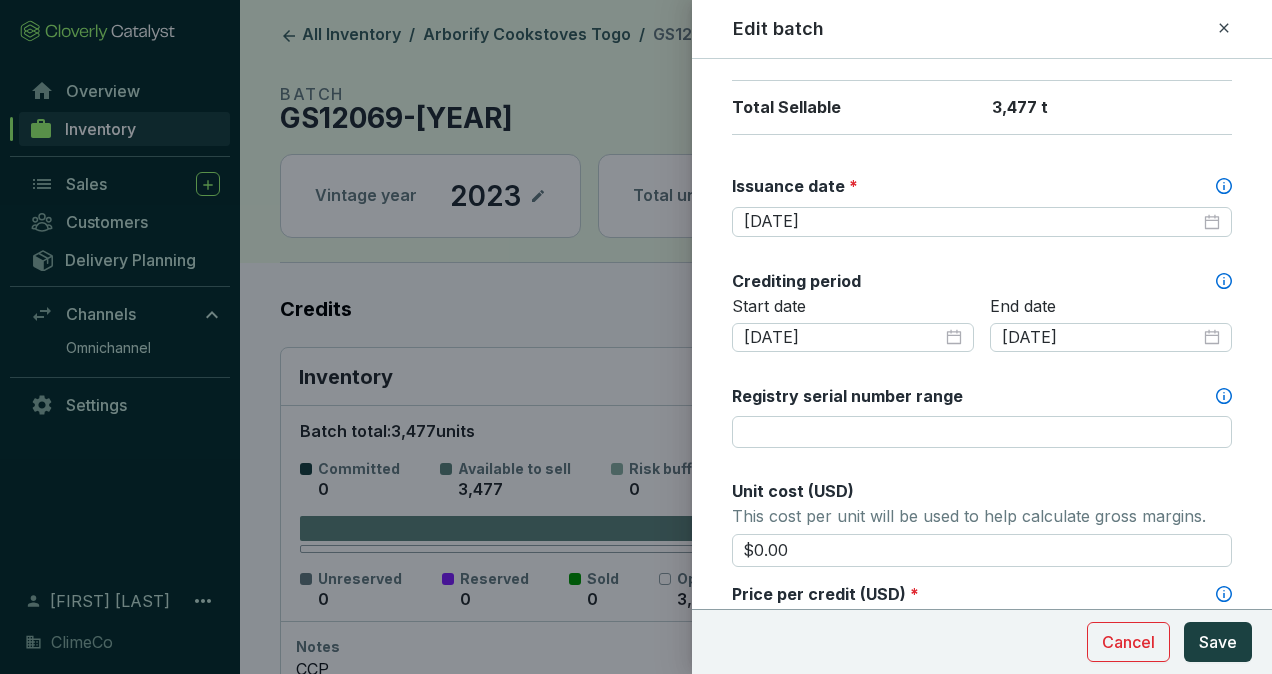 scroll, scrollTop: 600, scrollLeft: 0, axis: vertical 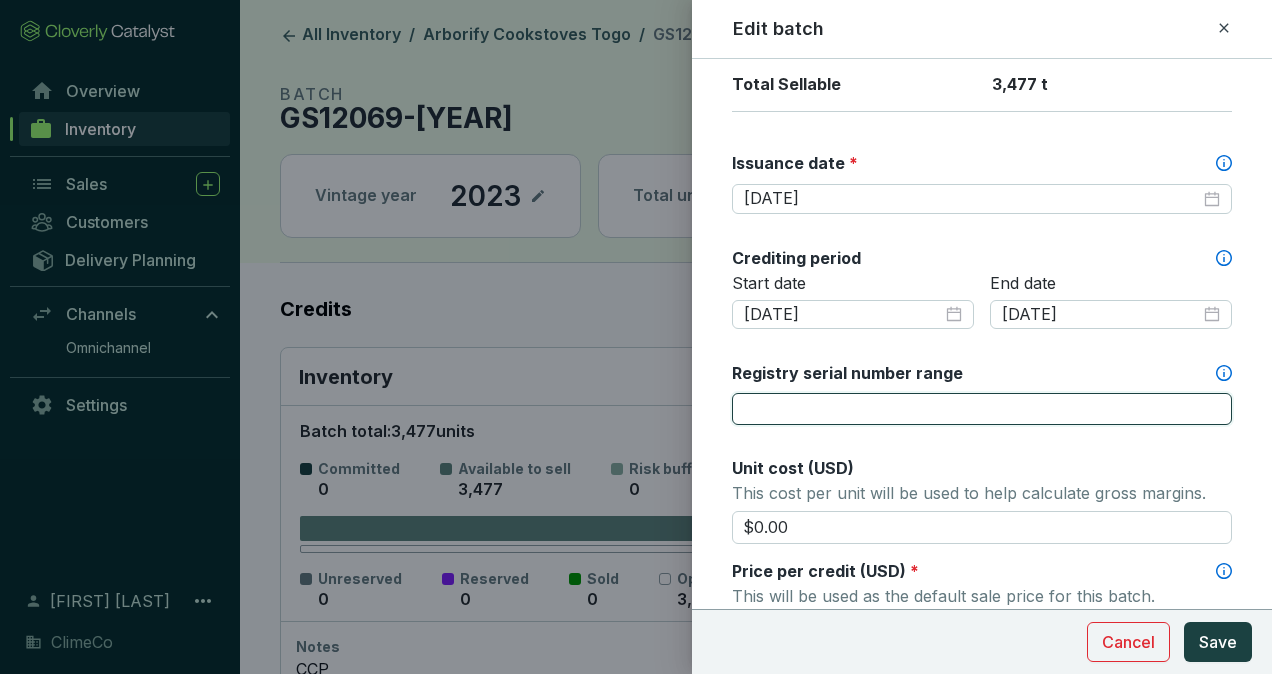 click on "Registry serial number range" at bounding box center [982, 409] 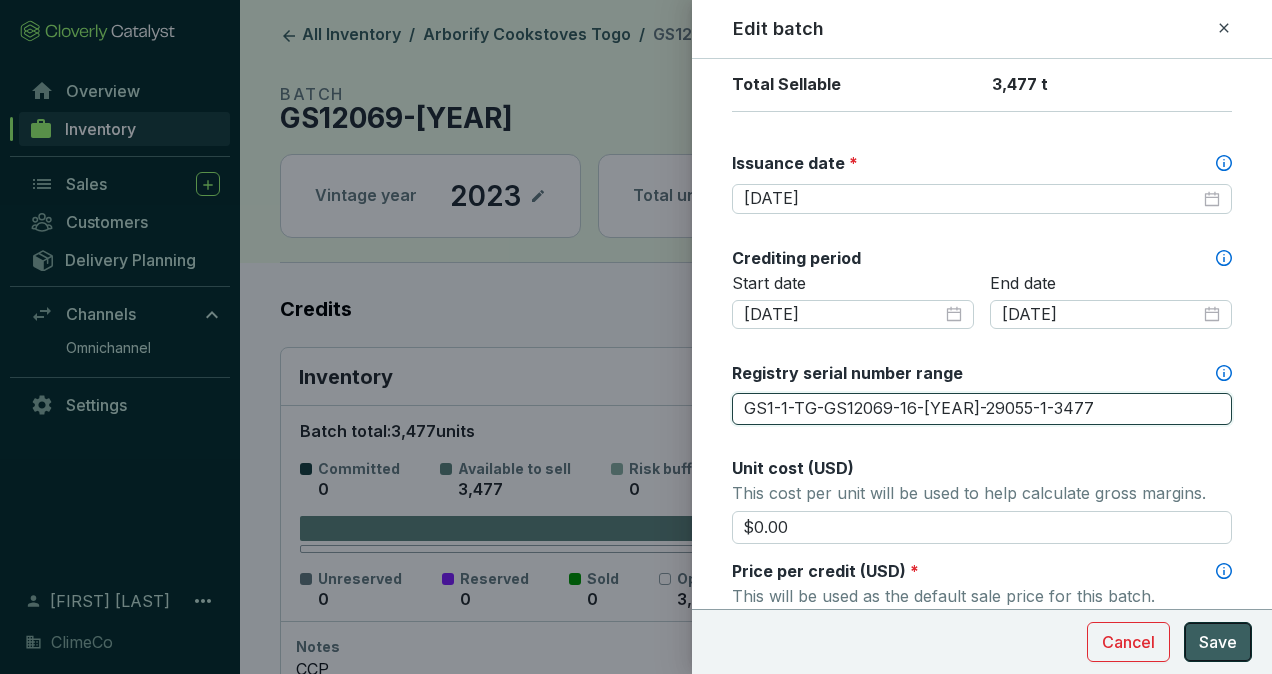 type on "GS1-1-TG-GS12069-16-[YEAR]-29055-1-3477" 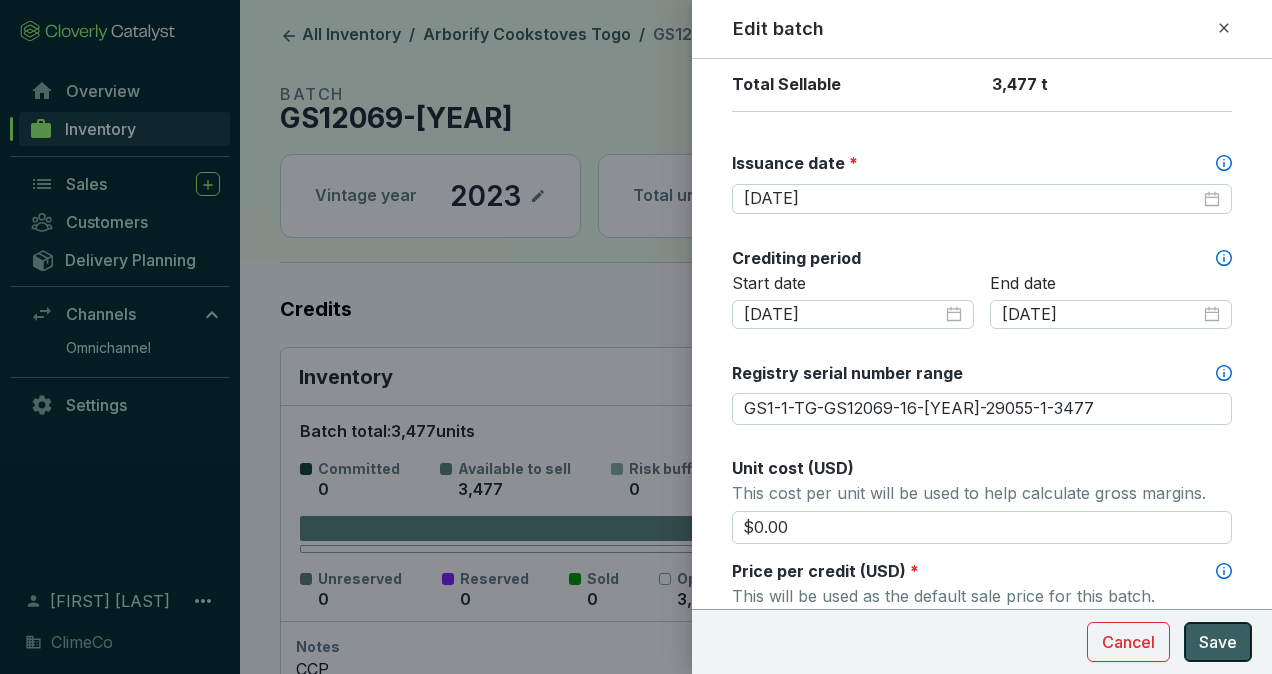 click on "Save" at bounding box center [1218, 642] 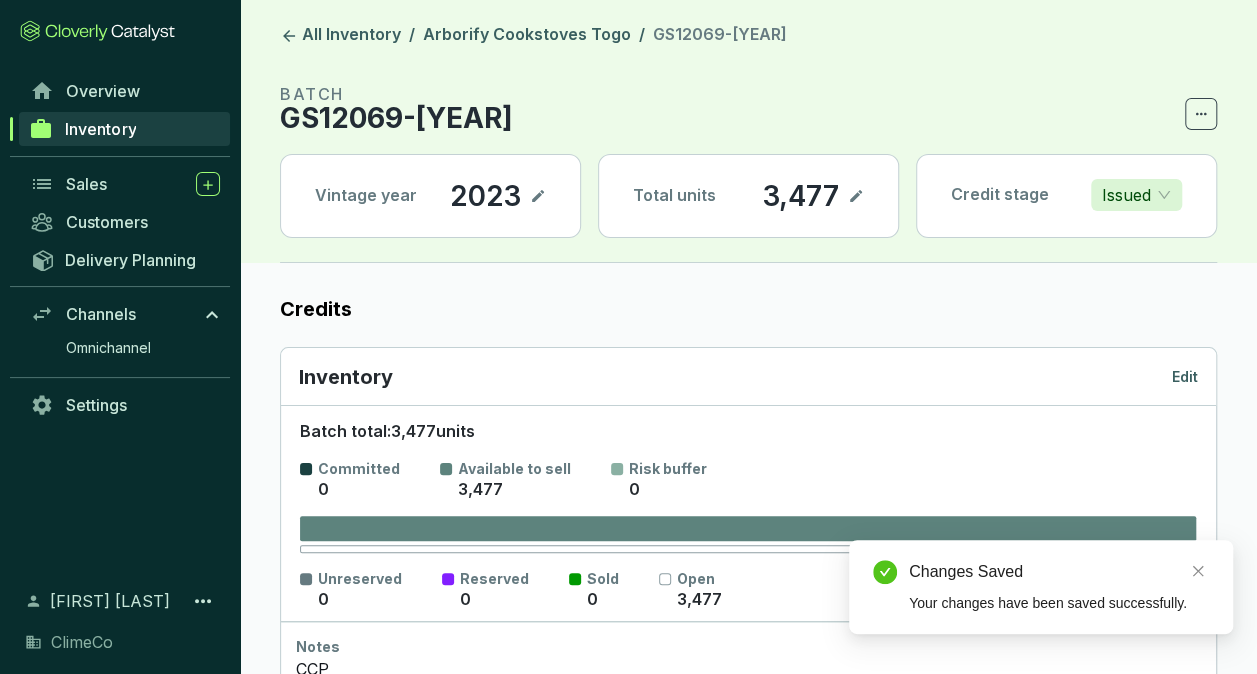 click on "All Inventory / Arborify Cookstoves Togo / GS12069-[YEAR] BATCH GS12069-[YEAR] Vintage year [YEAR] Total units 3,477 Credit stage Issued" at bounding box center (748, 131) 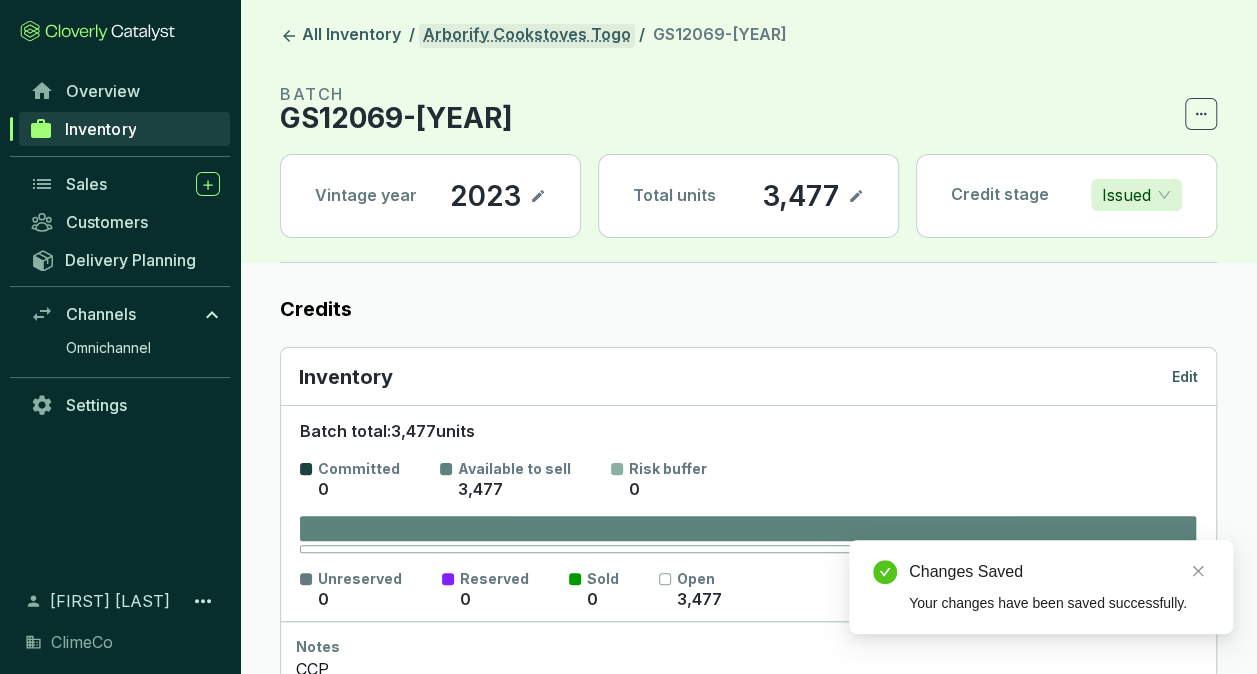 click on "Arborify Cookstoves Togo" at bounding box center (527, 36) 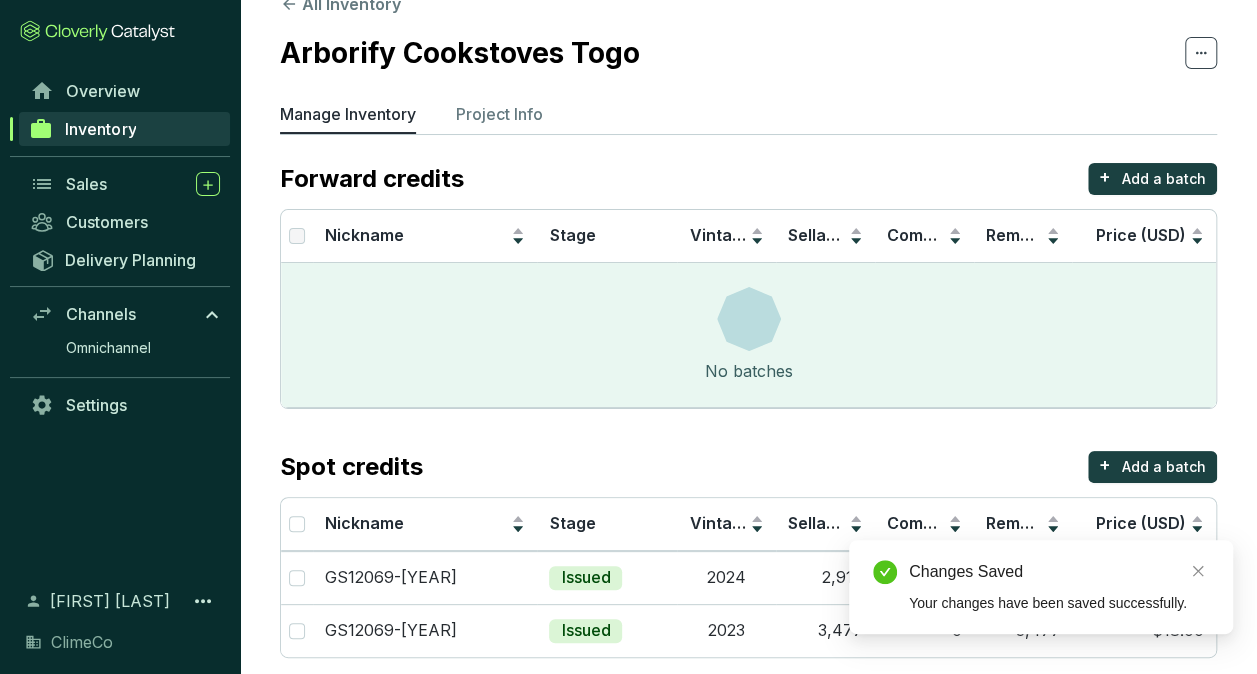 scroll, scrollTop: 58, scrollLeft: 0, axis: vertical 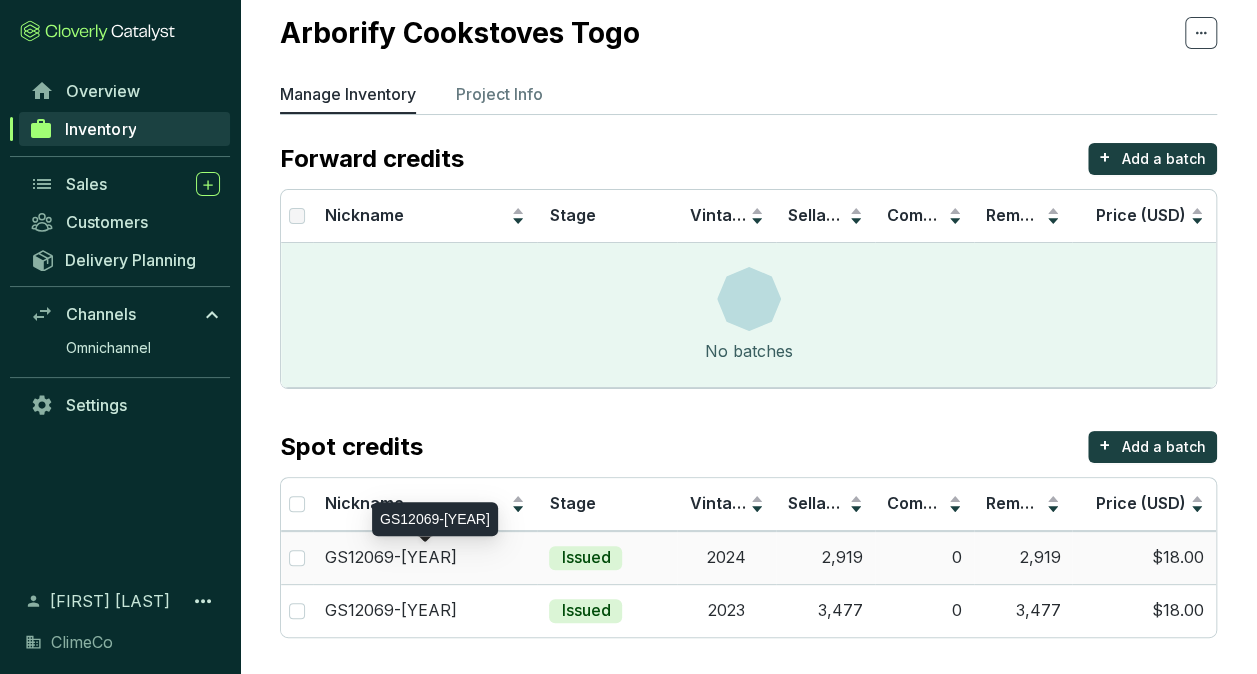 click on "GS12069-[YEAR]" at bounding box center [391, 558] 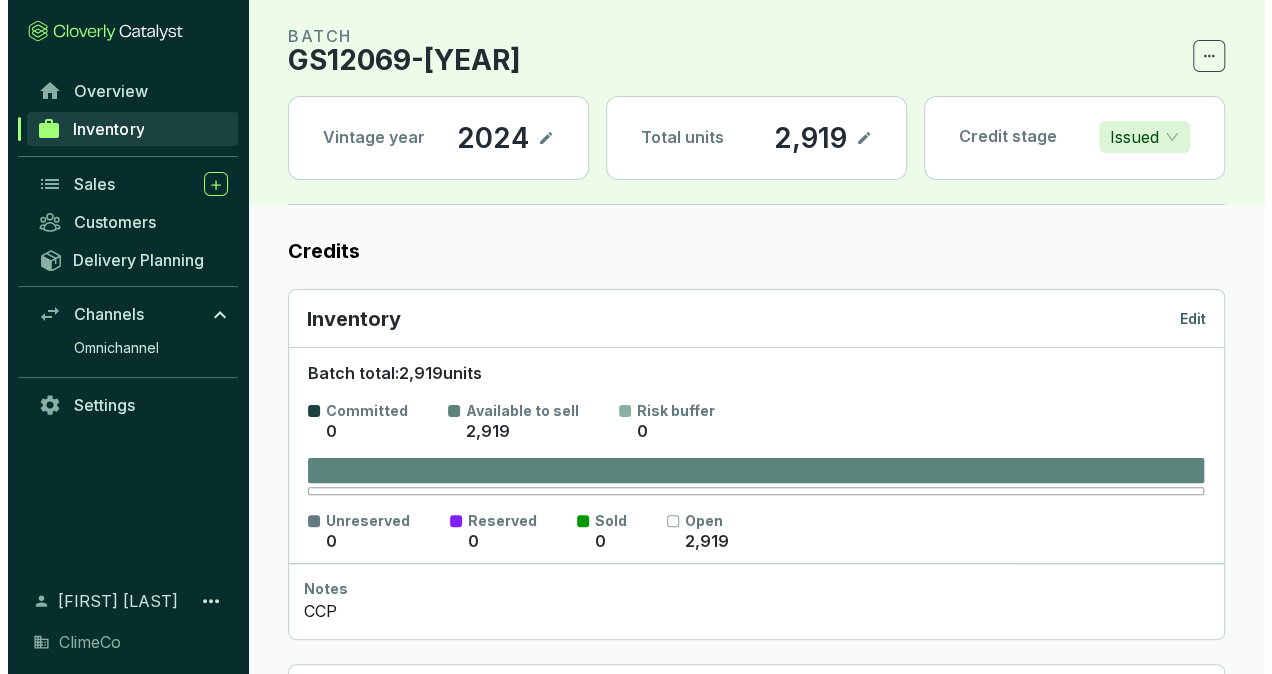 scroll, scrollTop: 0, scrollLeft: 0, axis: both 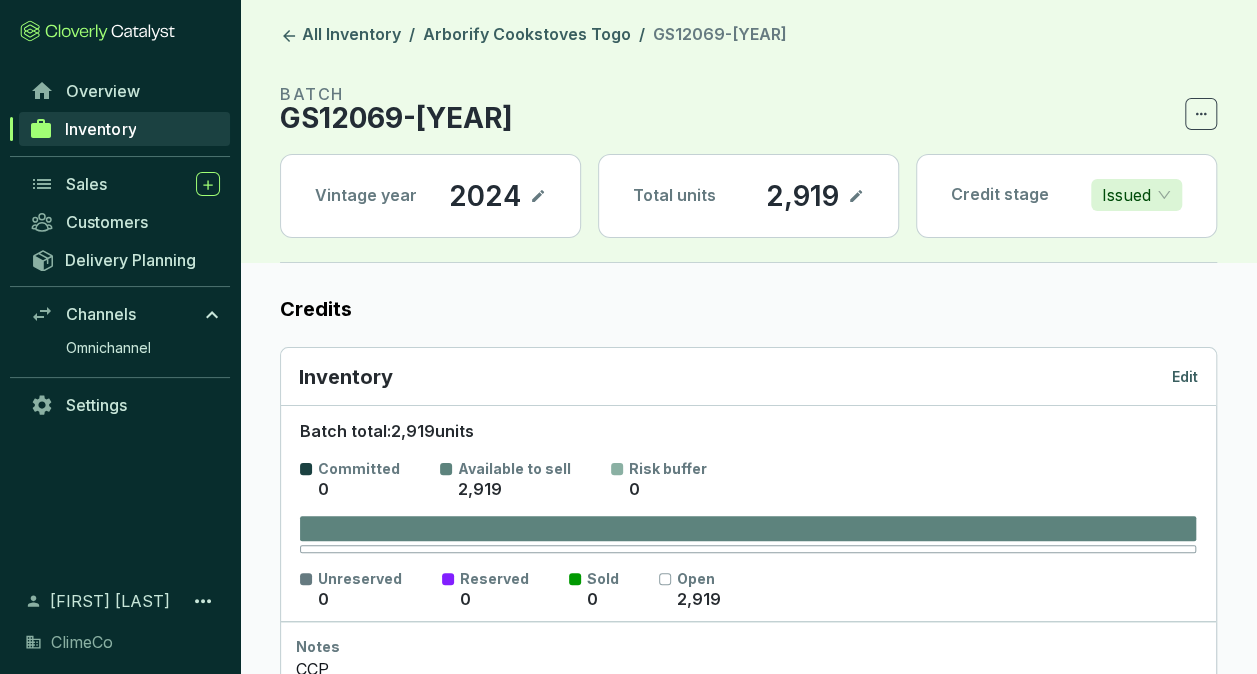 click on "Edit" at bounding box center (1185, 377) 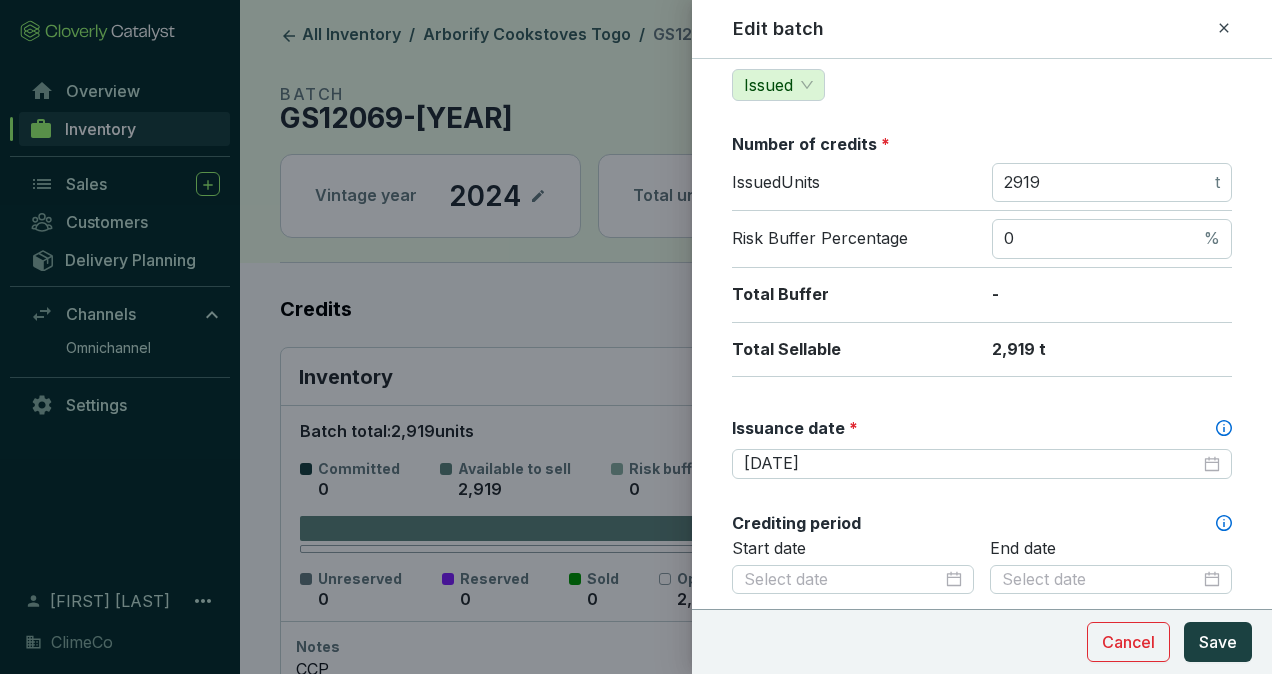 scroll, scrollTop: 300, scrollLeft: 0, axis: vertical 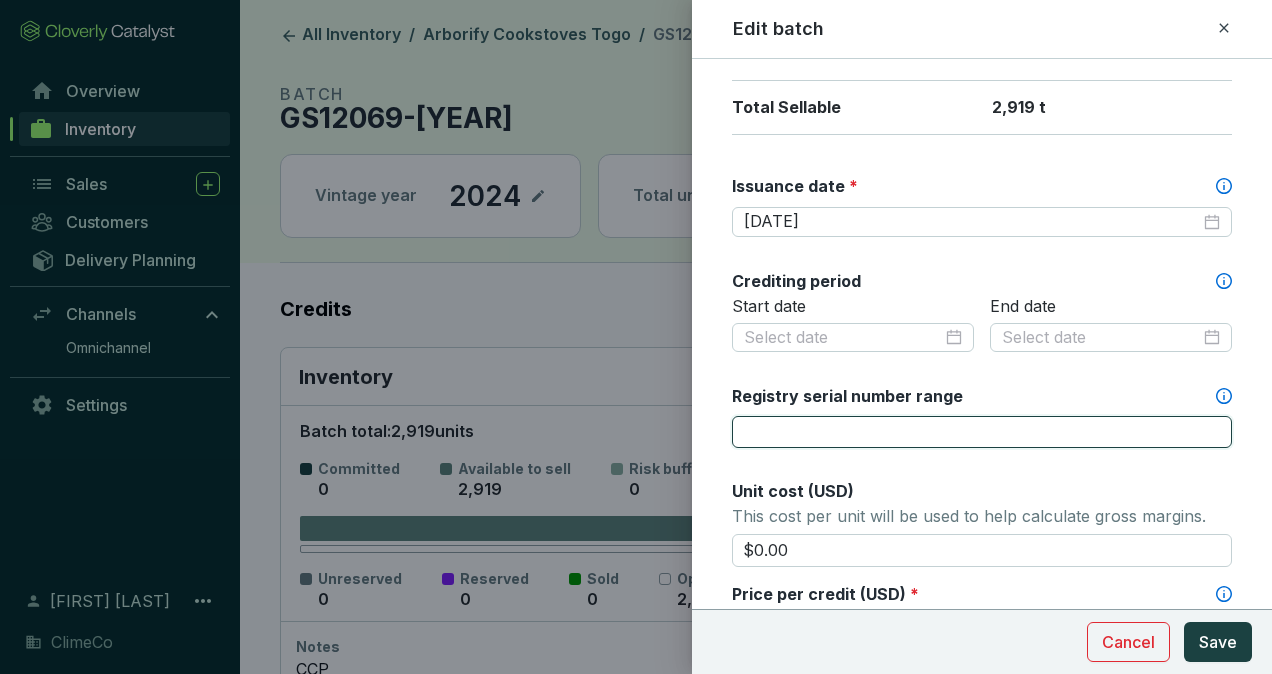 click on "Registry serial number range" at bounding box center [982, 432] 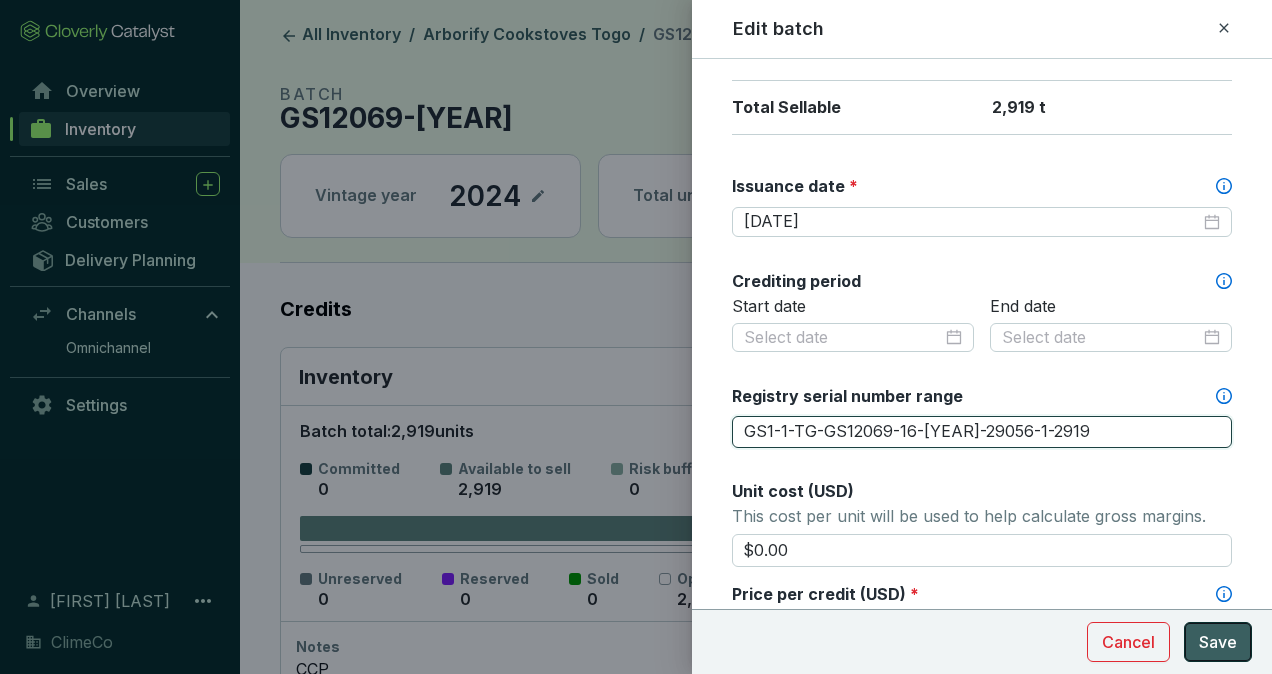 type on "GS1-1-TG-GS12069-16-[YEAR]-29056-1-2919" 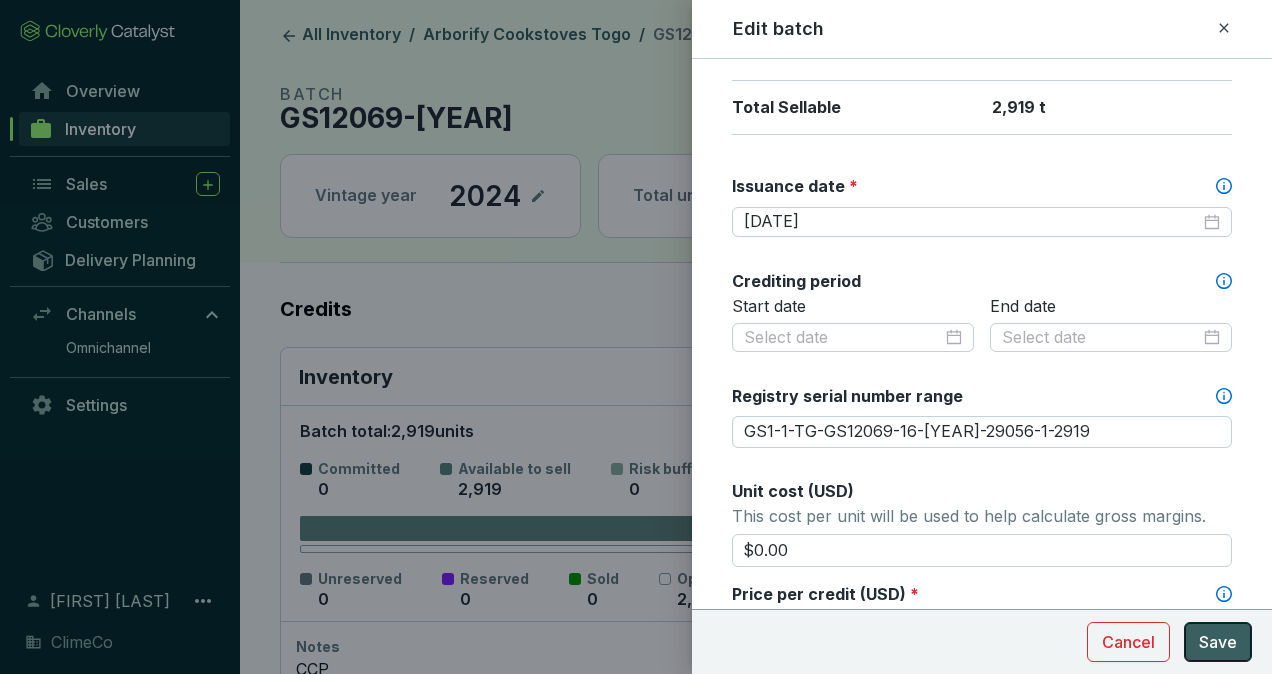click on "Save" at bounding box center (1218, 642) 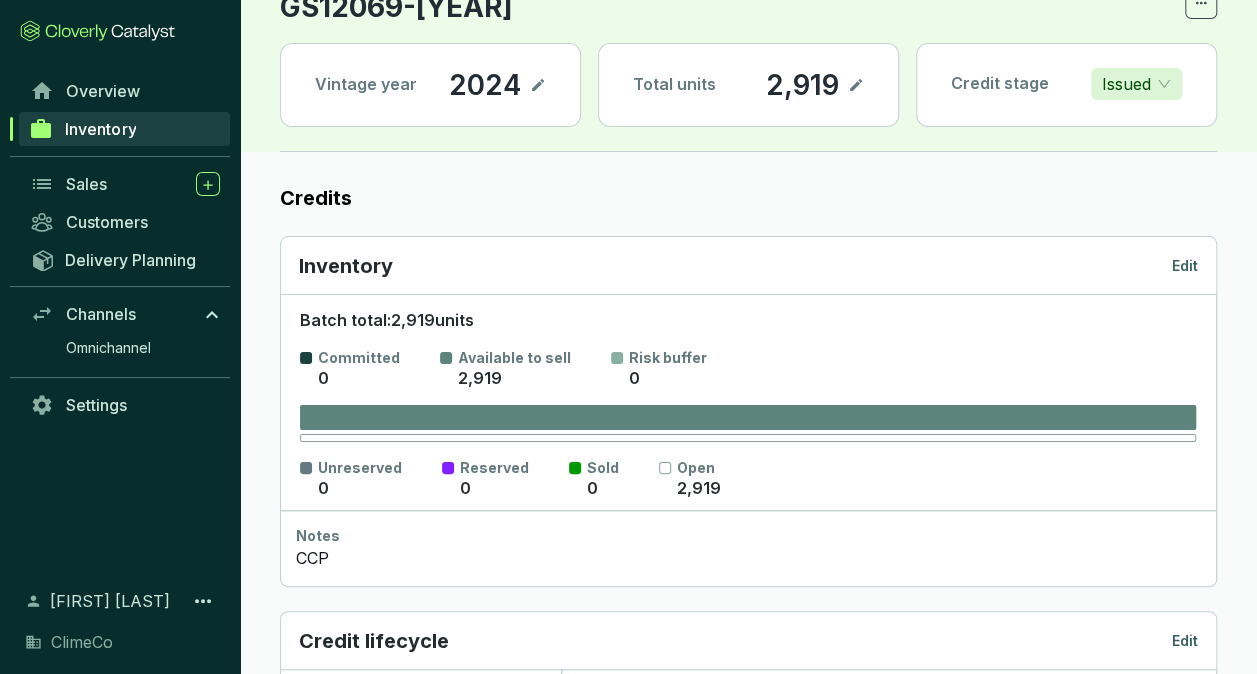 scroll, scrollTop: 0, scrollLeft: 0, axis: both 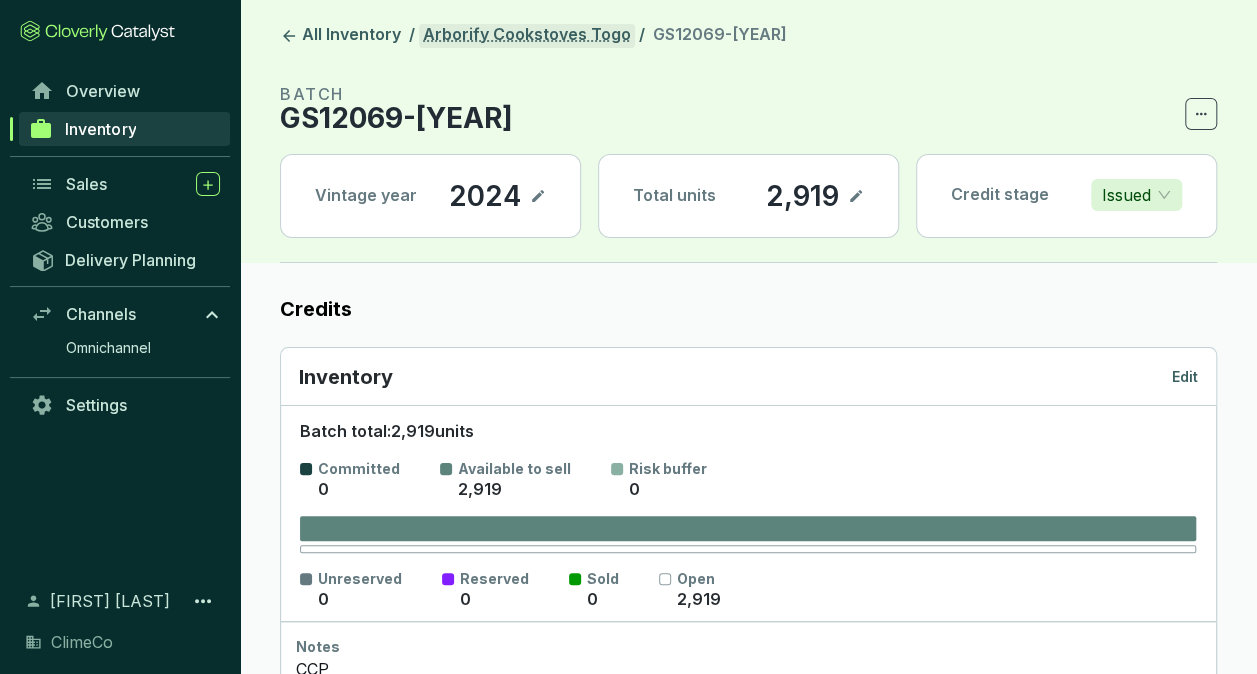 click on "Arborify Cookstoves Togo" at bounding box center (527, 36) 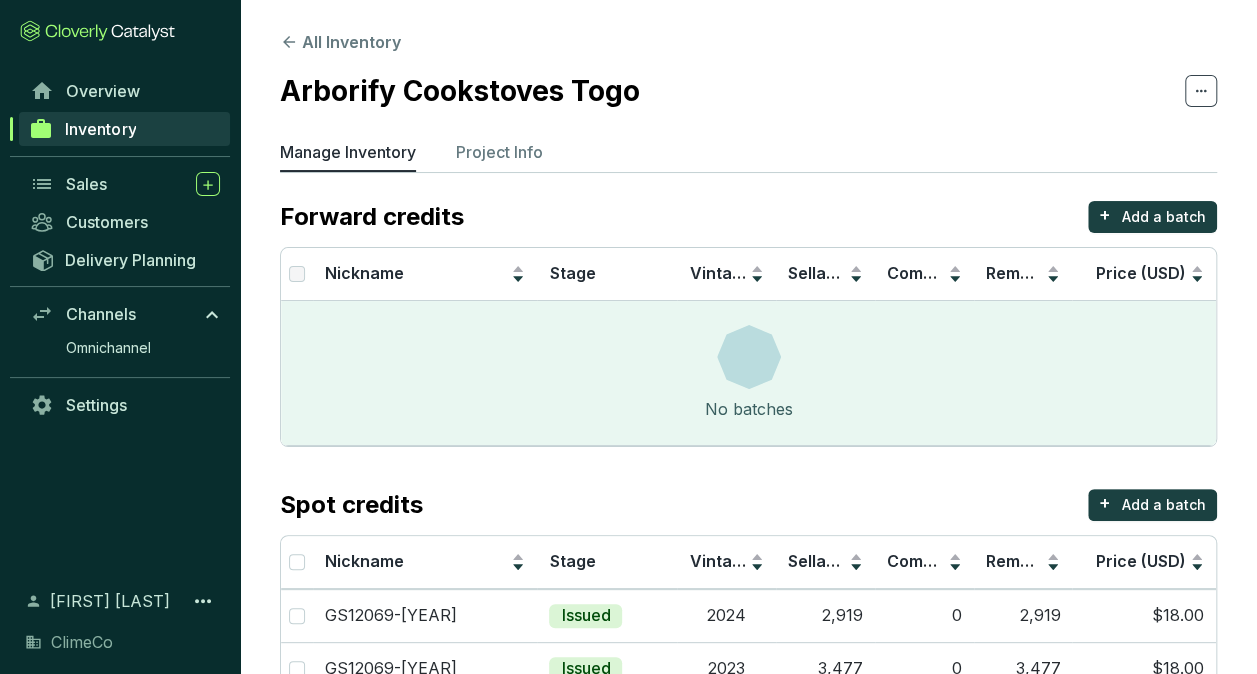 click on "All Inventory Arborify Cookstoves Togo Manage Inventory Project Info Forward credits + Add a batch Nickname Stage Vintage Sellable Committed Remaining Price (USD)                 No batches Spot credits + Add a batch Nickname Stage Vintage Sellable Committed Remaining Price (USD)                 GS12069-[YEAR] Issued [YEAR] 2,919 0 2,919 $18.00 GS12069-[YEAR] Issued [YEAR] 3,477 0 3,477 $18.00" at bounding box center (748, 368) 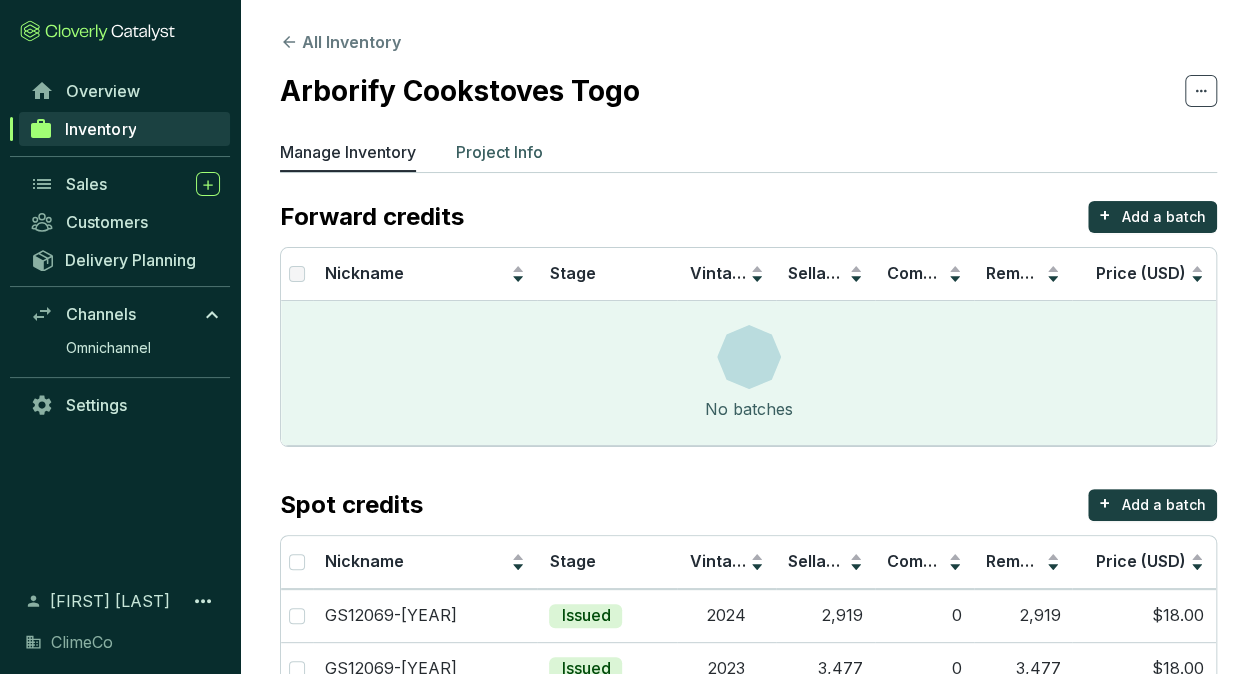 click on "Project Info" at bounding box center [499, 152] 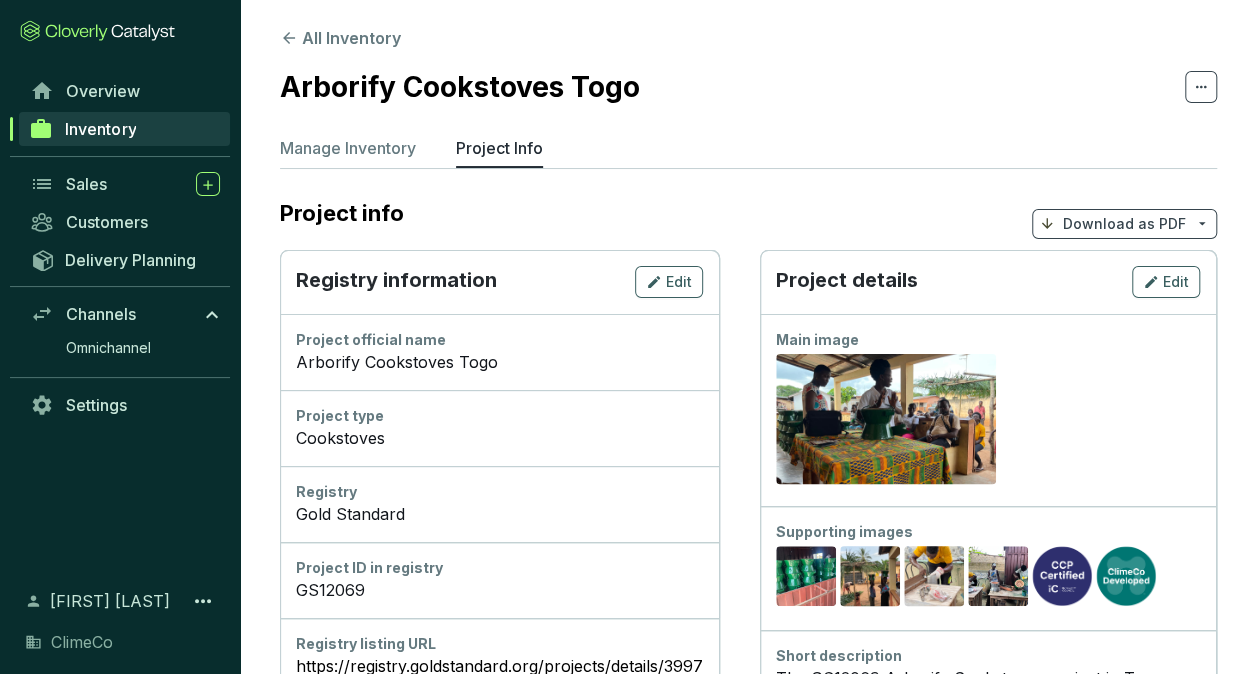 scroll, scrollTop: 0, scrollLeft: 0, axis: both 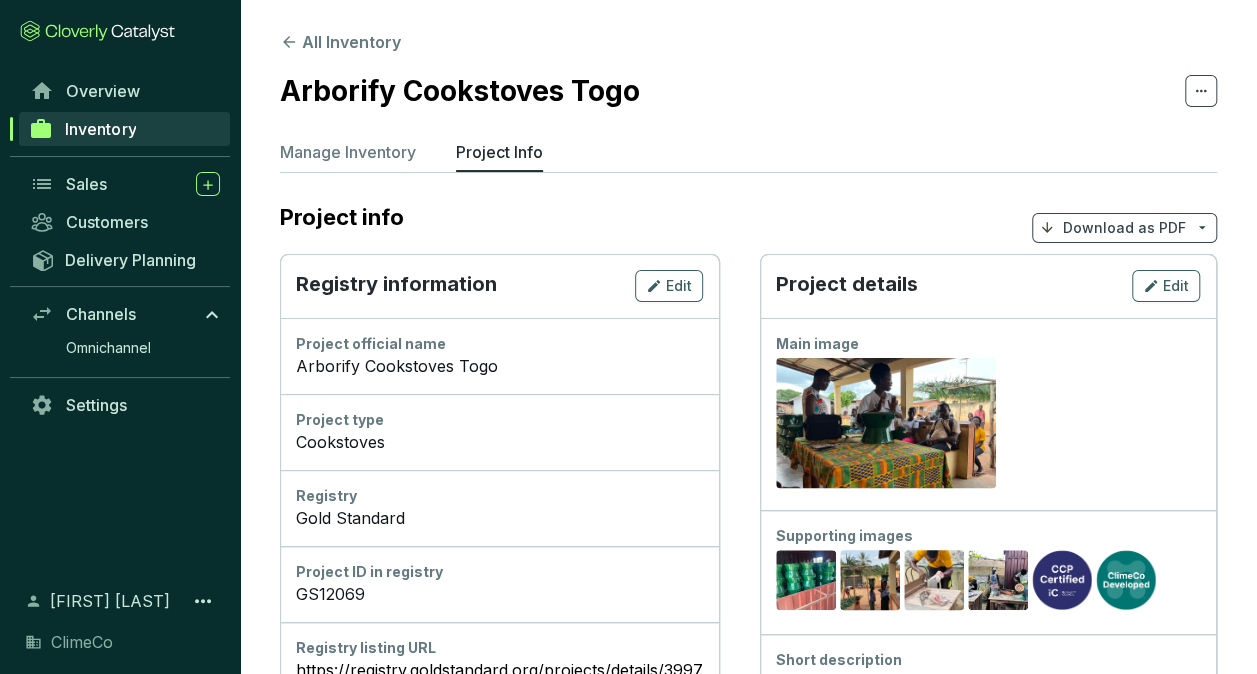 click on "All Inventory Arborify Cookstoves Togo Manage Inventory Project Info Project info   Download as PDF Registry information Edit Project official name Arborify Cookstoves Togo Project type Cookstoves Registry Gold Standard Project ID in registry GS12069 Registry listing URL https://registry.goldstandard.org/projects/details/3997 Metadata Edit Country Togo City Atakpamé State/Province Plateaux Latitude 7.440361 Longitude 1.126496 © Mapbox   © OpenStreetMap   Improve this map Impact Claims Edit United Nations SDGs SDG 1 - No Poverty SDG 5 - Gender Equality SDG 7 - Affordable and Clean Energy SDG 8 - Decent Work and Economic Growth SDG 13 - Climate Action SDG 15 - Life On Land Mechanism Avoidance/Reduction Supporting Documents Edit No documents uploaded Project details Edit Main image Preview Supporting images Preview Preview Preview Preview Preview Preview Short description Long description This carbon project is ICVCM CCP-Certified and co-developed by ClimeCo. Project website" at bounding box center (748, 919) 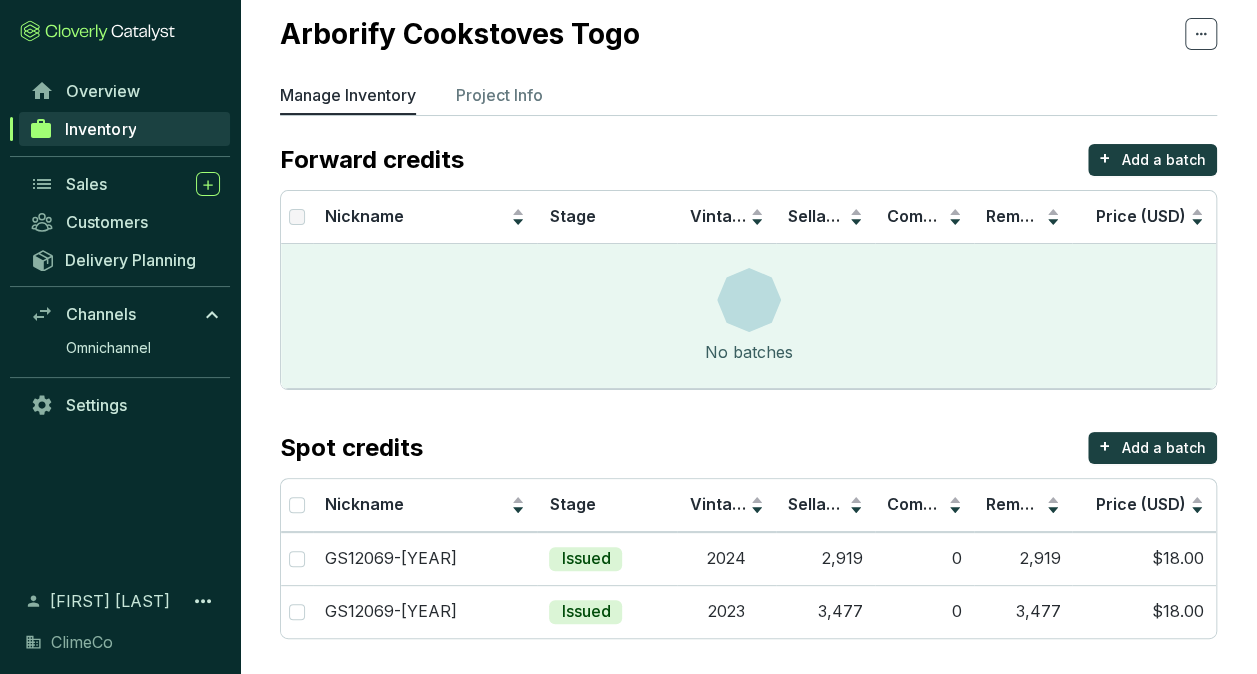 scroll, scrollTop: 58, scrollLeft: 0, axis: vertical 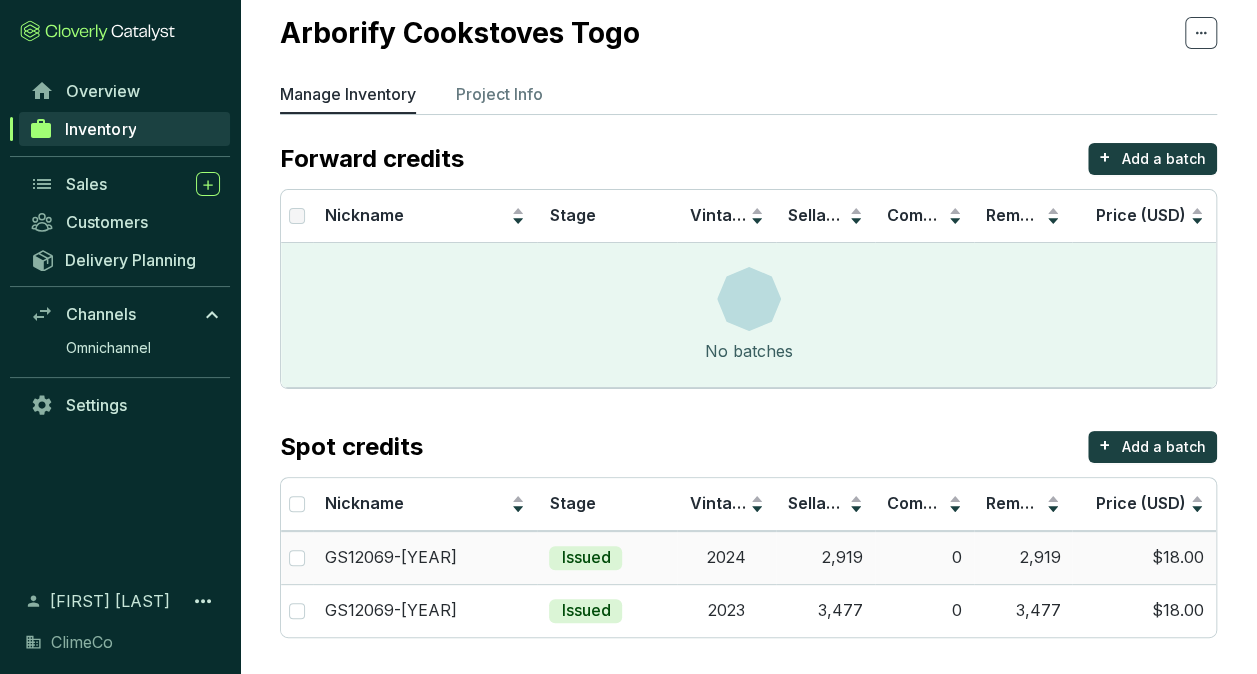 click on "0" at bounding box center (924, 557) 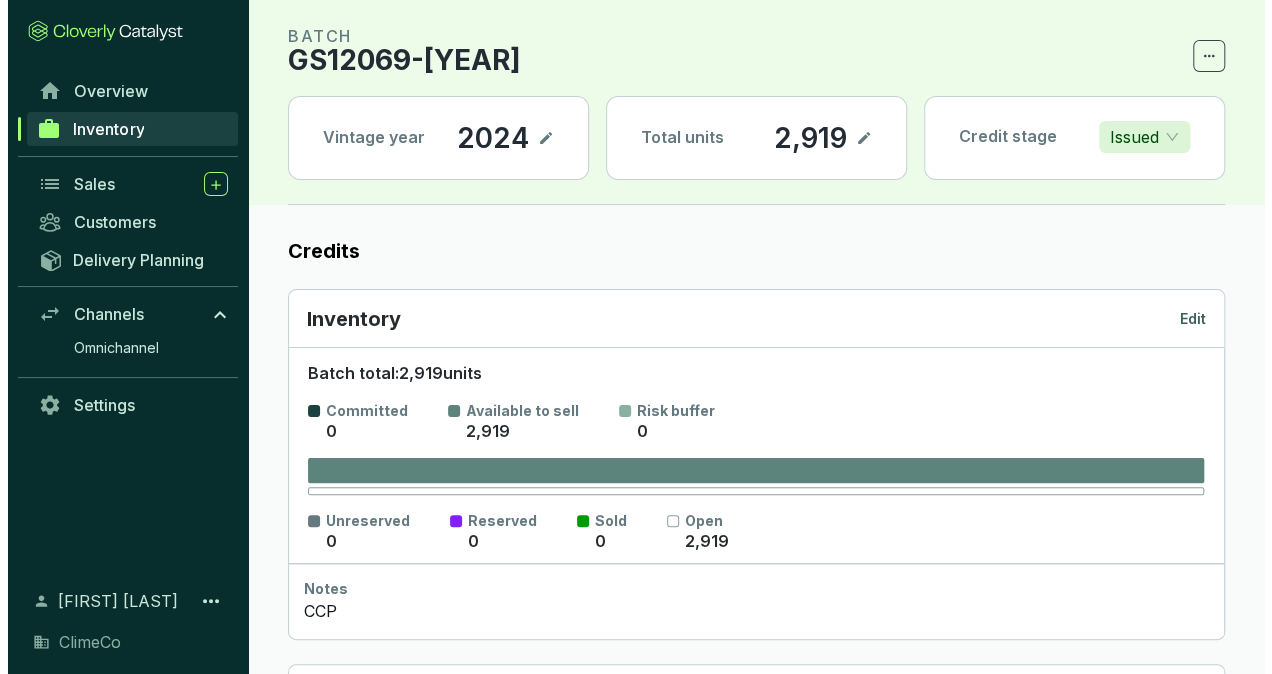 scroll, scrollTop: 0, scrollLeft: 0, axis: both 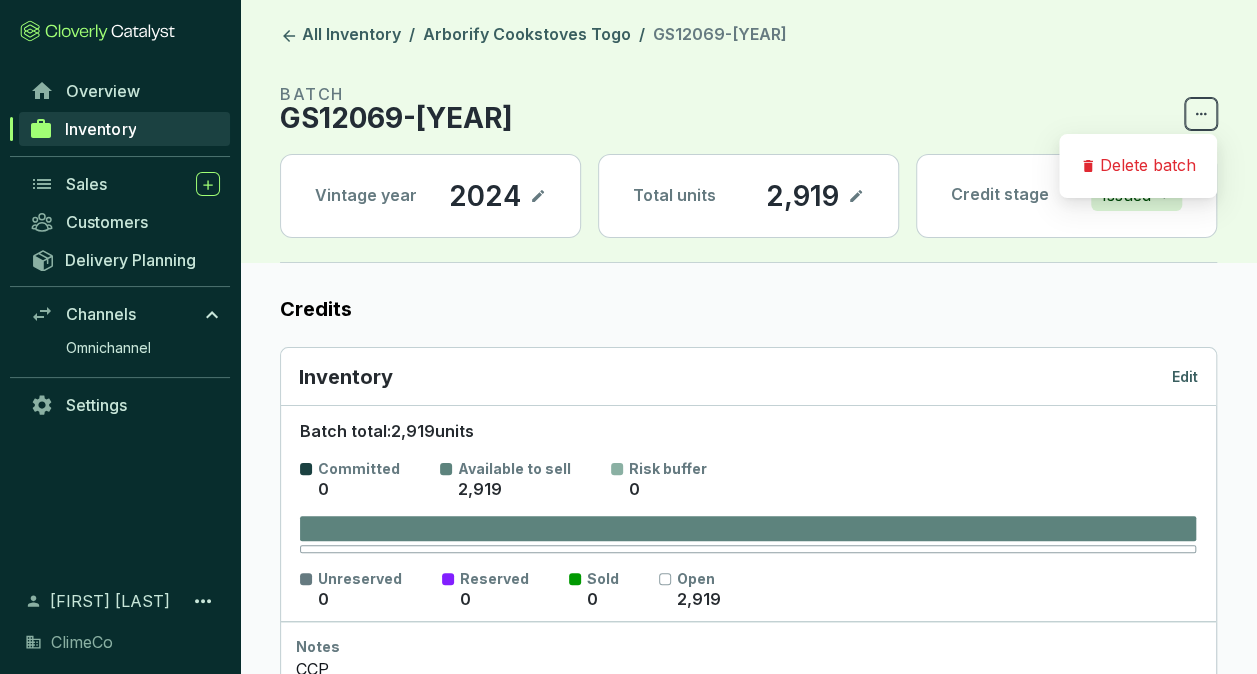 click 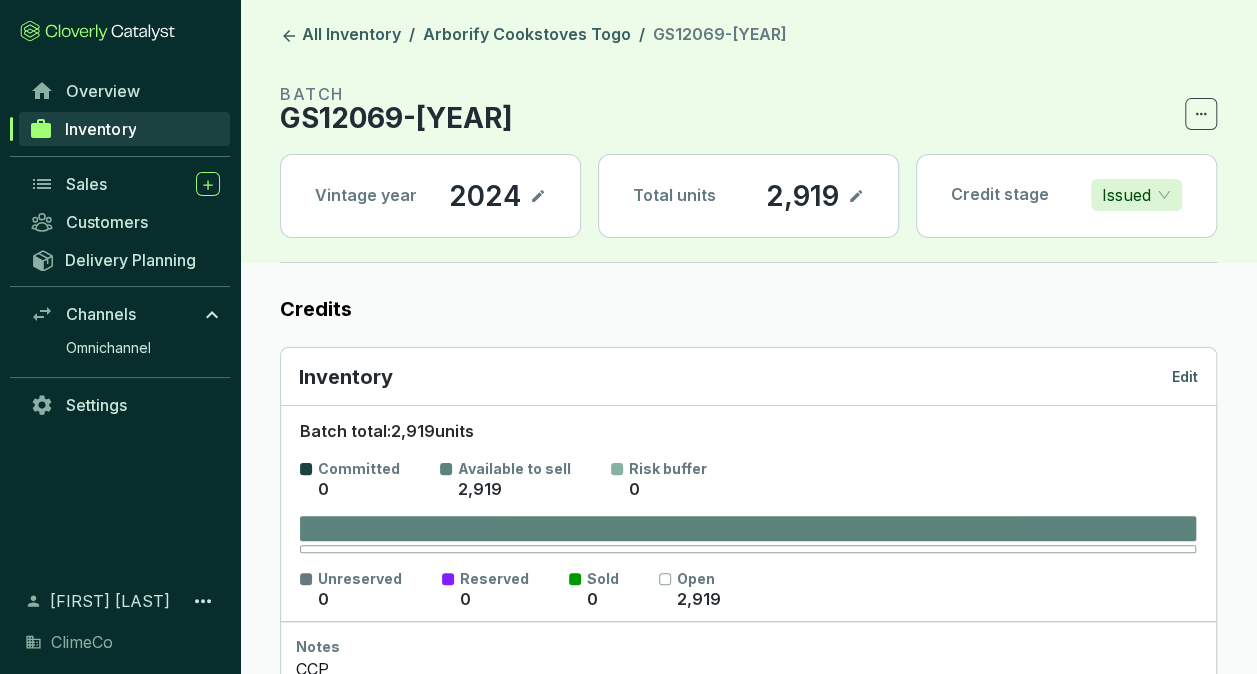 click on "Inventory Edit" at bounding box center [748, 377] 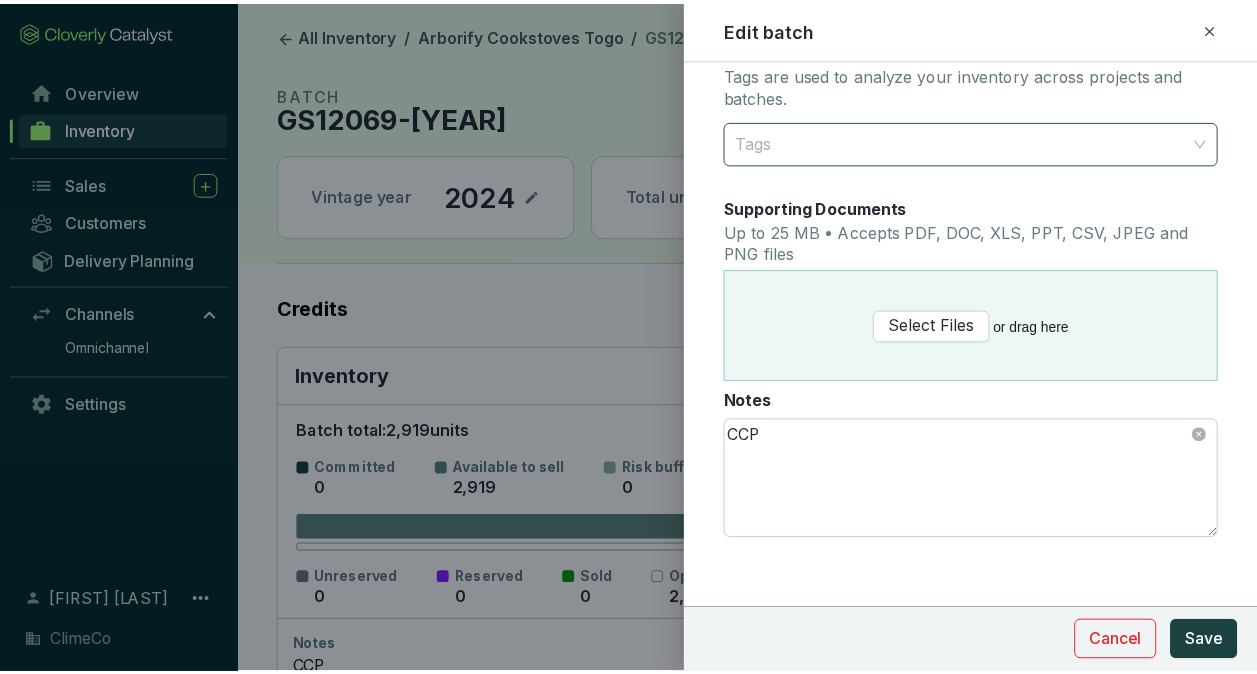 scroll, scrollTop: 1223, scrollLeft: 0, axis: vertical 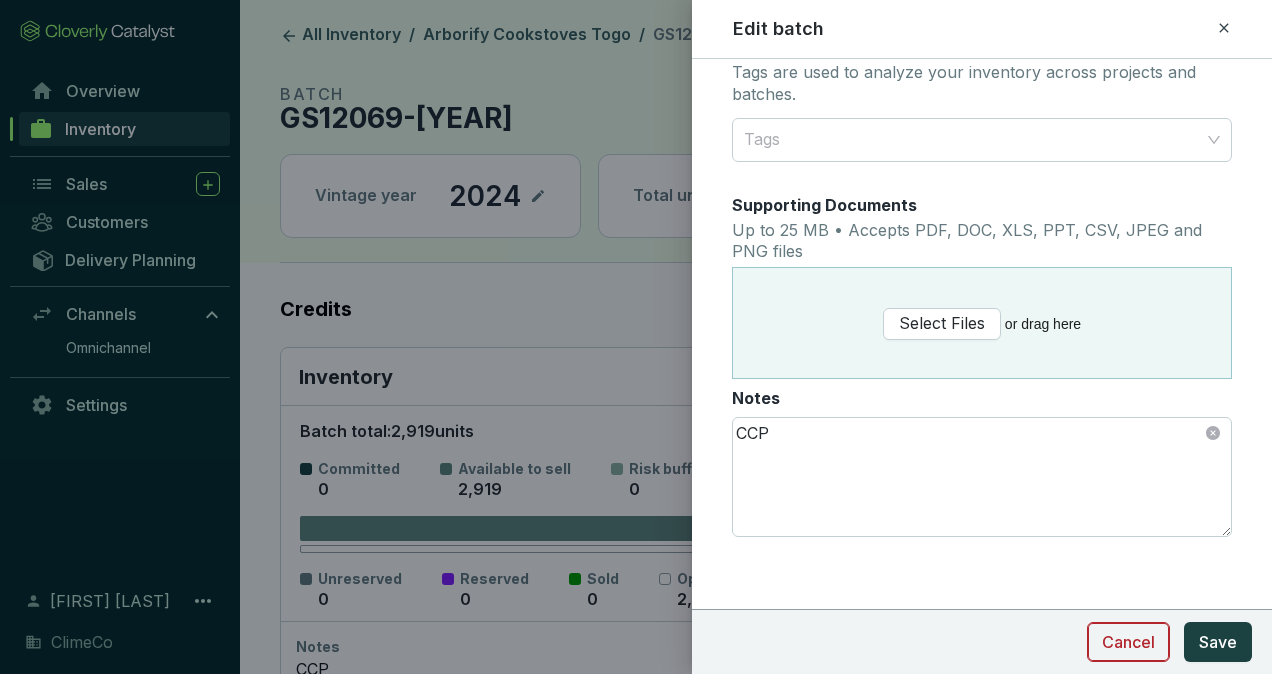 click on "Cancel" at bounding box center (1128, 642) 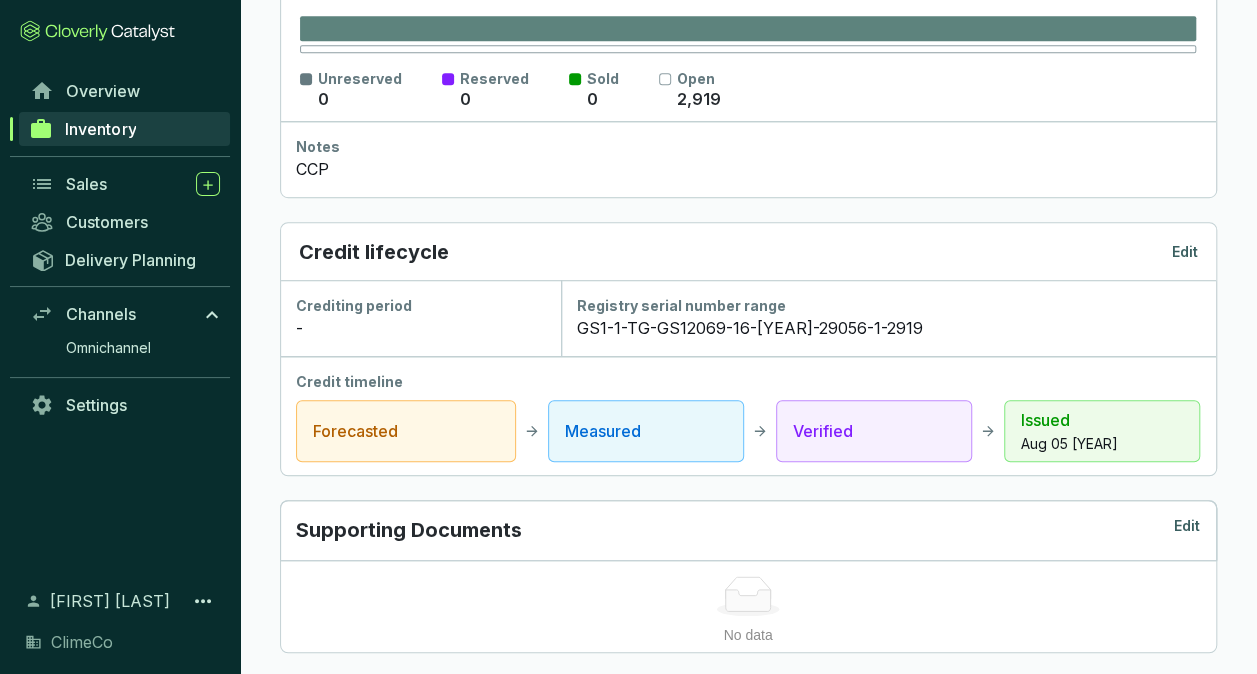 scroll, scrollTop: 0, scrollLeft: 0, axis: both 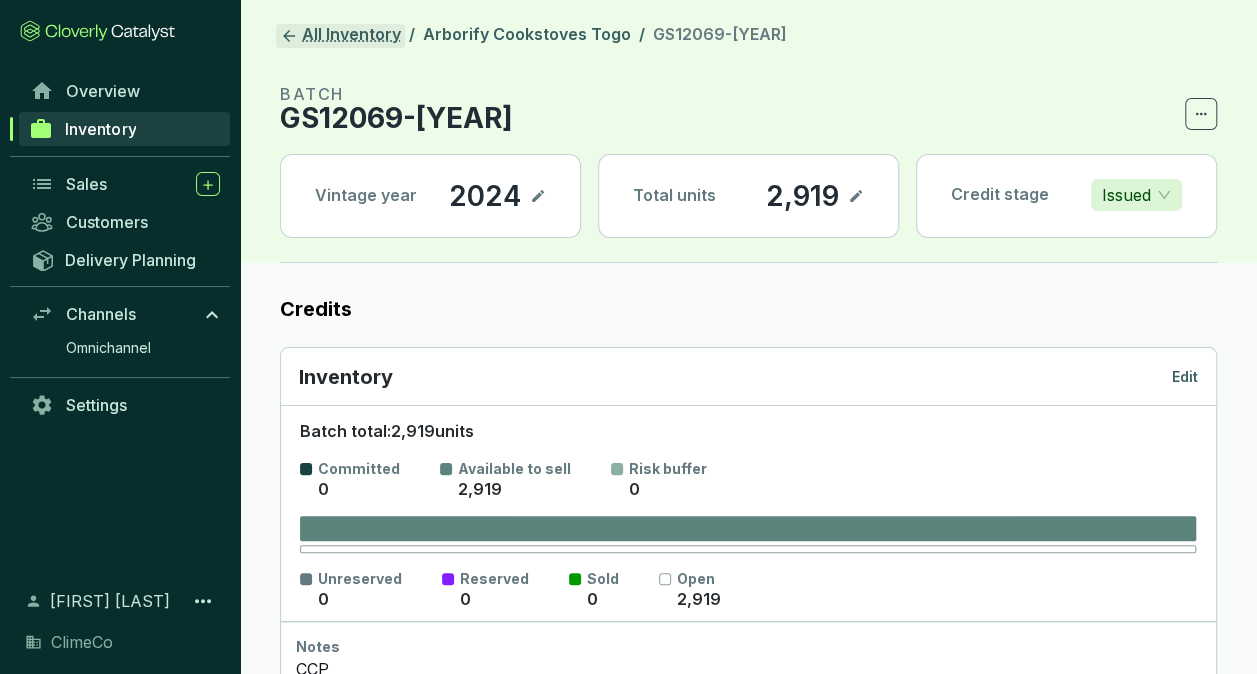 click on "All Inventory" at bounding box center [340, 36] 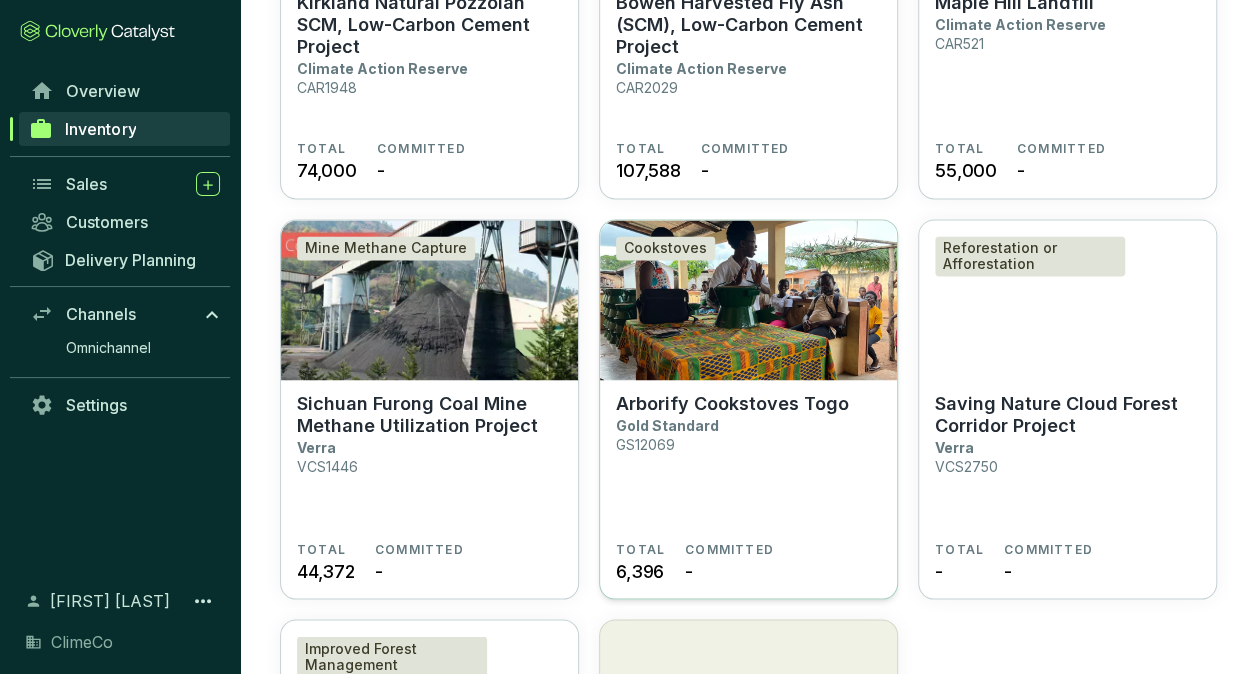scroll, scrollTop: 1600, scrollLeft: 0, axis: vertical 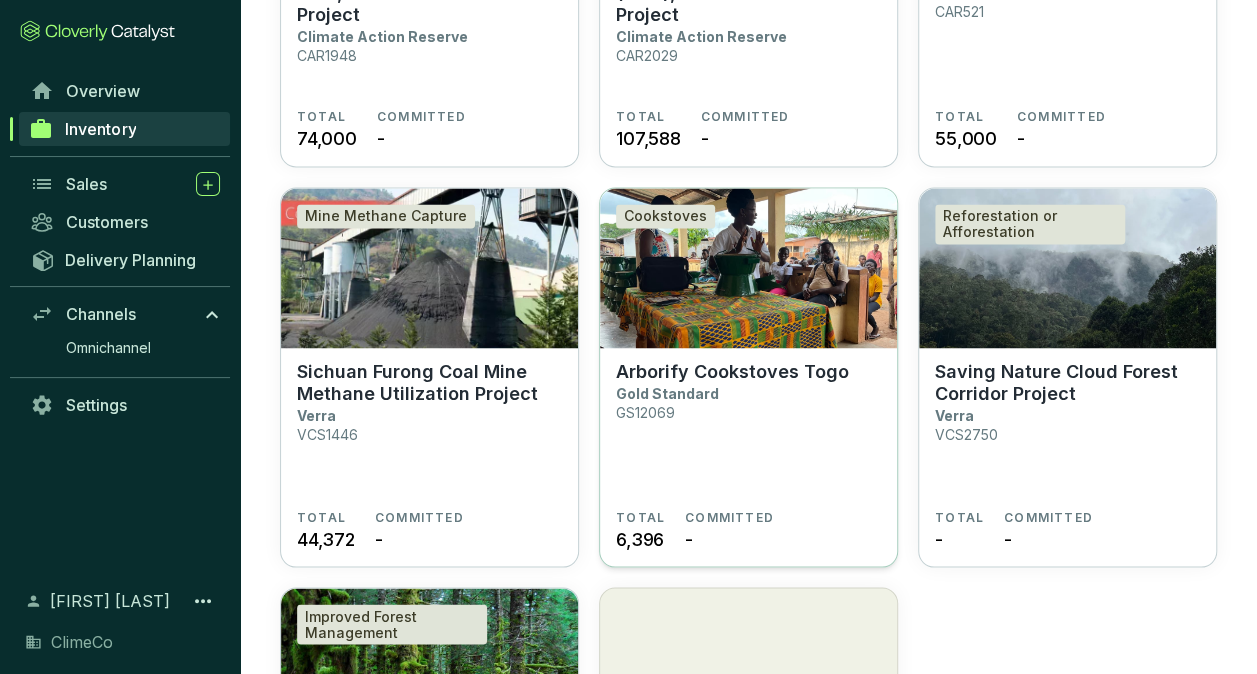 click on "Arborify Cookstoves Togo Gold Standard GS12069" at bounding box center [748, 434] 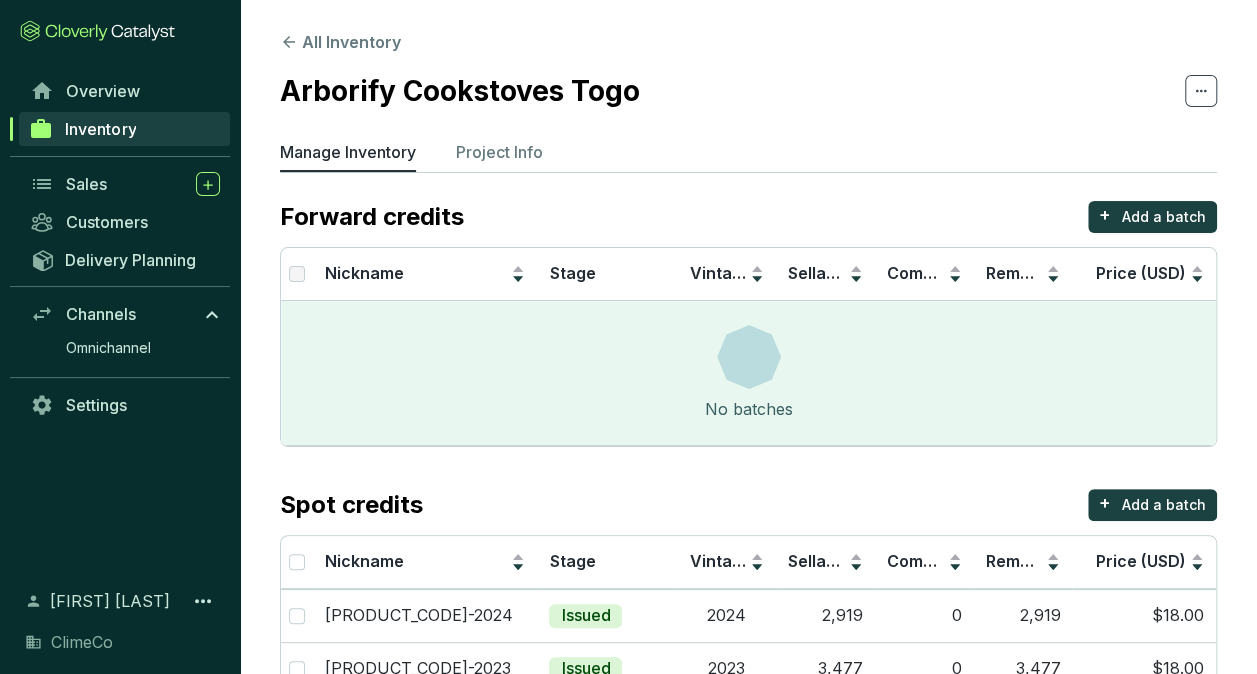 scroll, scrollTop: 58, scrollLeft: 0, axis: vertical 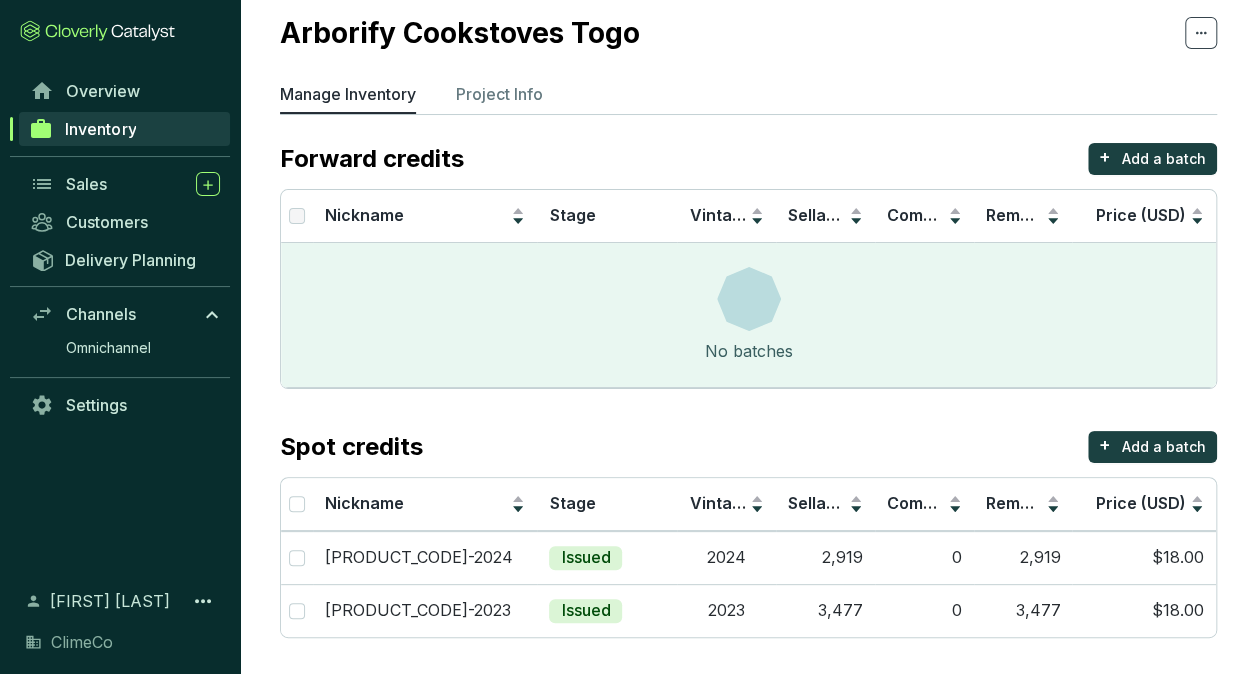 click on "Inventory" at bounding box center [124, 129] 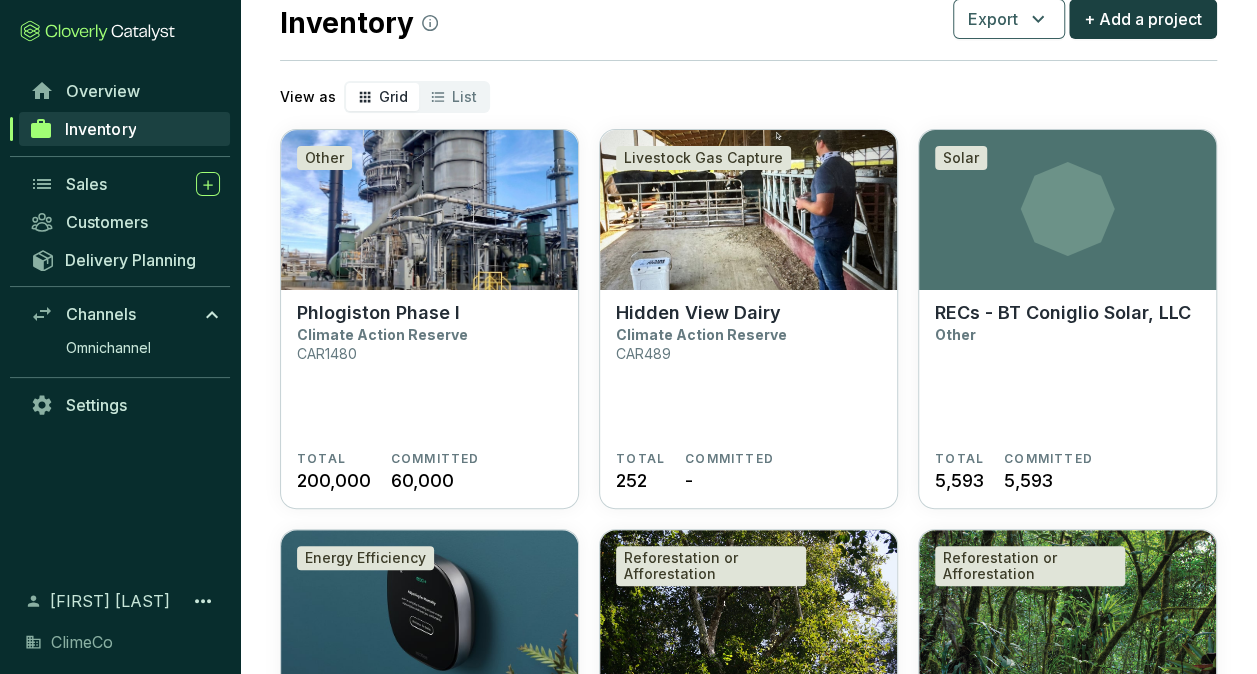 scroll, scrollTop: 0, scrollLeft: 0, axis: both 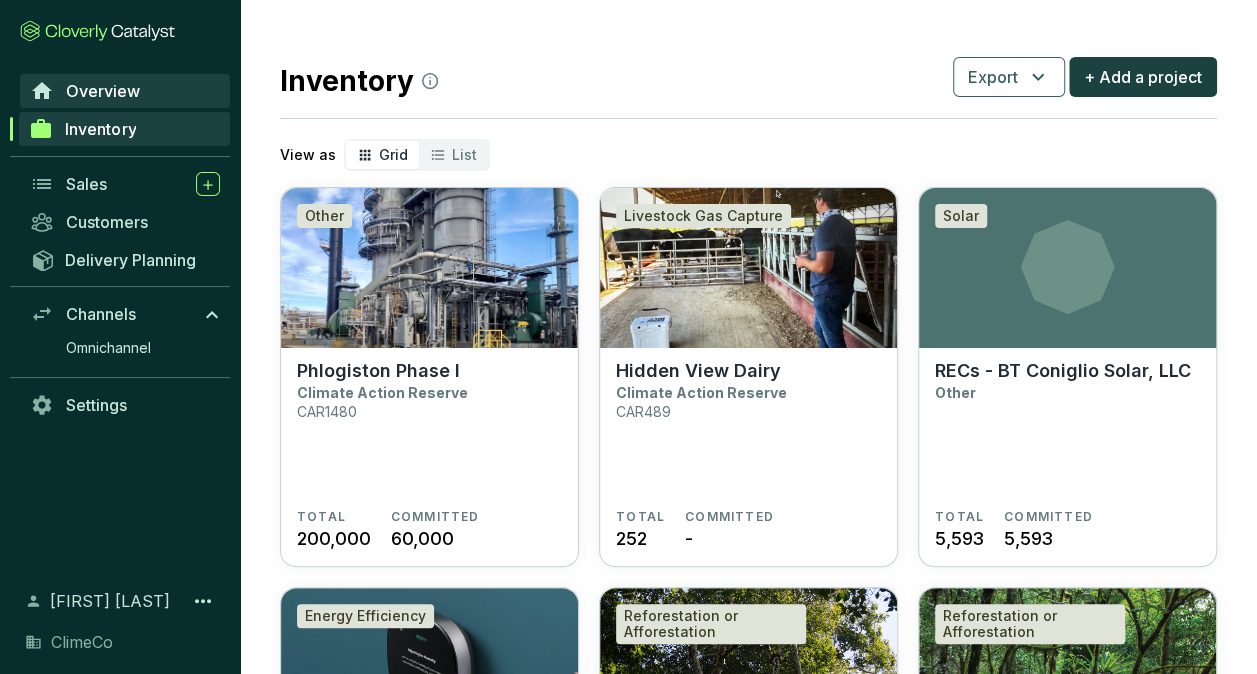 click on "Overview" at bounding box center [103, 91] 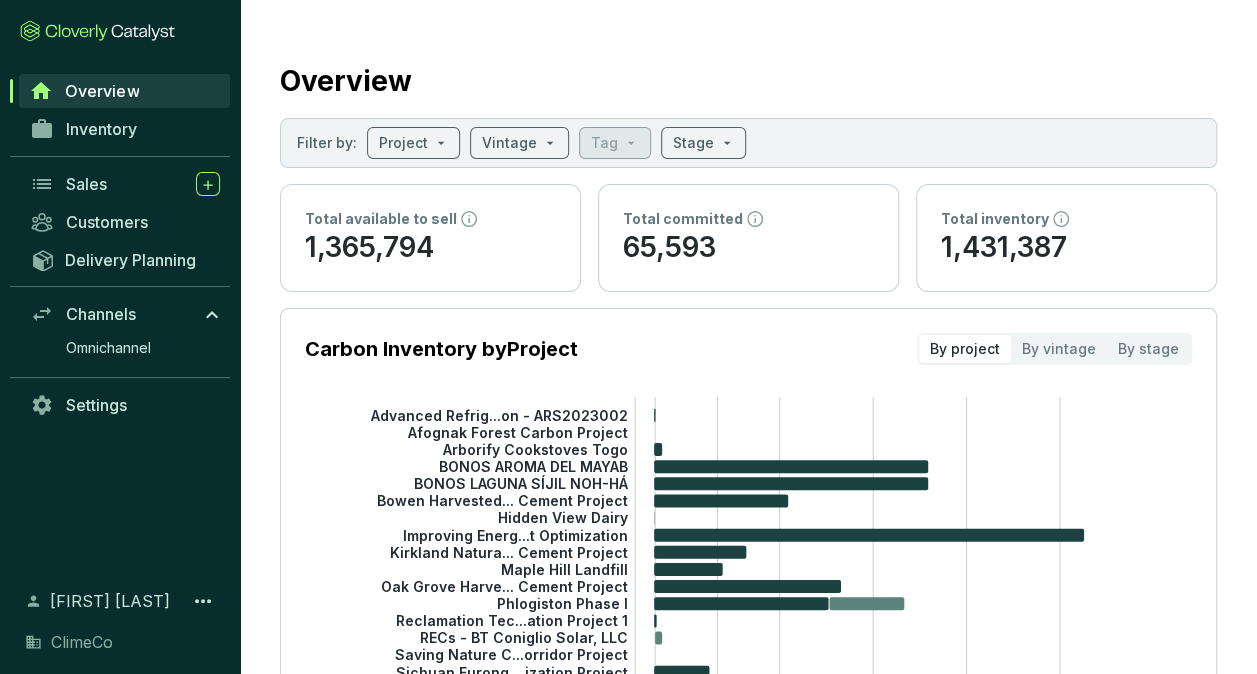scroll, scrollTop: 100, scrollLeft: 0, axis: vertical 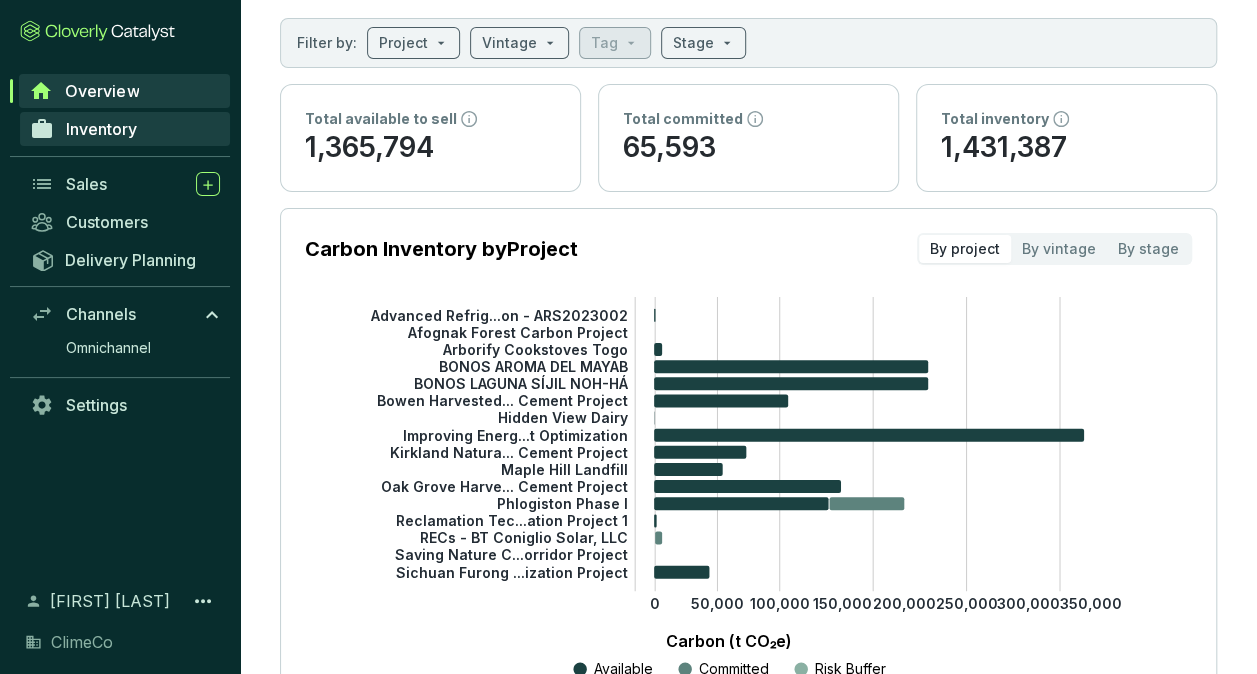 click on "Inventory" at bounding box center [101, 129] 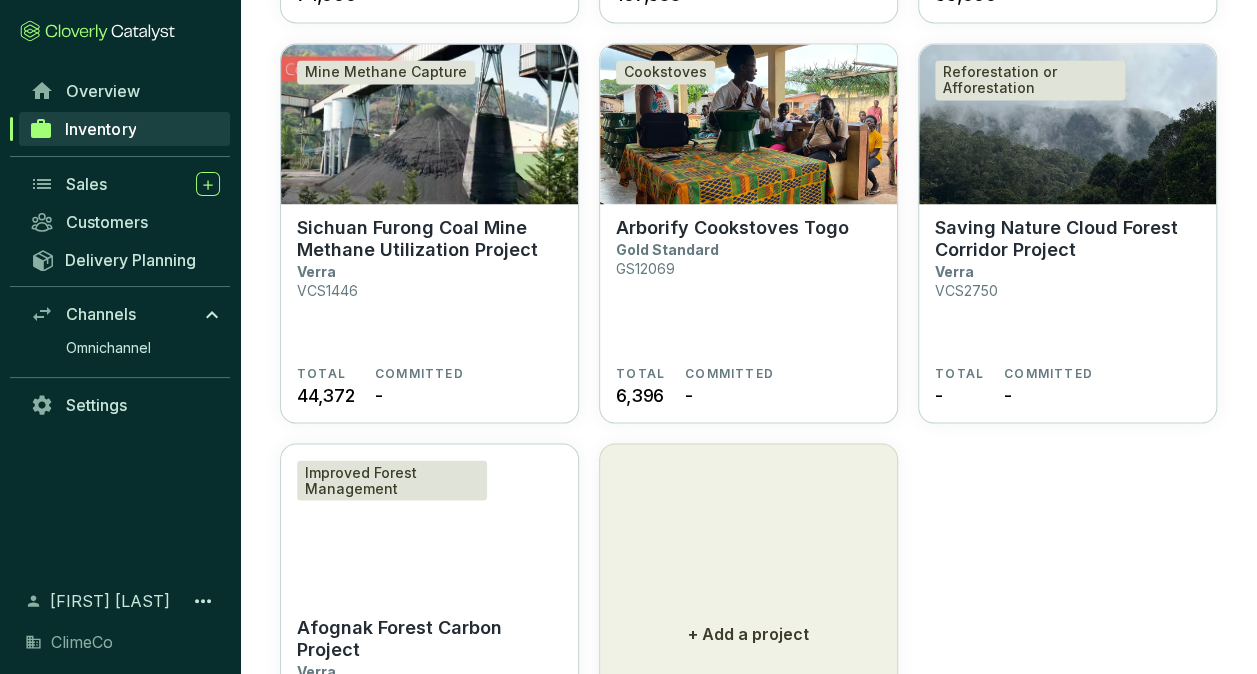 scroll, scrollTop: 1644, scrollLeft: 0, axis: vertical 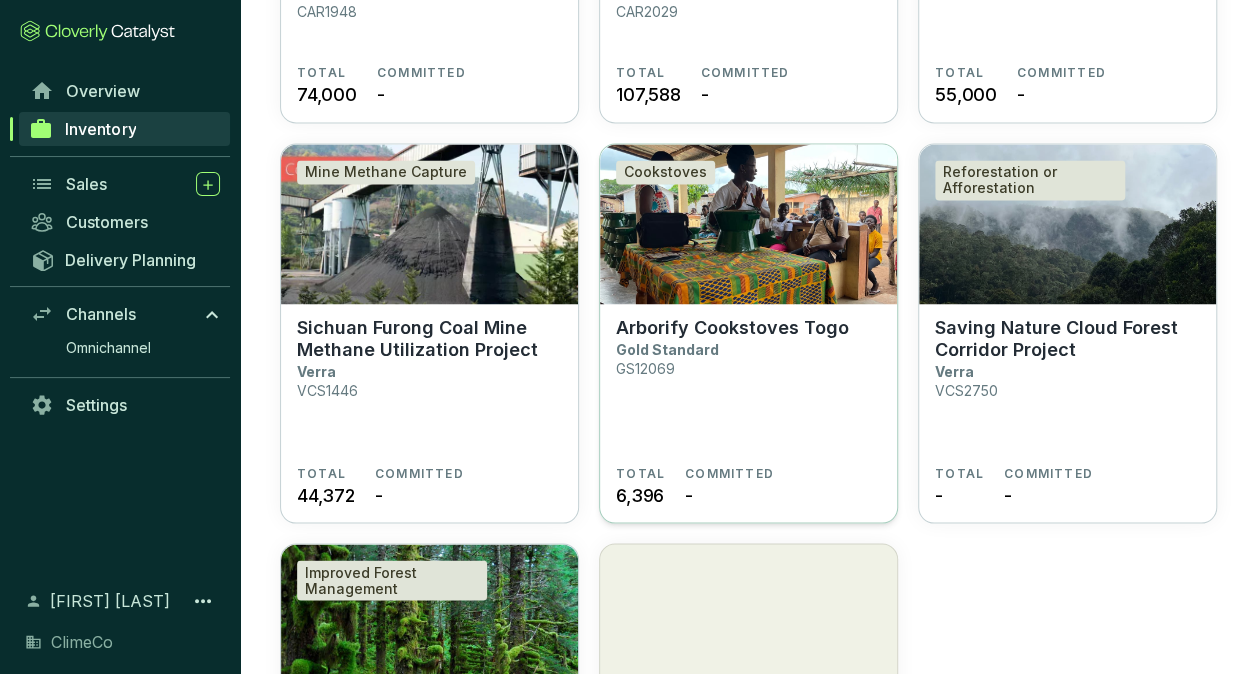 click on "Arborify Cookstoves [COUNTRY] Gold Standard GS12069" at bounding box center (748, 390) 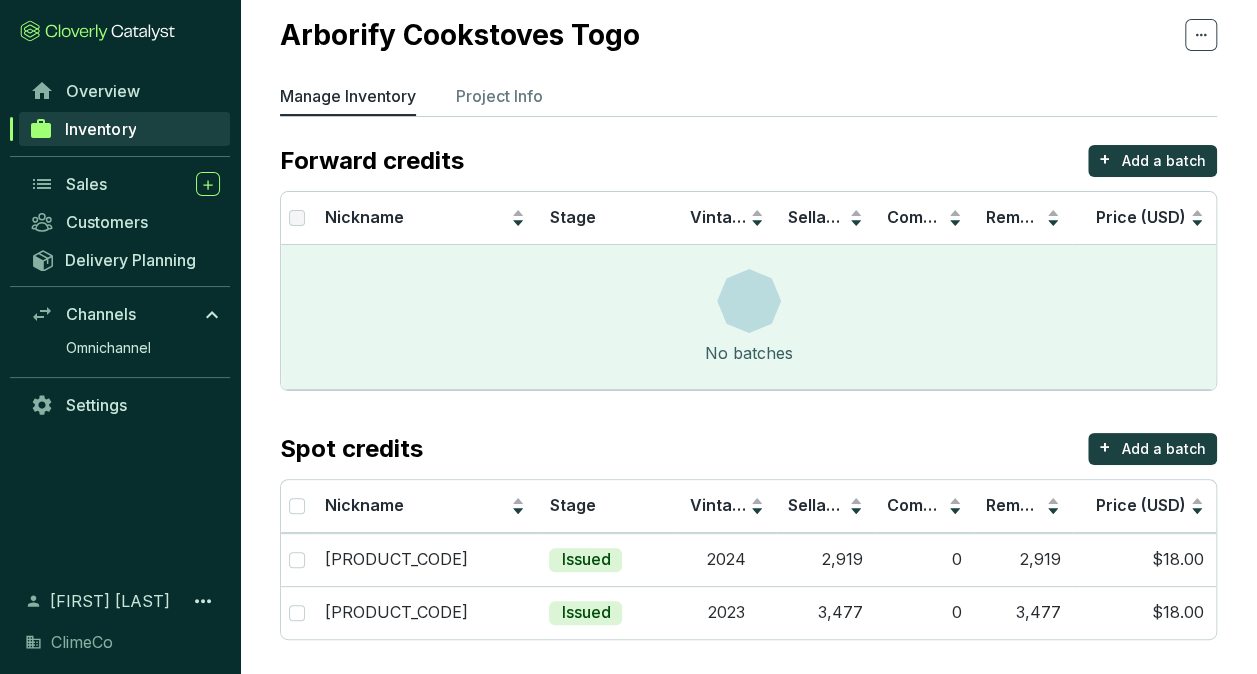 scroll, scrollTop: 58, scrollLeft: 0, axis: vertical 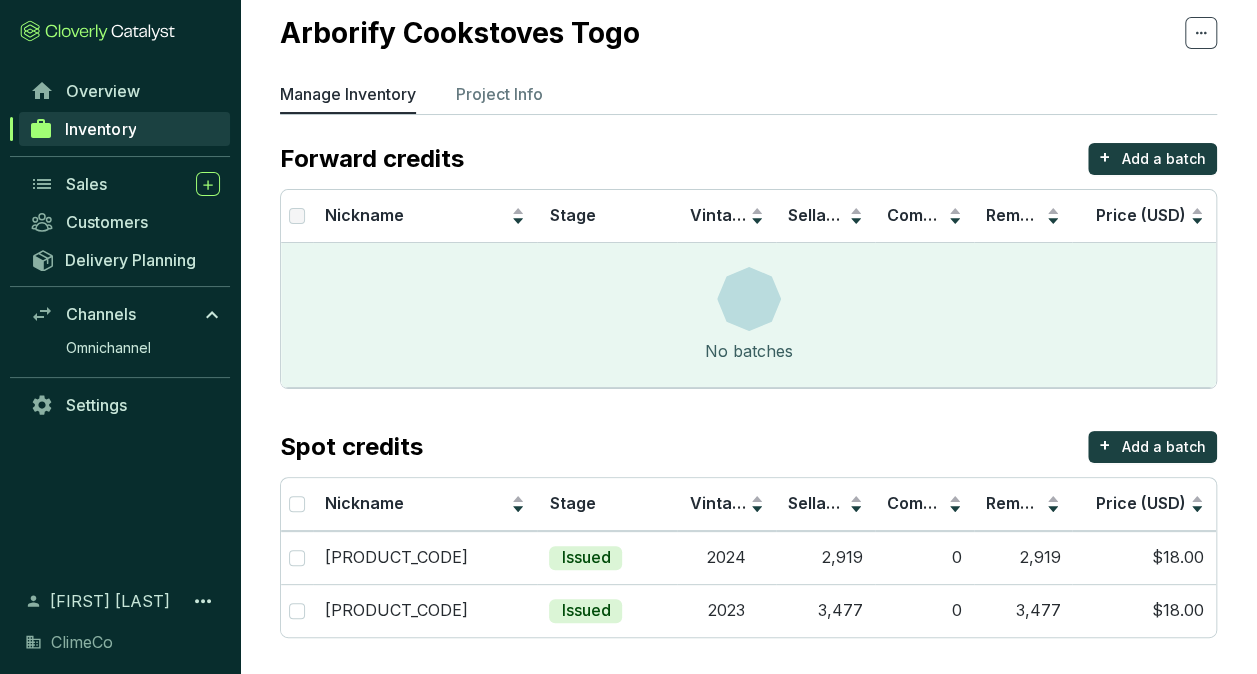 click on "All Inventory Arborify Cookstoves Togo Manage Inventory Project Info Forward credits + Add a batch Nickname Stage Vintage Sellable Committed Remaining Price (USD)                 No batches Spot credits + Add a batch Nickname Stage Vintage Sellable Committed Remaining Price (USD)                 GS12069-2024 Issued 2024 2,919 0 2,919 $18.00 GS12069-2023 Issued 2023 3,477 0 3,477 $18.00" at bounding box center (748, 310) 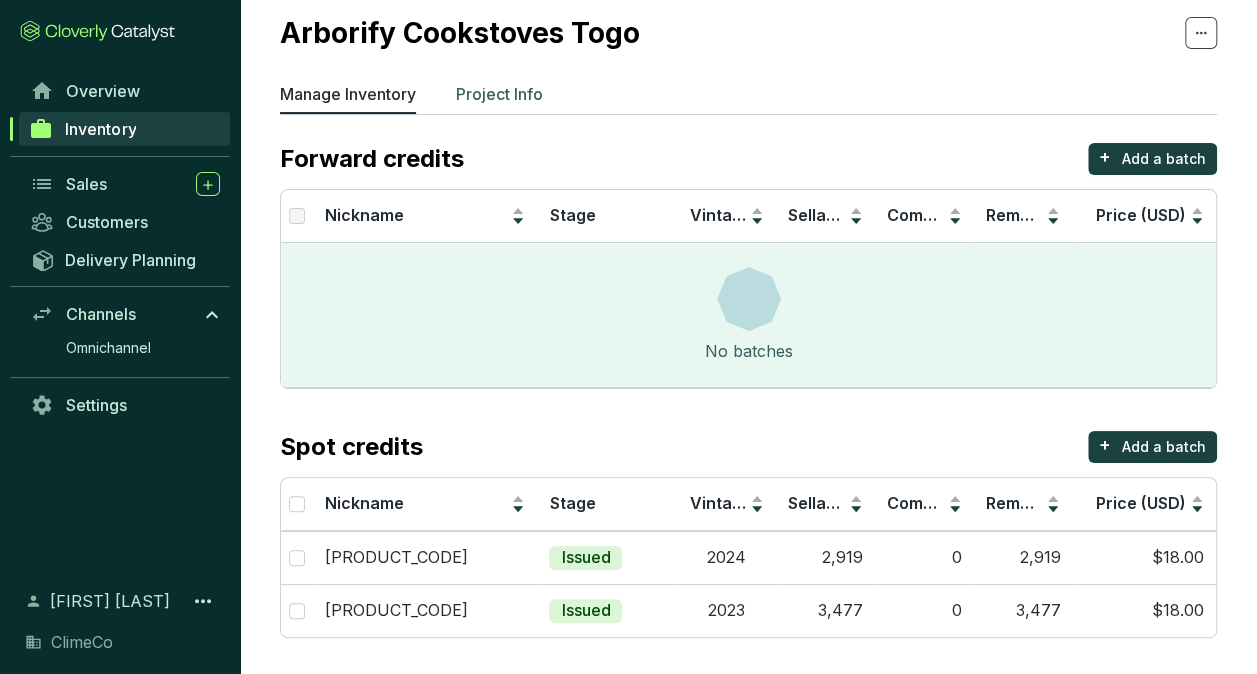 click on "Project Info" at bounding box center (499, 94) 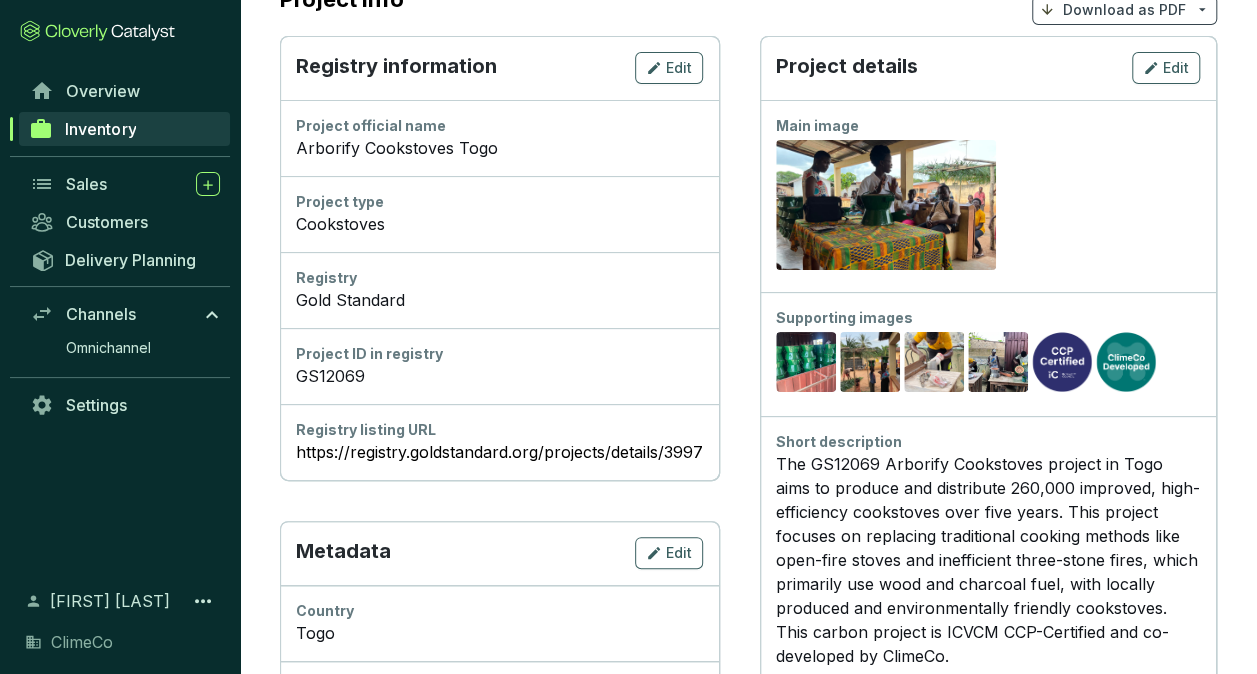 scroll, scrollTop: 0, scrollLeft: 0, axis: both 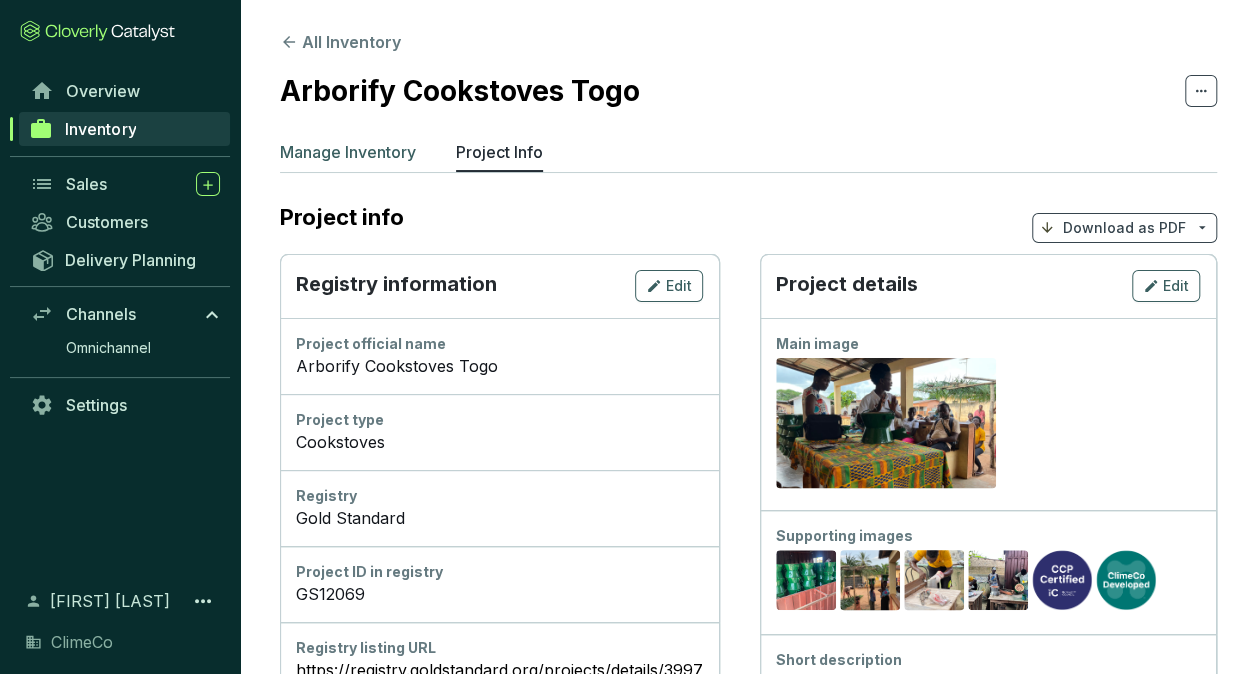 click on "Manage Inventory" at bounding box center (348, 152) 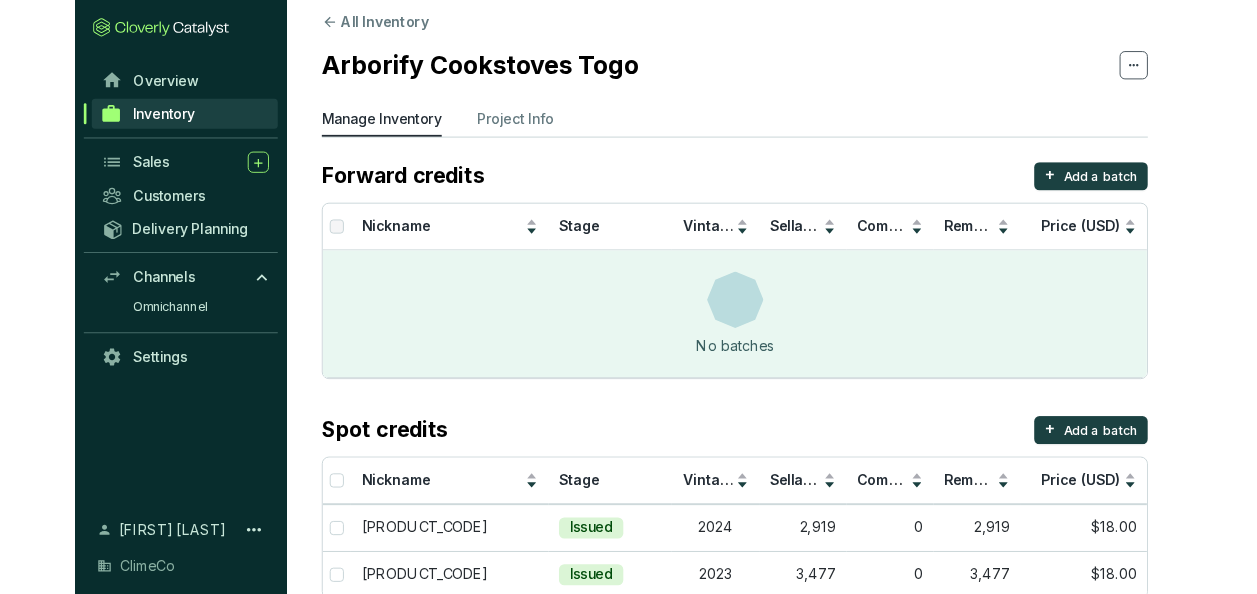 scroll, scrollTop: 0, scrollLeft: 0, axis: both 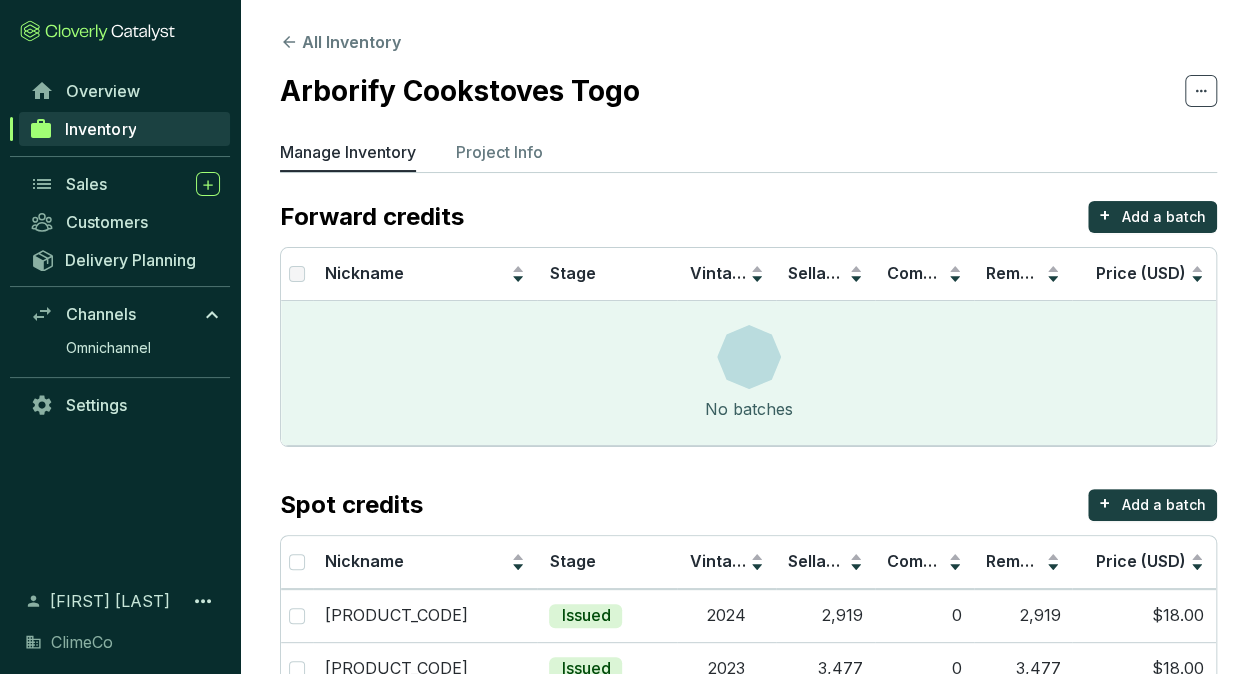 click on "All Inventory Arborify Cookstoves Togo Manage Inventory Project Info Forward credits + Add a batch Nickname Stage Vintage Sellable Committed Remaining Price (USD)                 No batches Spot credits + Add a batch Nickname Stage Vintage Sellable Committed Remaining Price (USD)                 GS12069-2024 Issued 2024 2,919 0 2,919 $18.00 GS12069-2023 Issued 2023 3,477 0 3,477 $18.00" at bounding box center [748, 368] 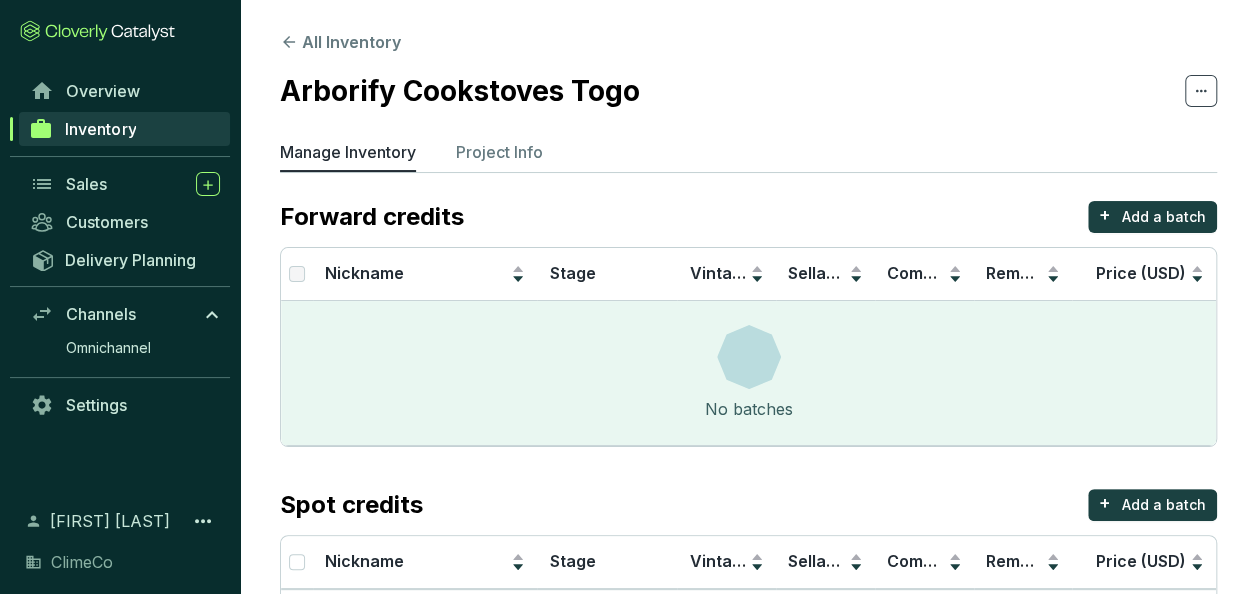 drag, startPoint x: 847, startPoint y: 86, endPoint x: 660, endPoint y: 88, distance: 187.0107 